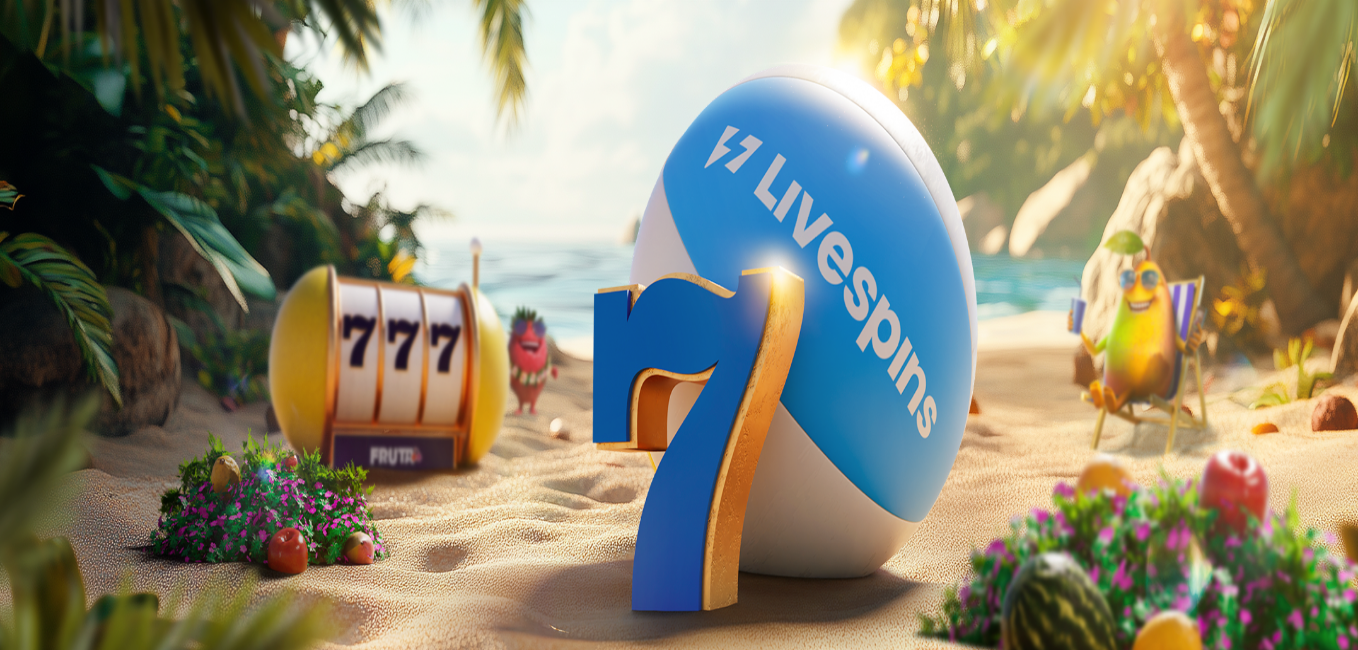click on "Kirjaudu" at bounding box center (138, 72) 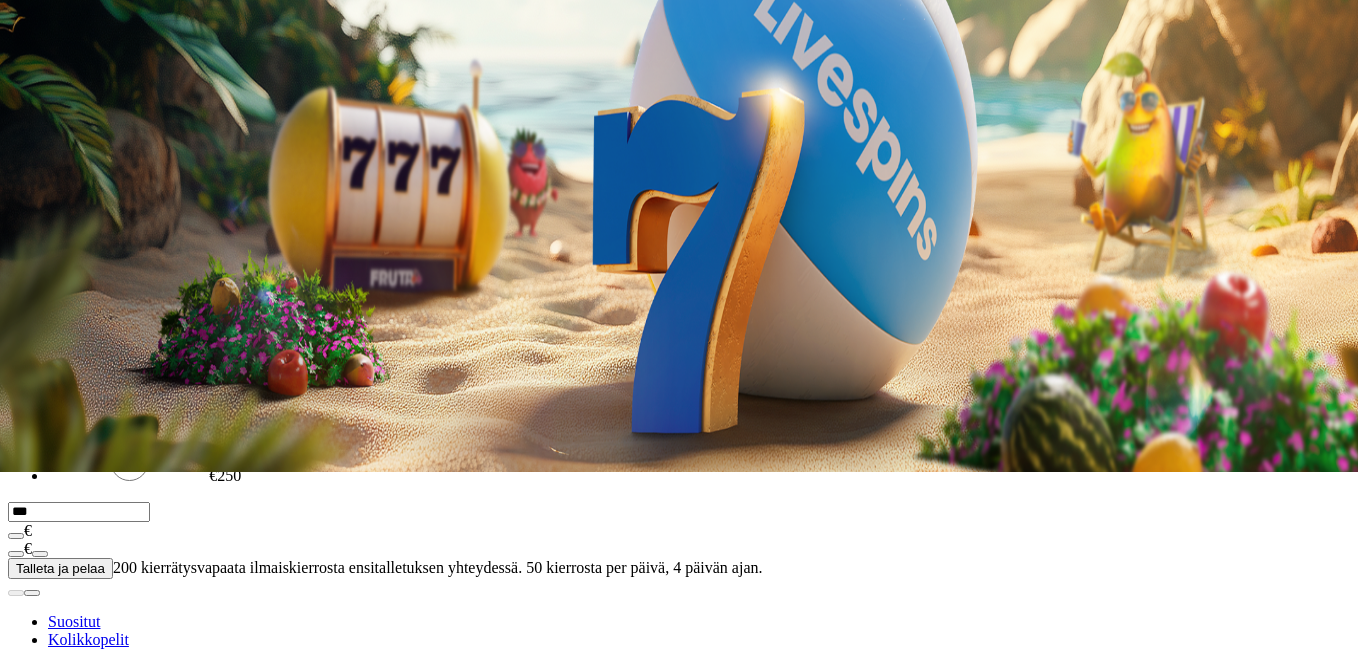 scroll, scrollTop: 178, scrollLeft: 0, axis: vertical 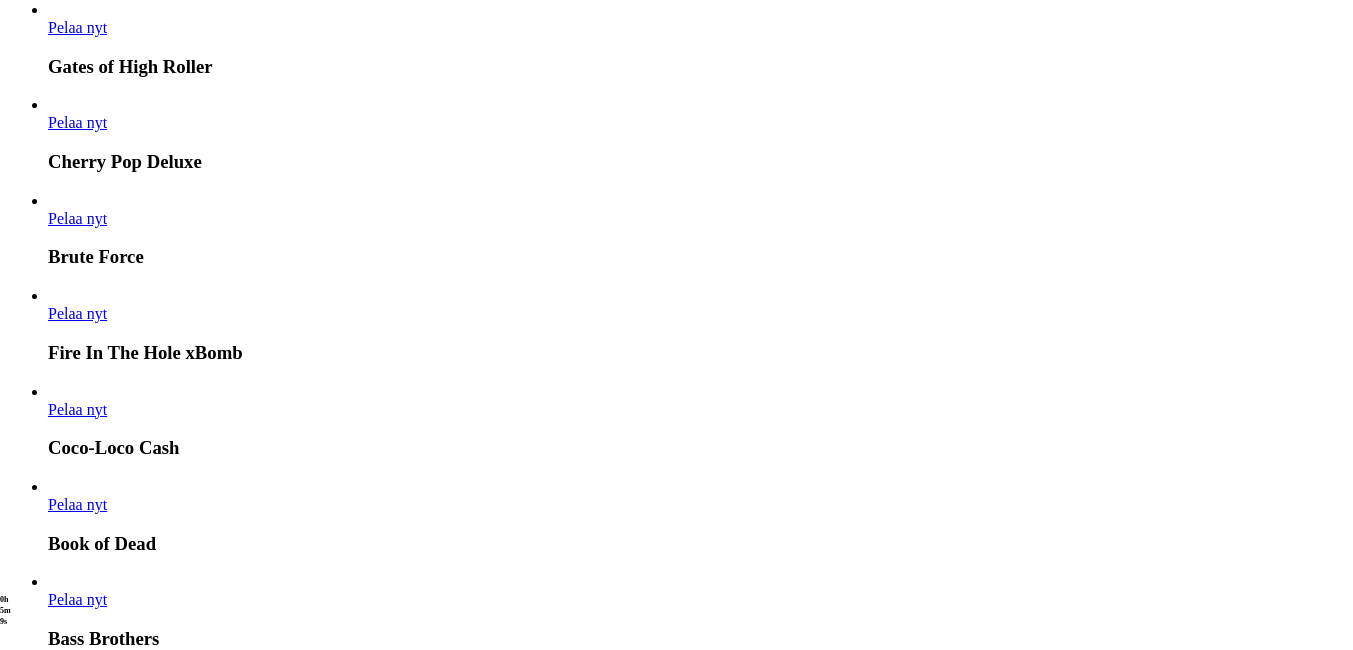 click at bounding box center [32, 4940] 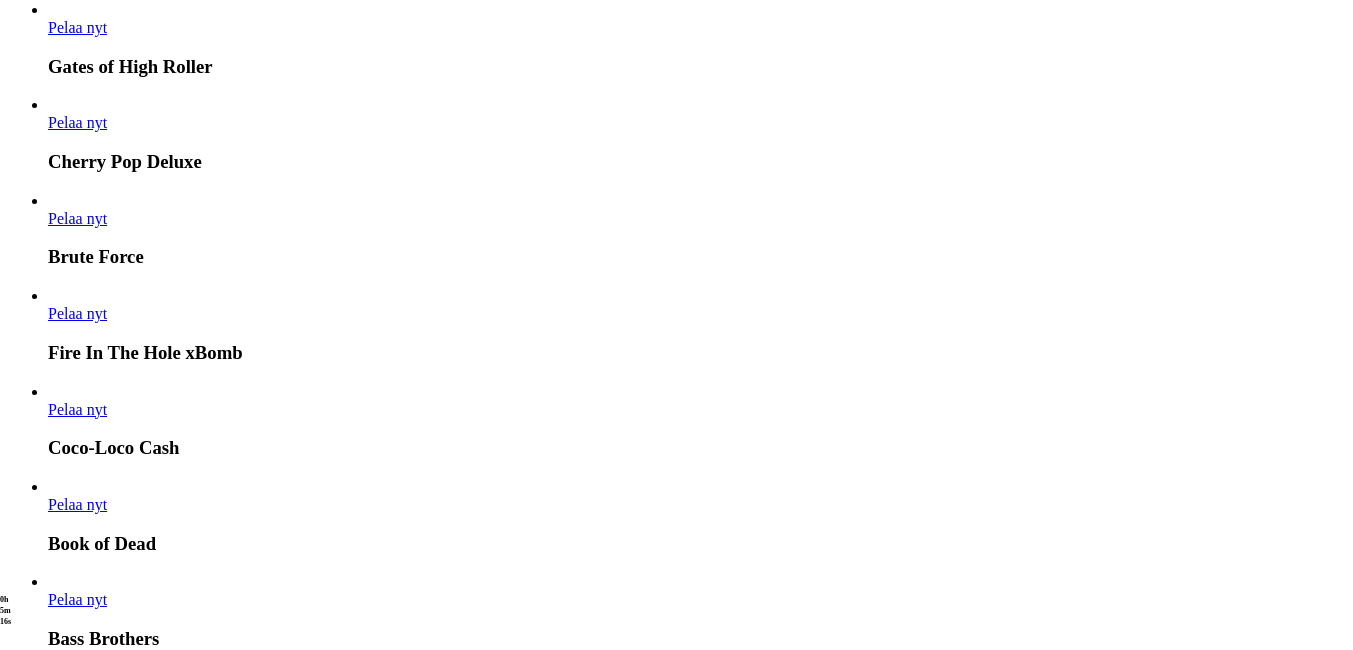 click at bounding box center [32, 4940] 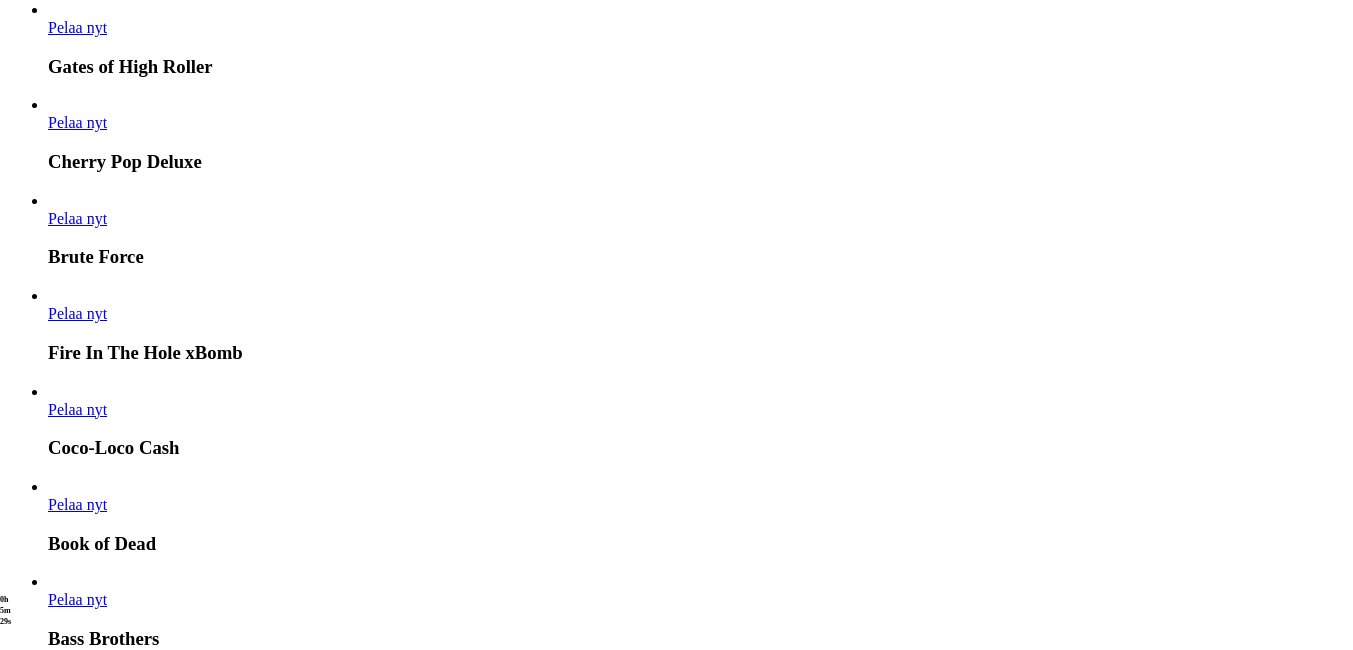 click on "Pelaa nyt" at bounding box center [-2110, 6124] 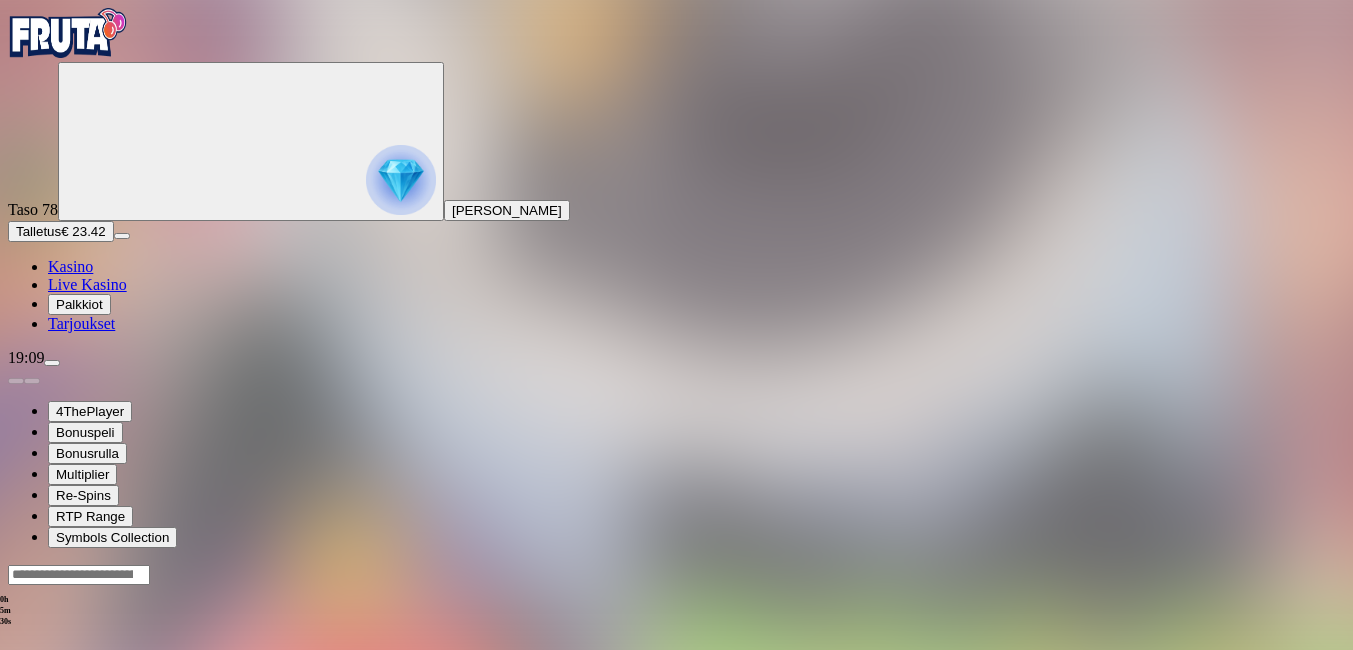 scroll, scrollTop: 0, scrollLeft: 0, axis: both 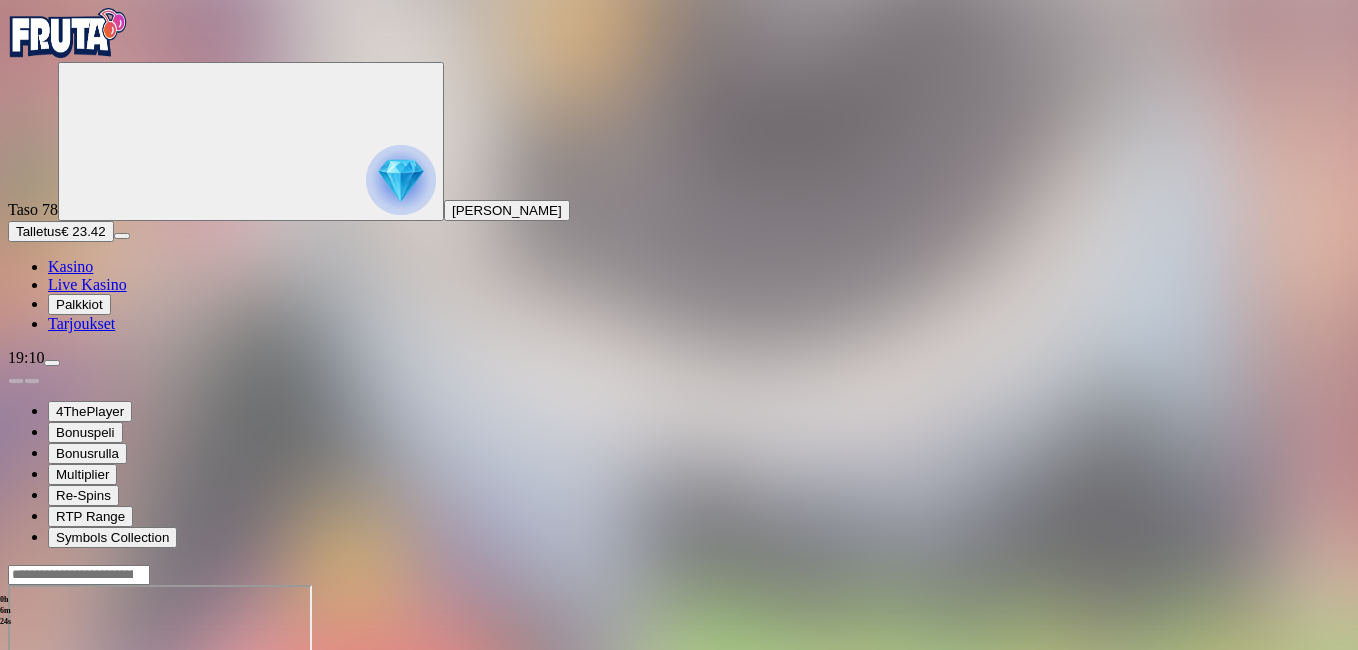 click at bounding box center (48, 757) 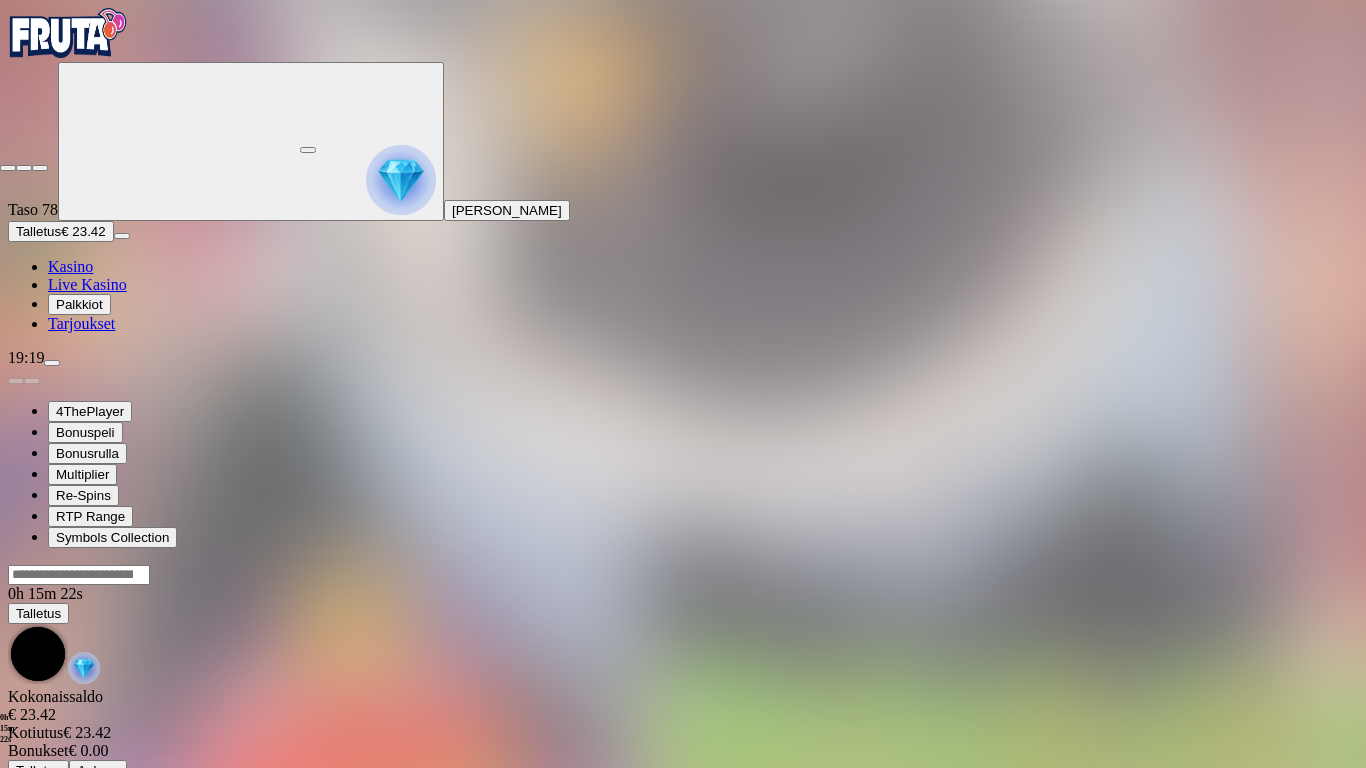 click at bounding box center [8, 168] 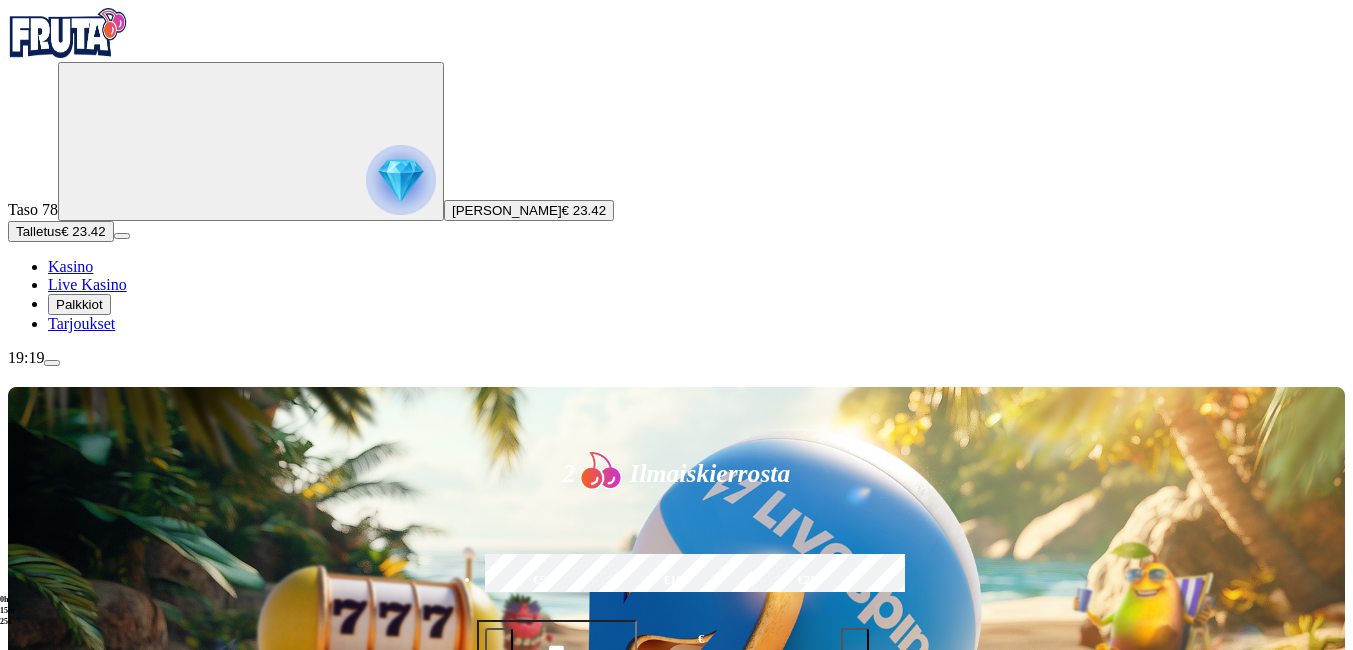 click on "Talletus" at bounding box center [38, 231] 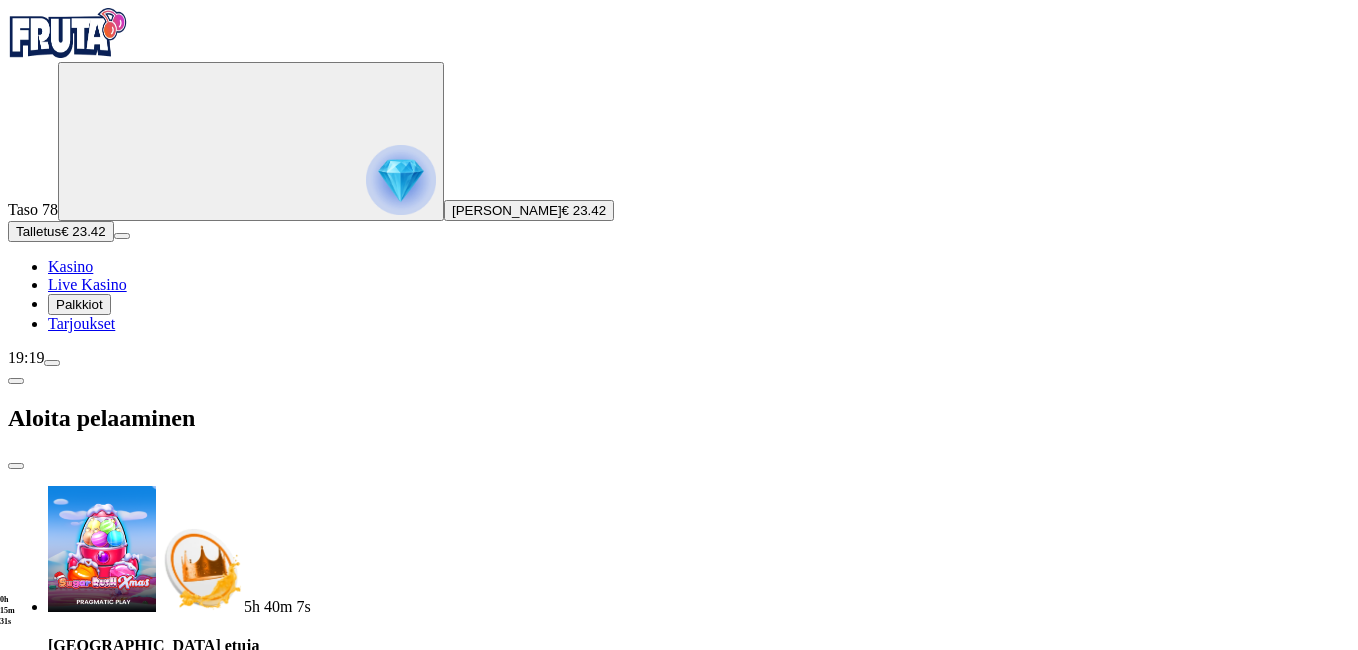 click on "€50" at bounding box center [262, 1459] 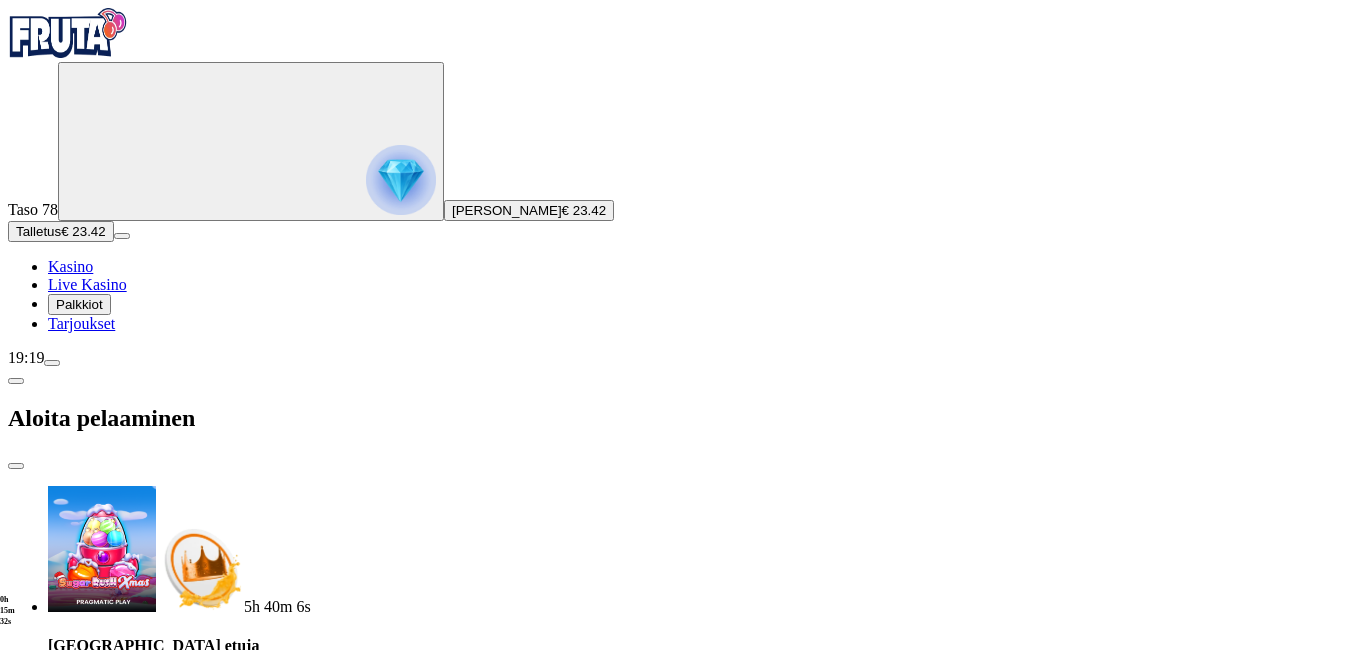click on "TALLETA JA PELAA" at bounding box center [71, 1611] 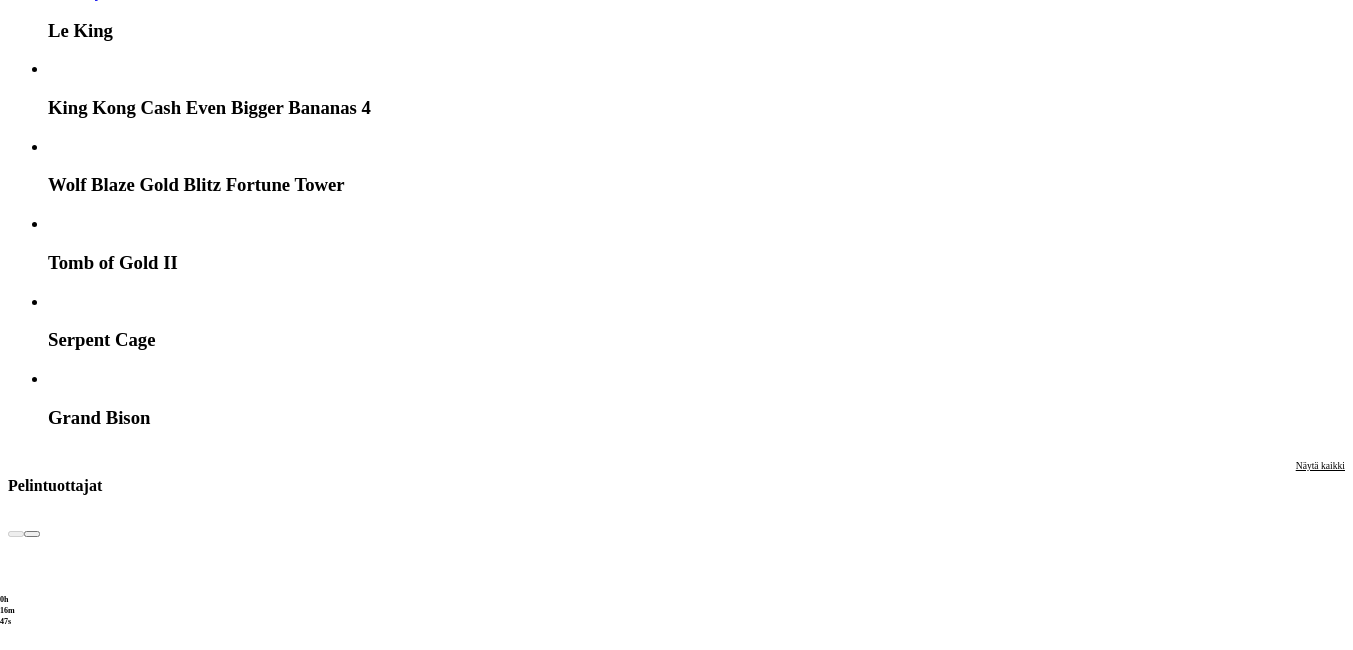 scroll, scrollTop: 3700, scrollLeft: 0, axis: vertical 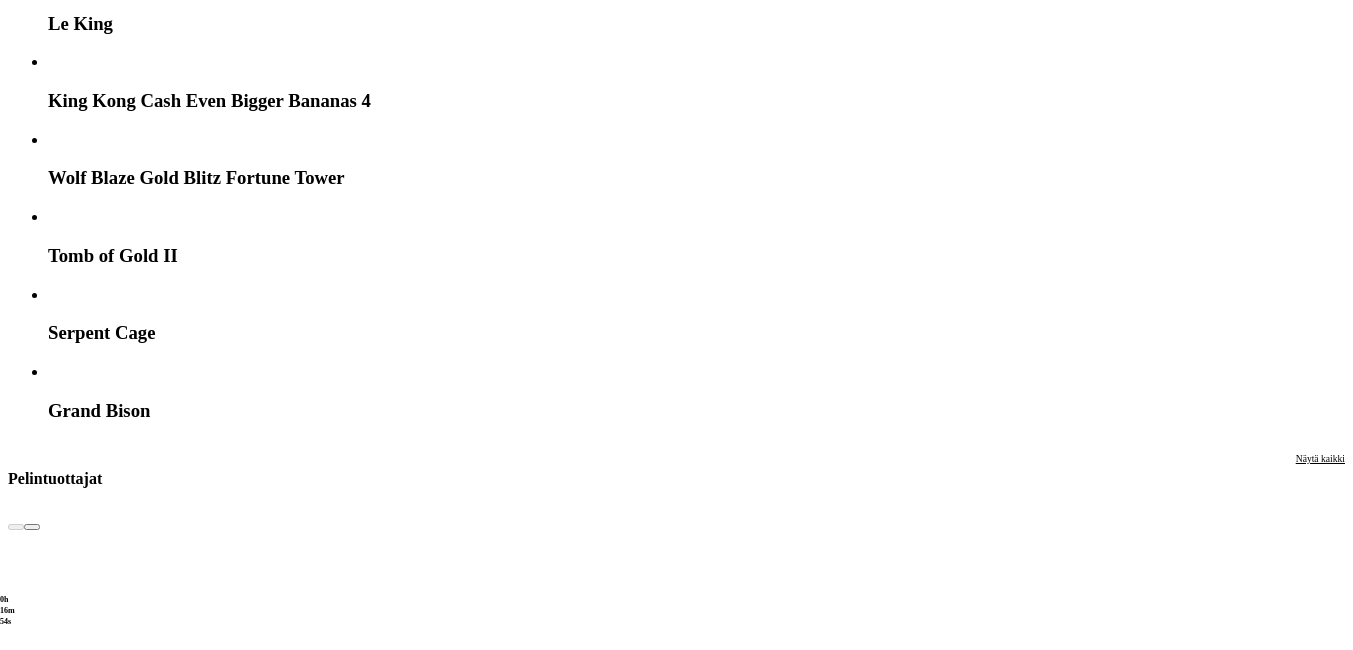 click at bounding box center (32, 24202) 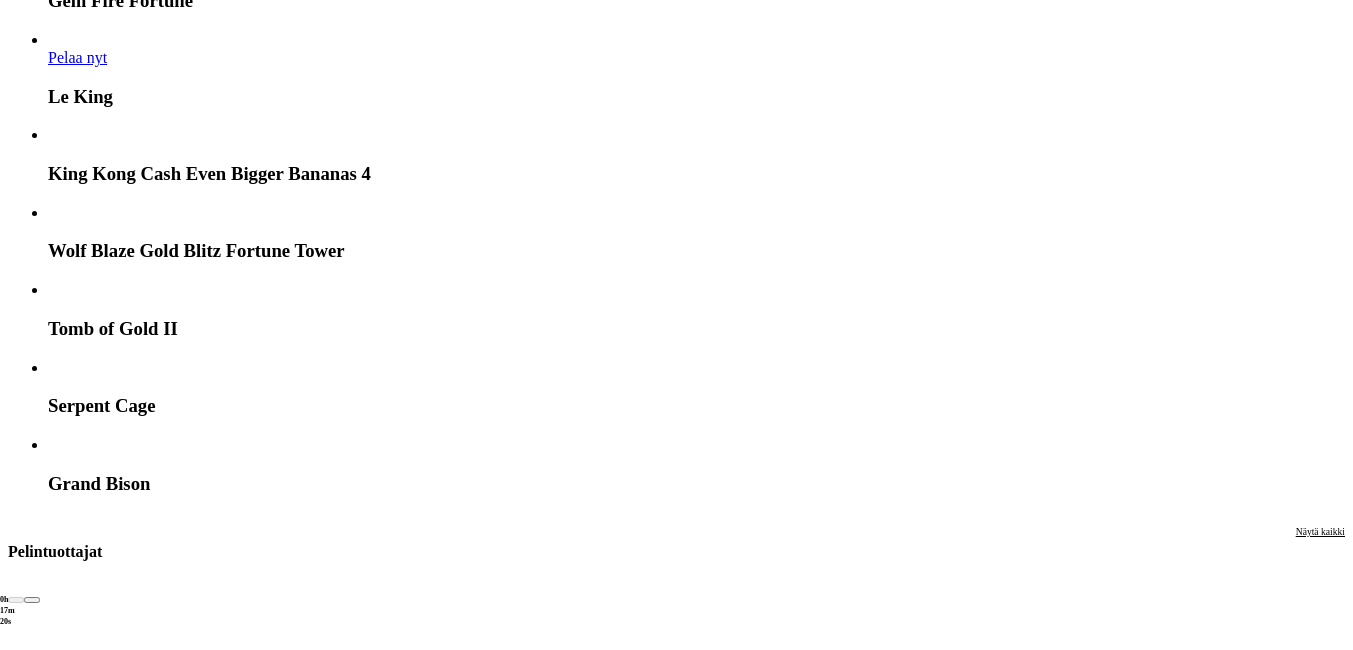scroll, scrollTop: 3600, scrollLeft: 0, axis: vertical 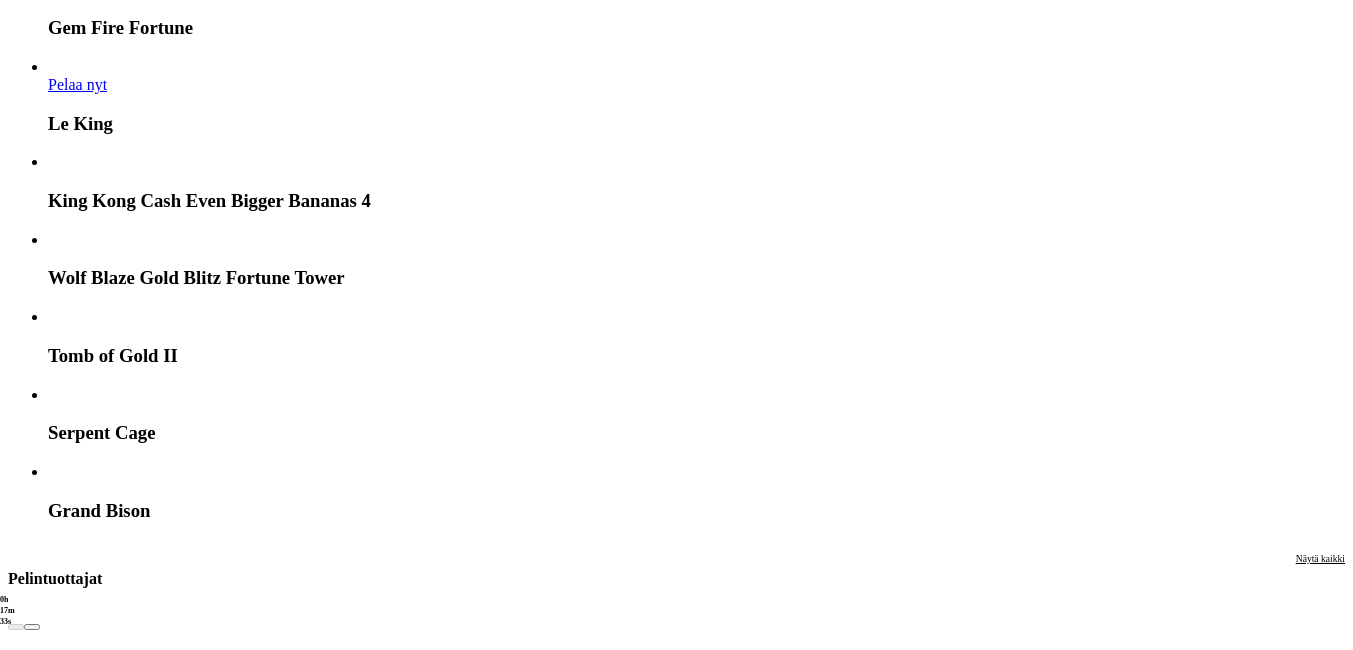 click on "Pelaa nyt" at bounding box center [-752, 24830] 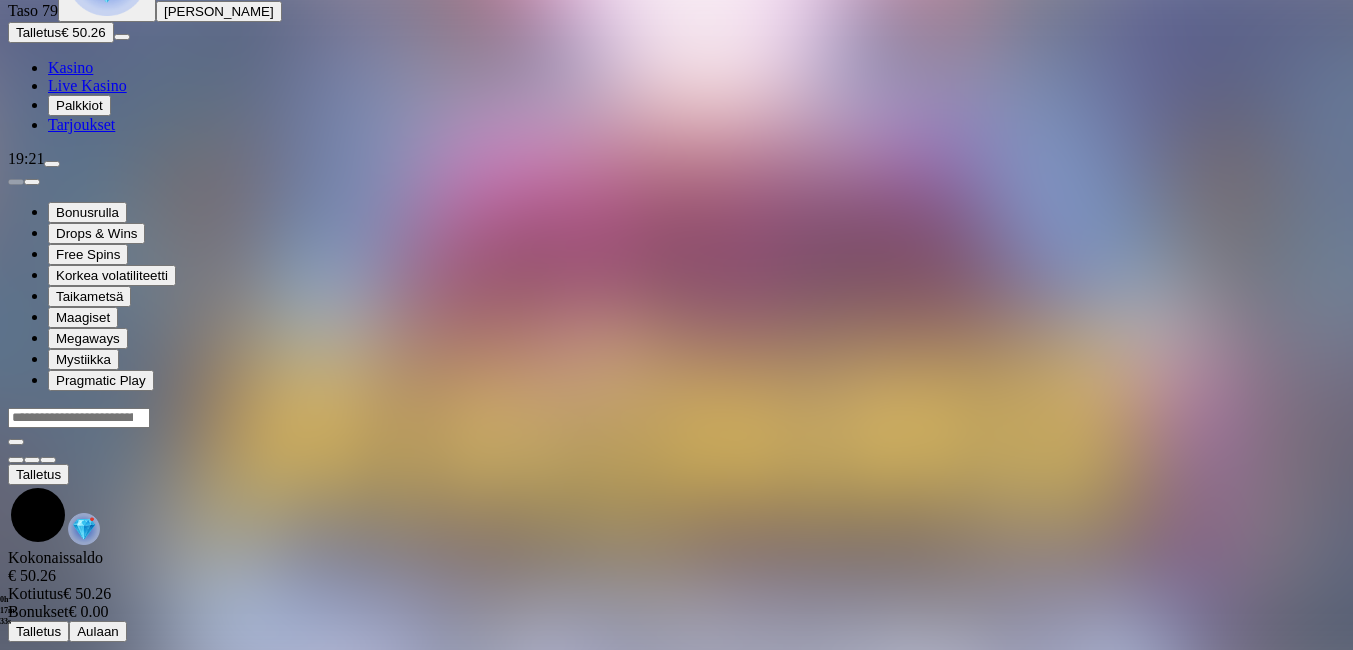 scroll, scrollTop: 0, scrollLeft: 0, axis: both 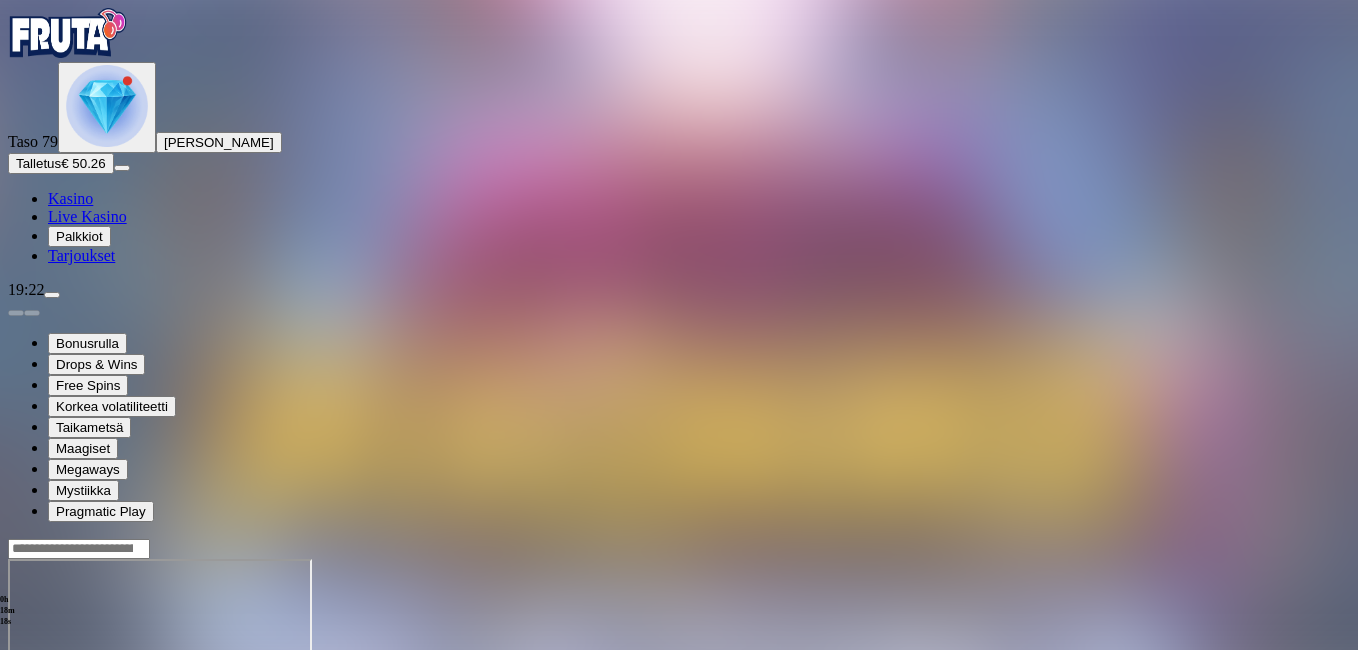 click at bounding box center [48, 731] 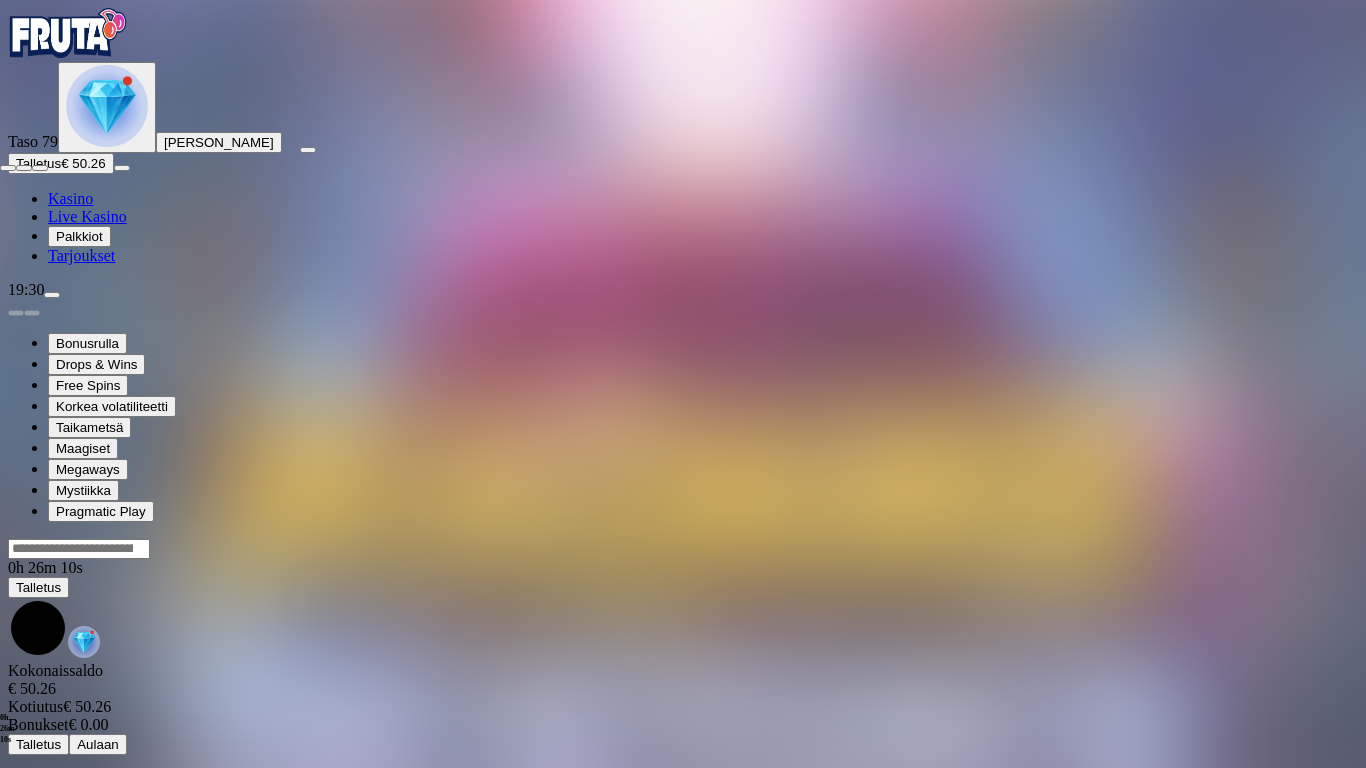 click at bounding box center [8, 168] 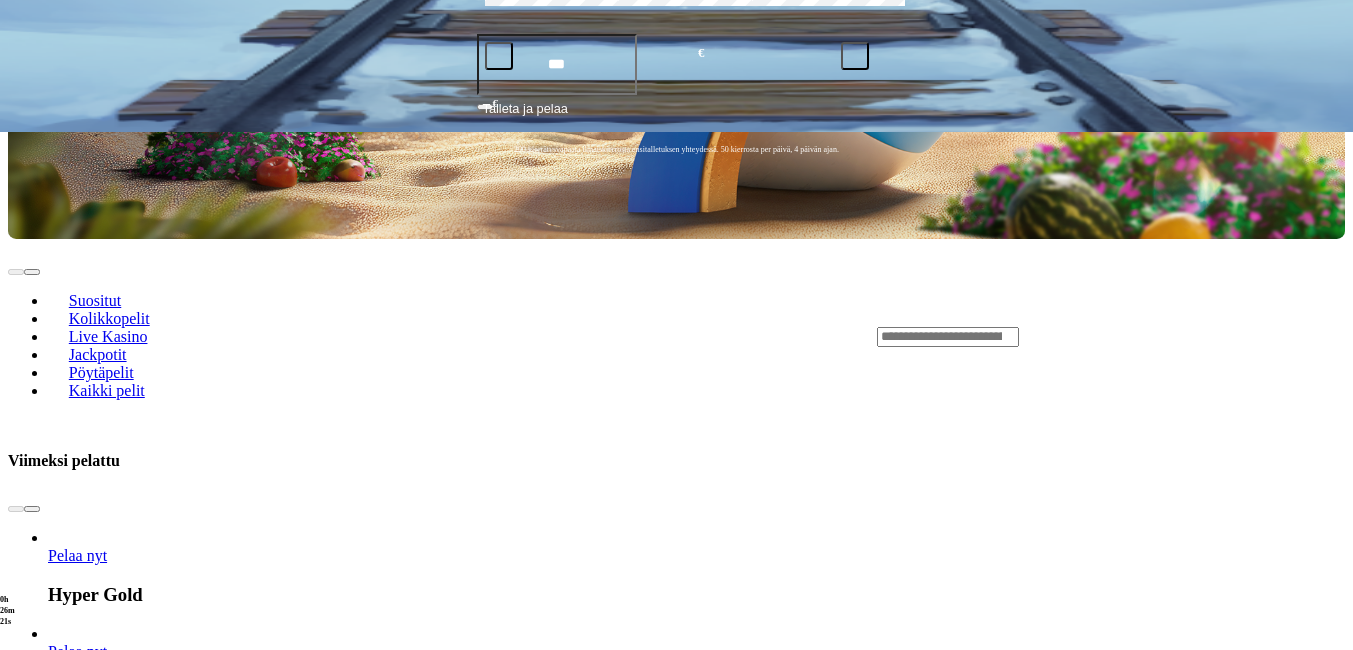 scroll, scrollTop: 500, scrollLeft: 0, axis: vertical 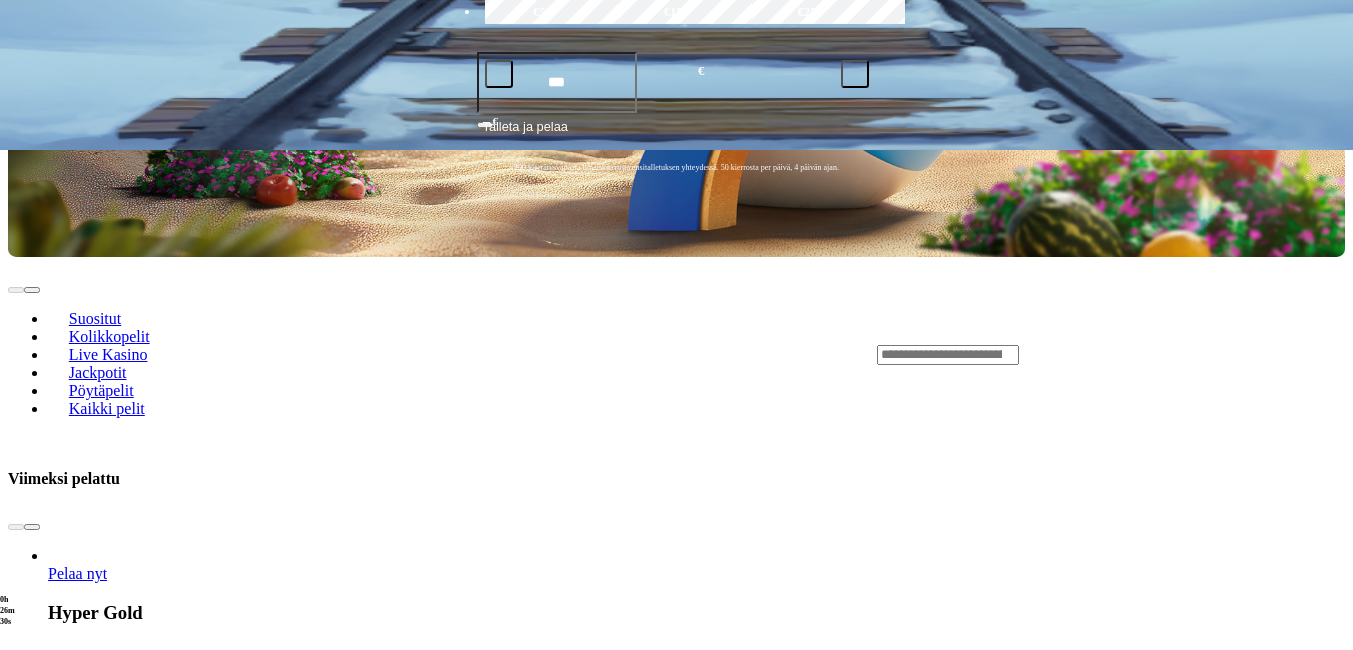click at bounding box center (32, 1594) 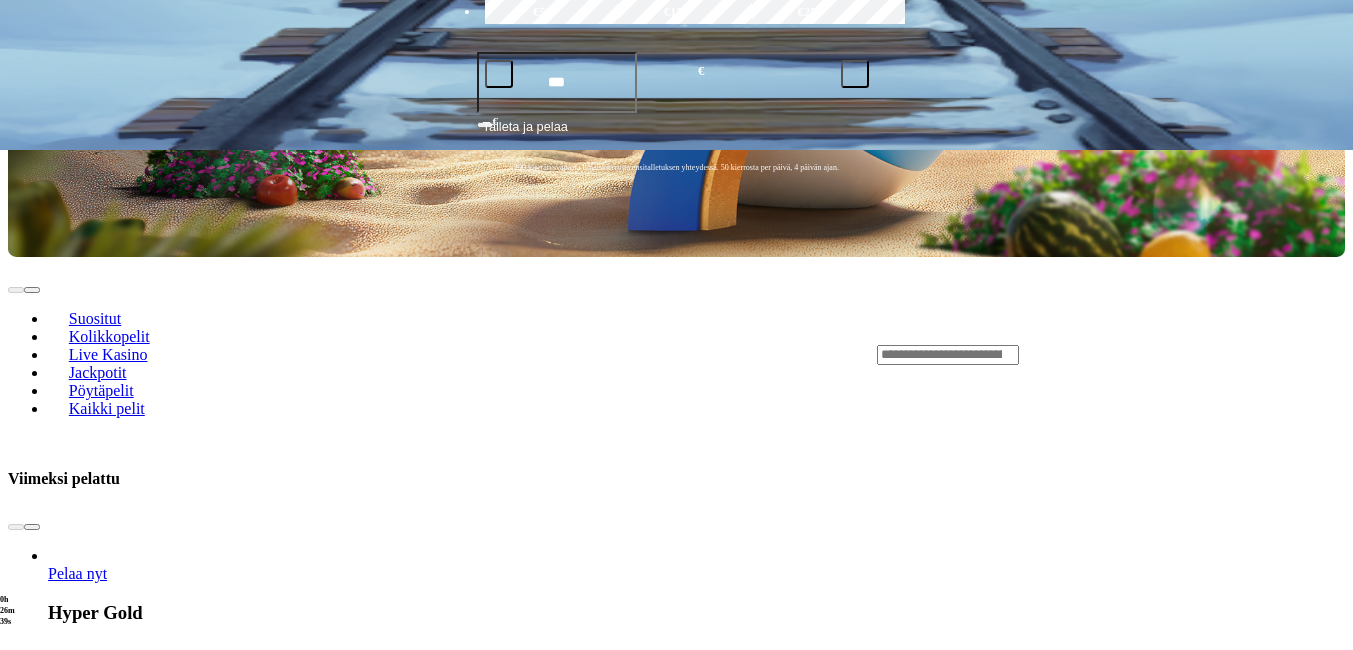 click on "Pelaa nyt" at bounding box center (-491, 2331) 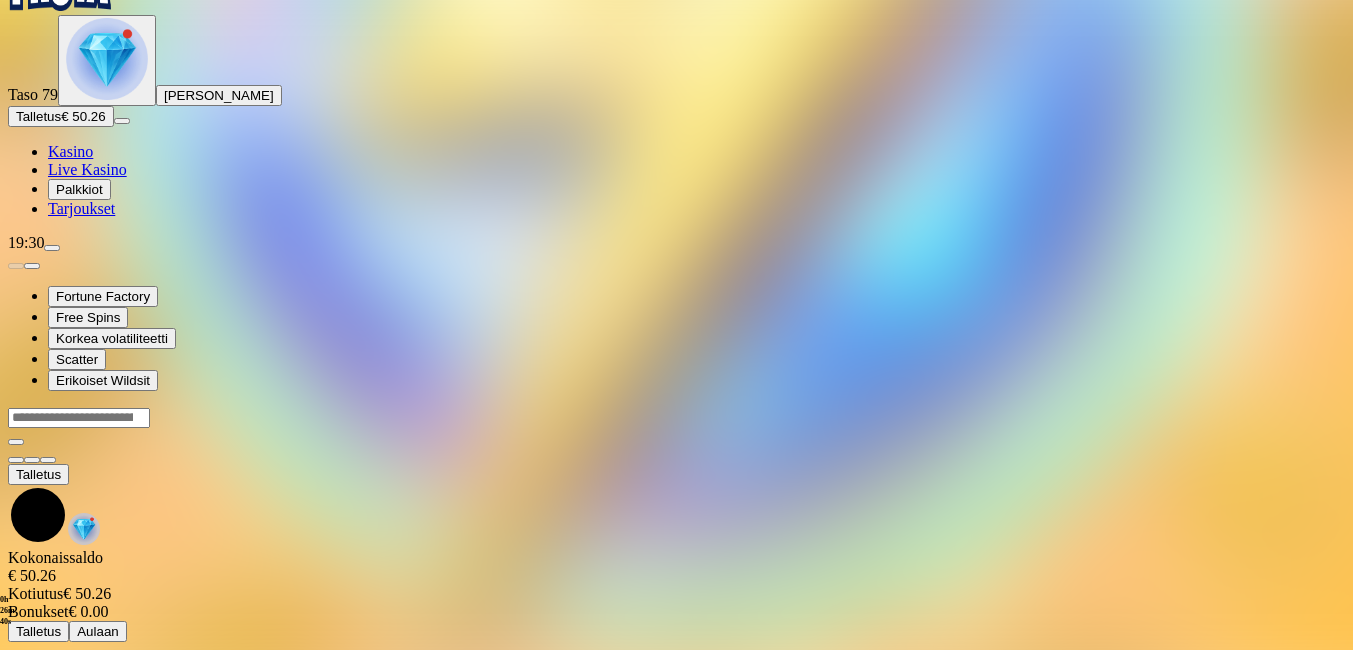 scroll, scrollTop: 0, scrollLeft: 0, axis: both 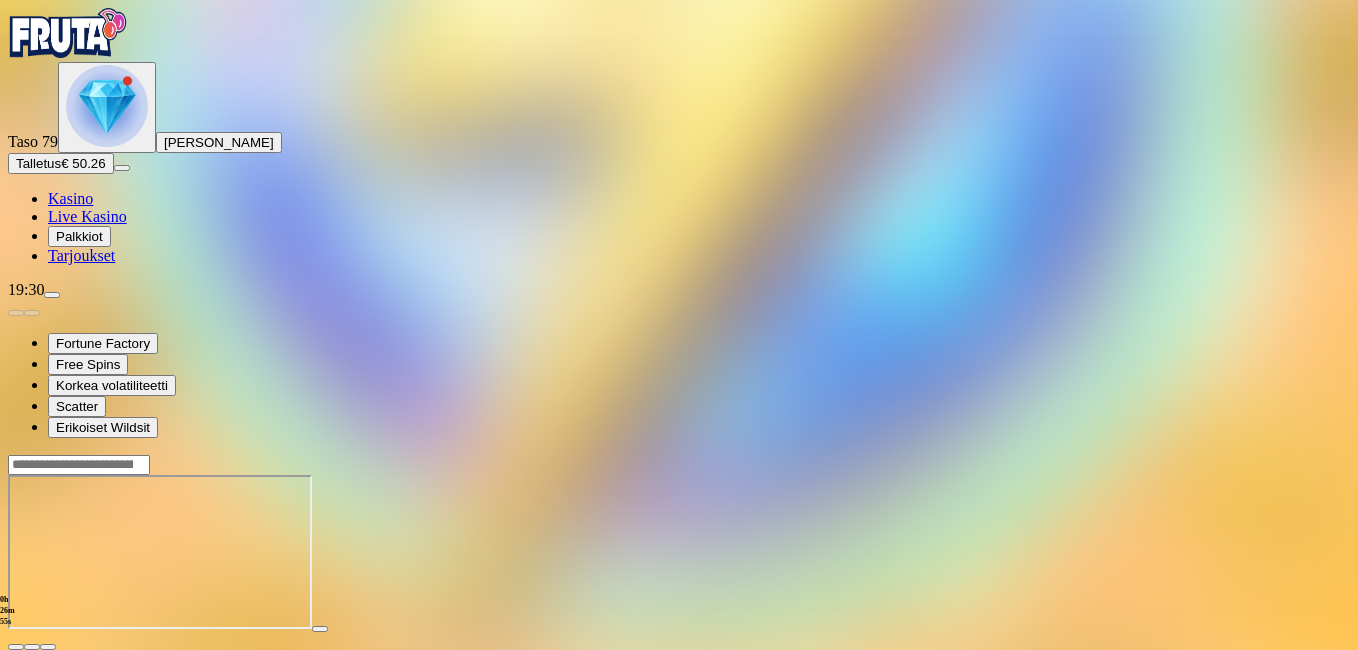 click at bounding box center [48, 647] 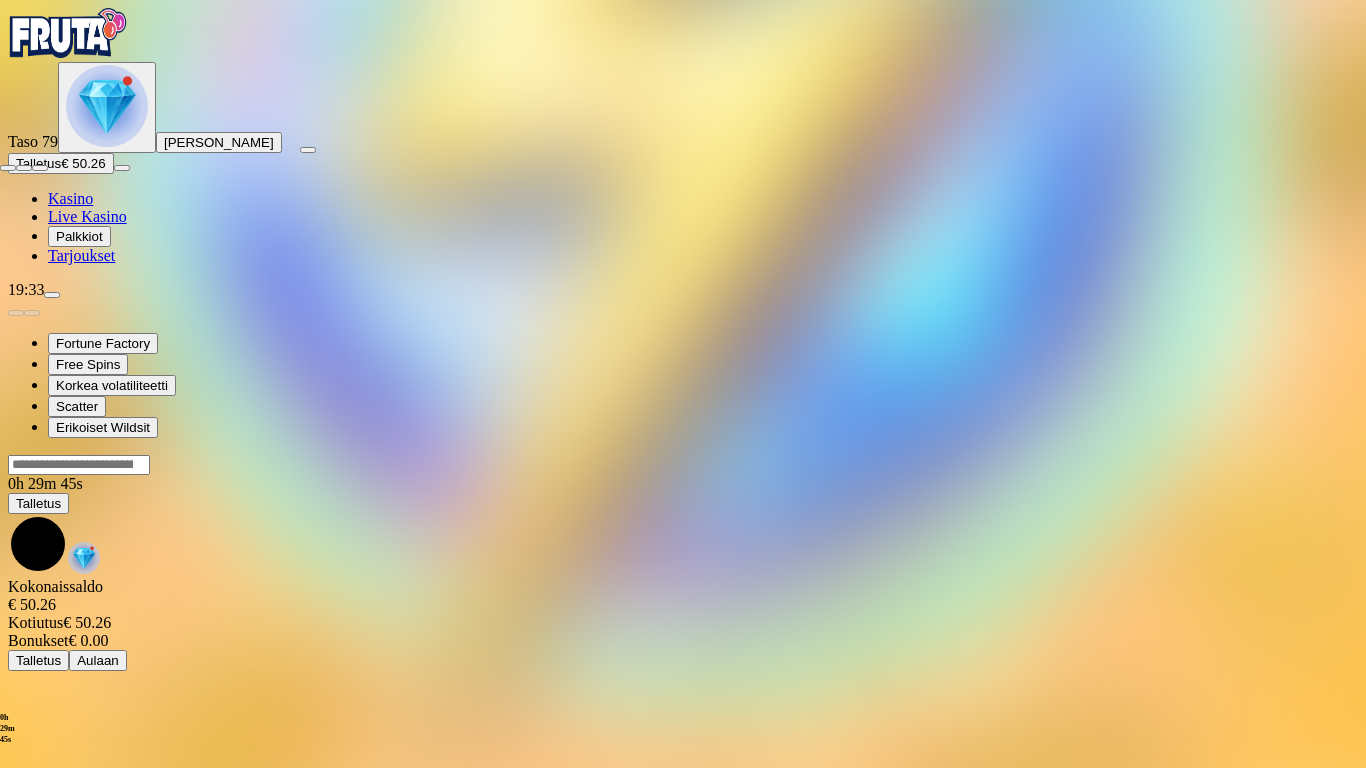 click at bounding box center [8, 168] 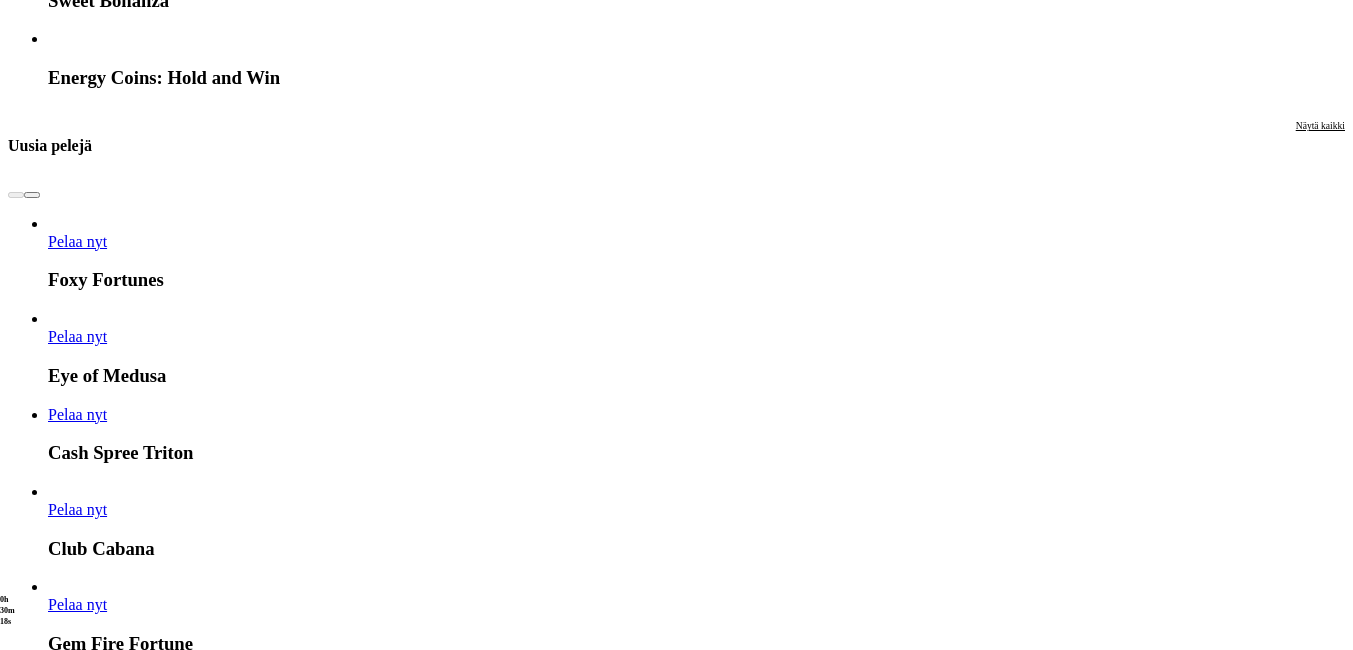 scroll, scrollTop: 2700, scrollLeft: 0, axis: vertical 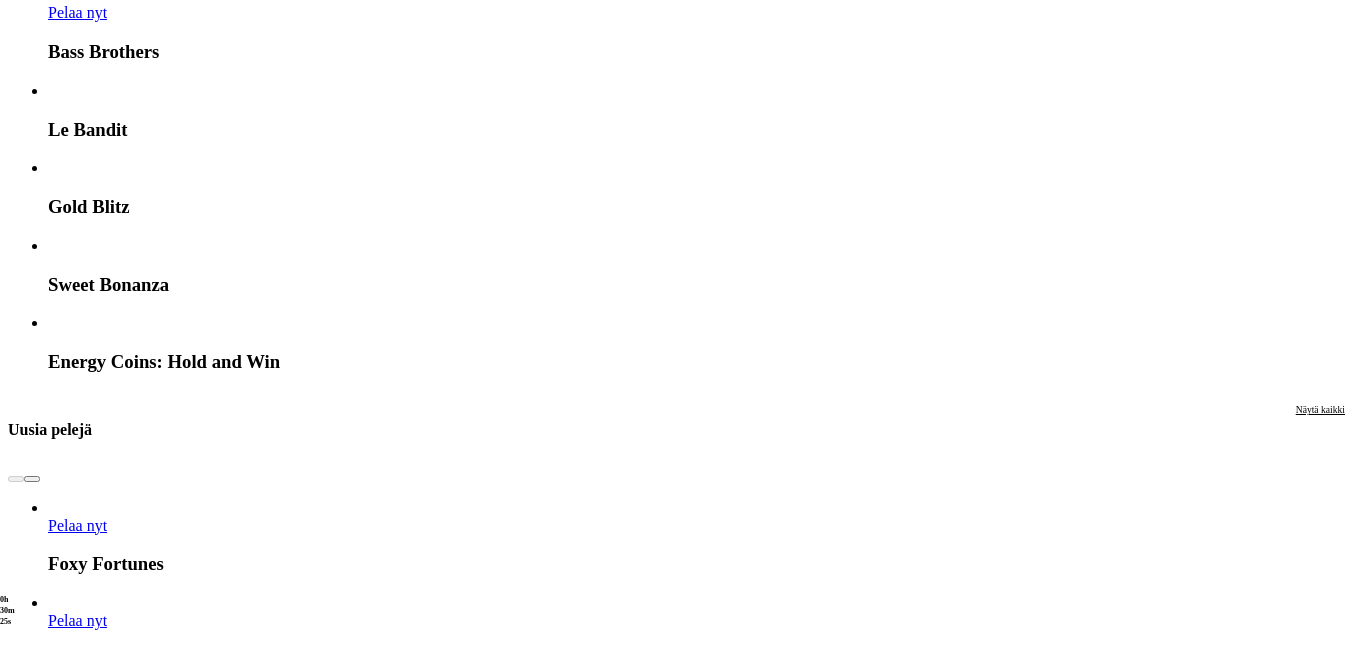 click at bounding box center (32, 18693) 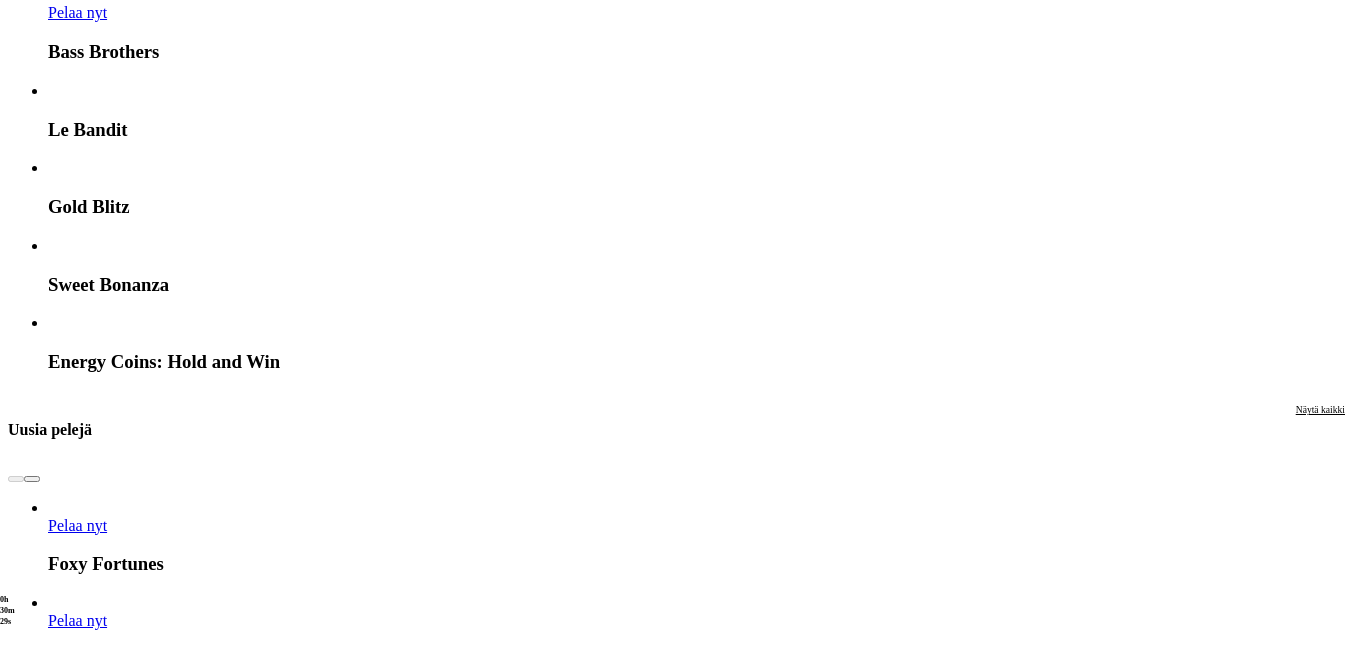 click at bounding box center (32, 18693) 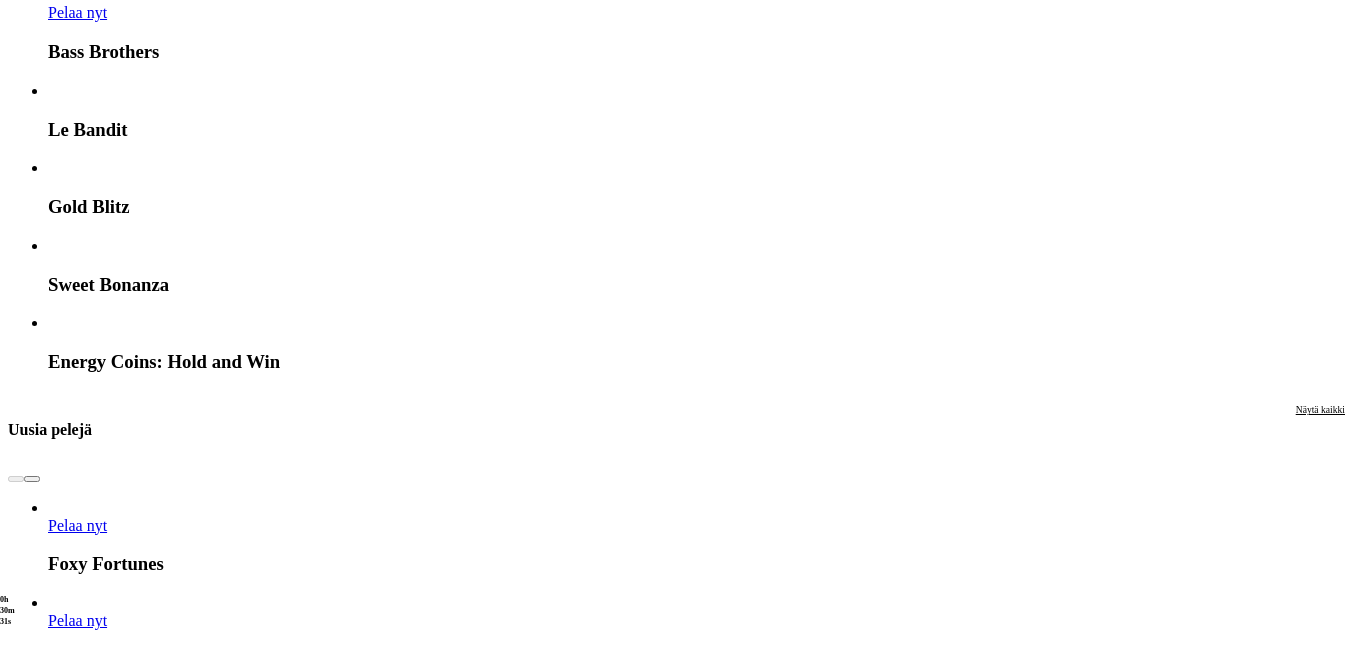 click at bounding box center (32, 18693) 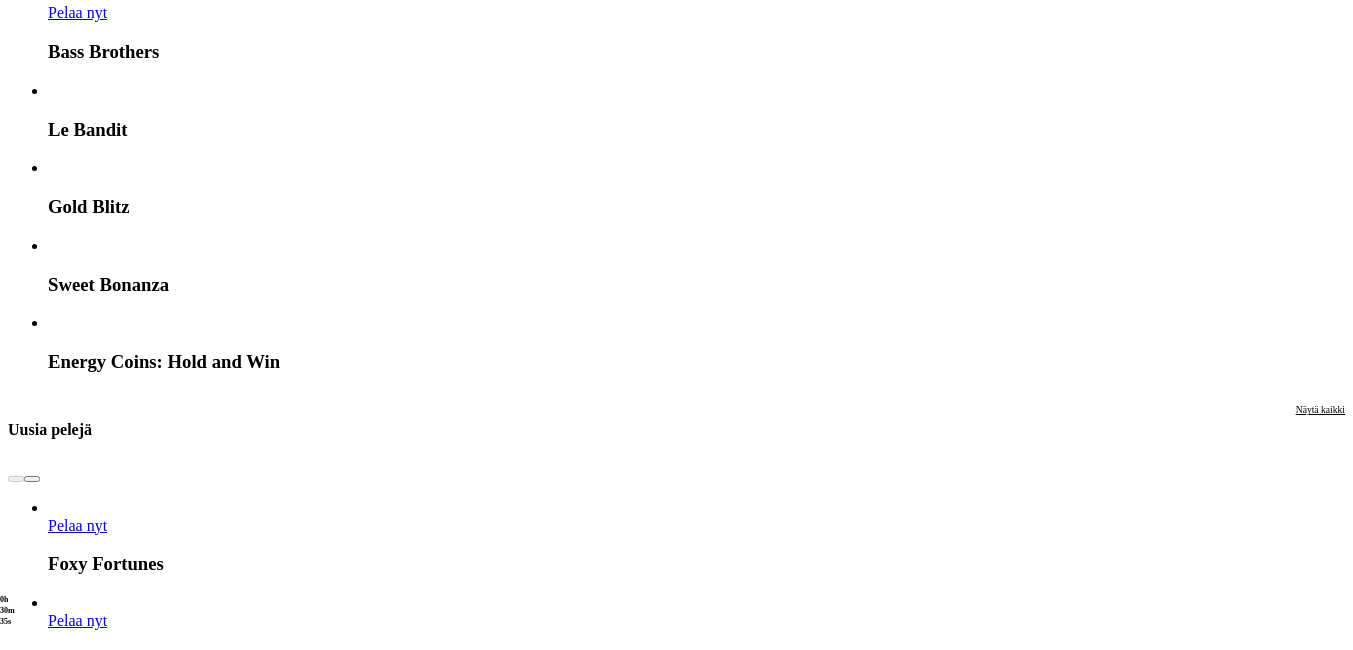 click at bounding box center (32, 18693) 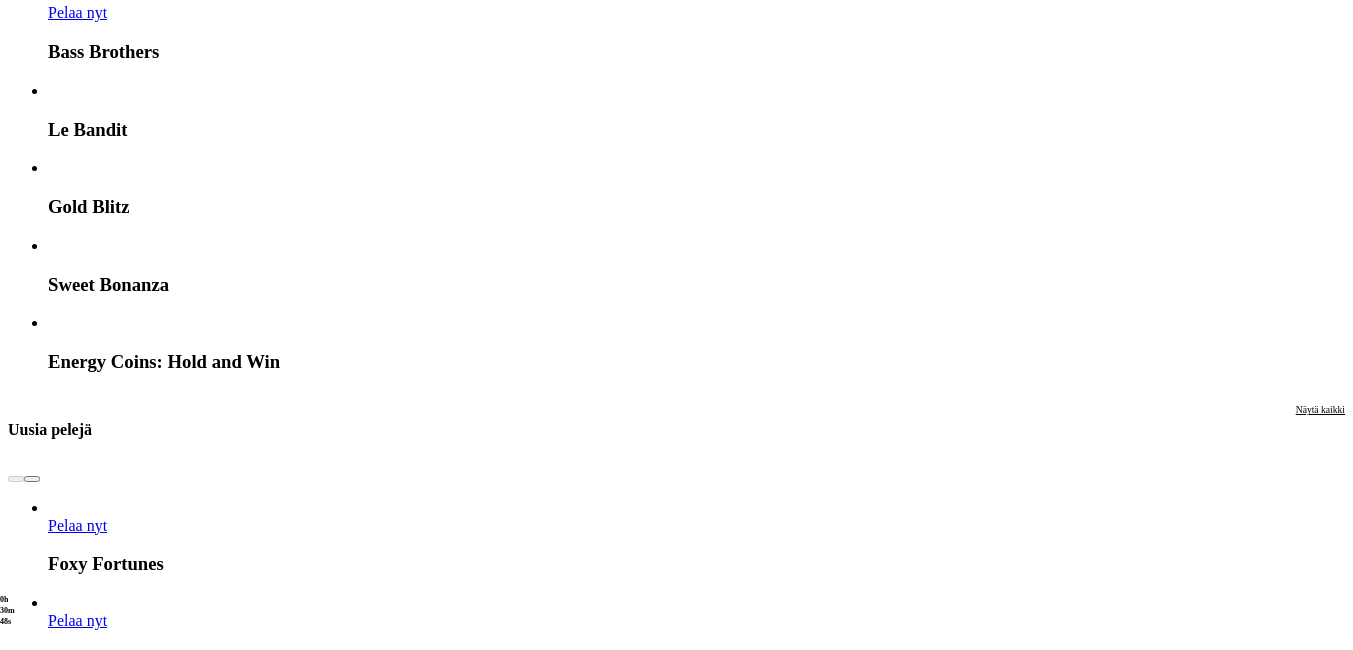 click on "Pelaa nyt" at bounding box center [-2223, 31445] 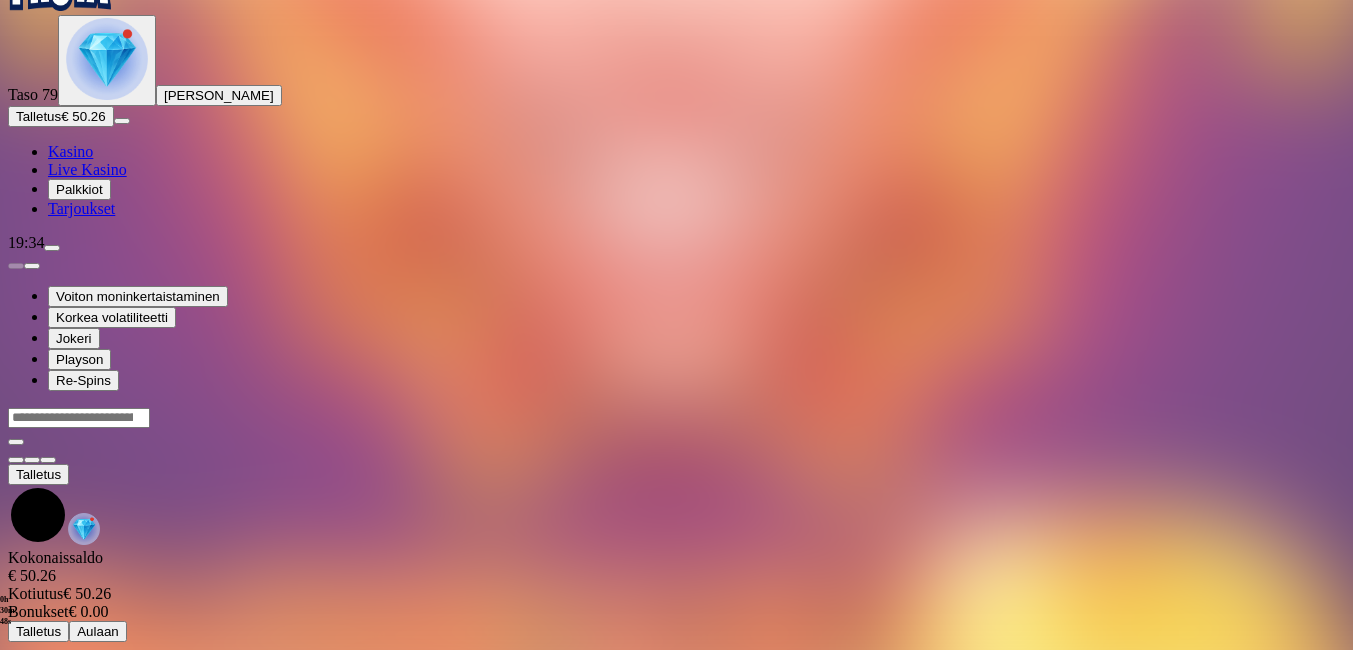 scroll, scrollTop: 0, scrollLeft: 0, axis: both 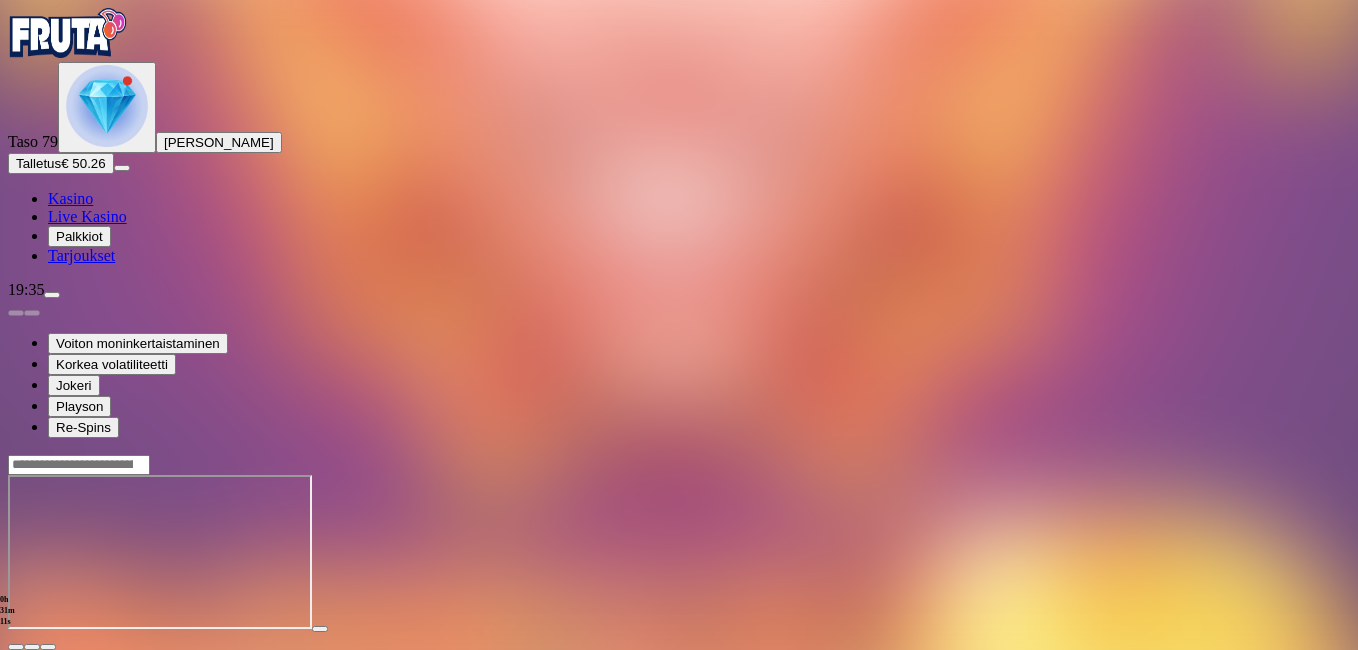 click at bounding box center [48, 647] 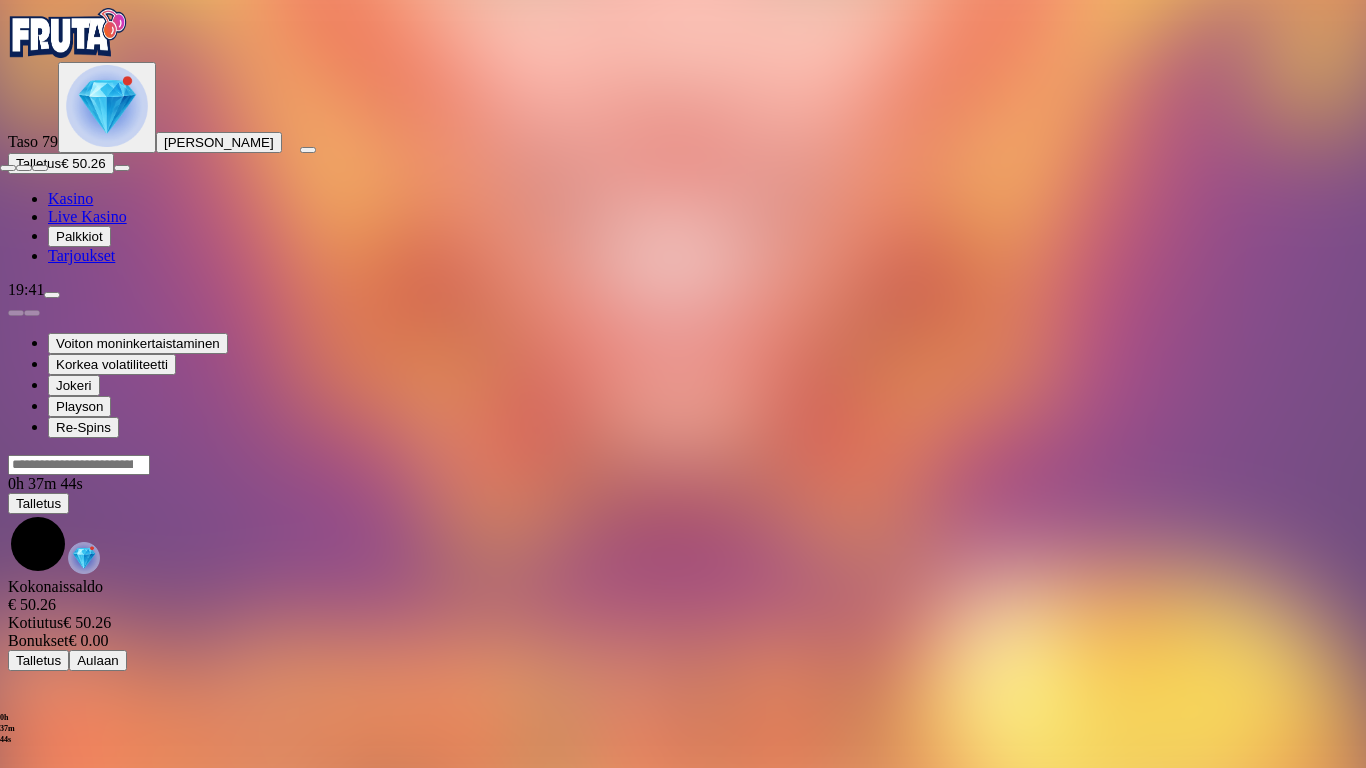 click at bounding box center (8, 168) 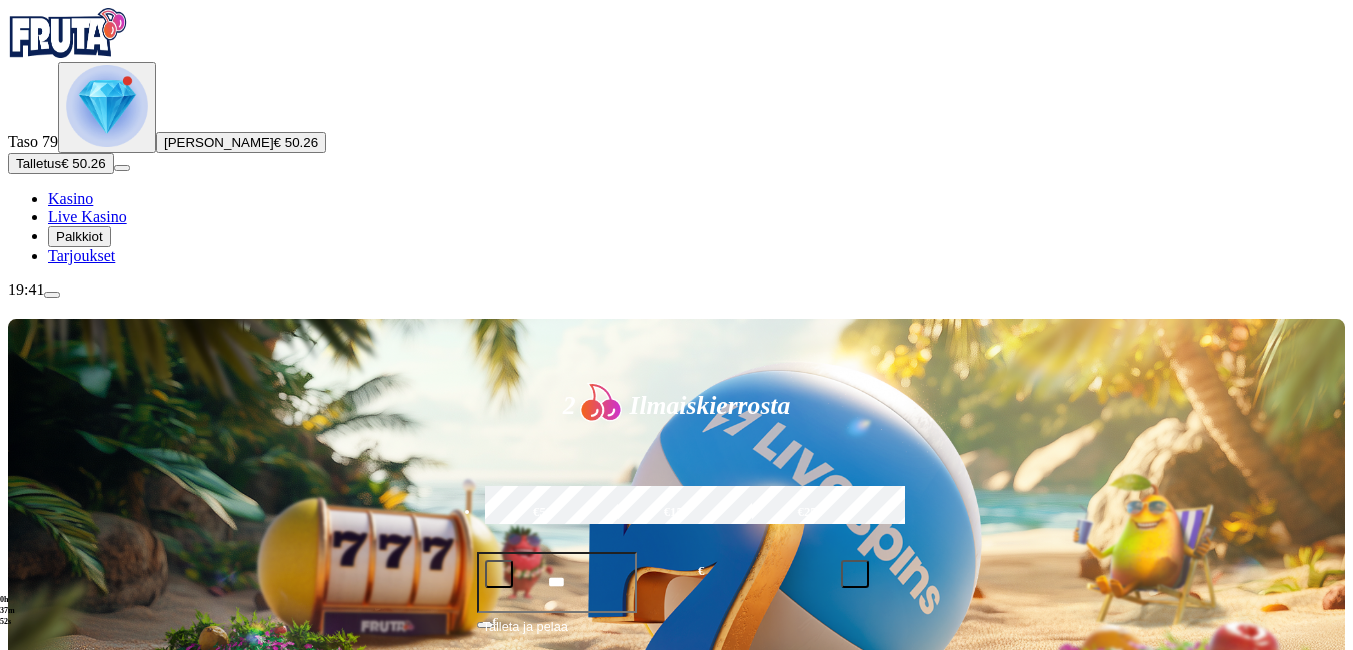 click on "Pelaa nyt" at bounding box center (77, 1455) 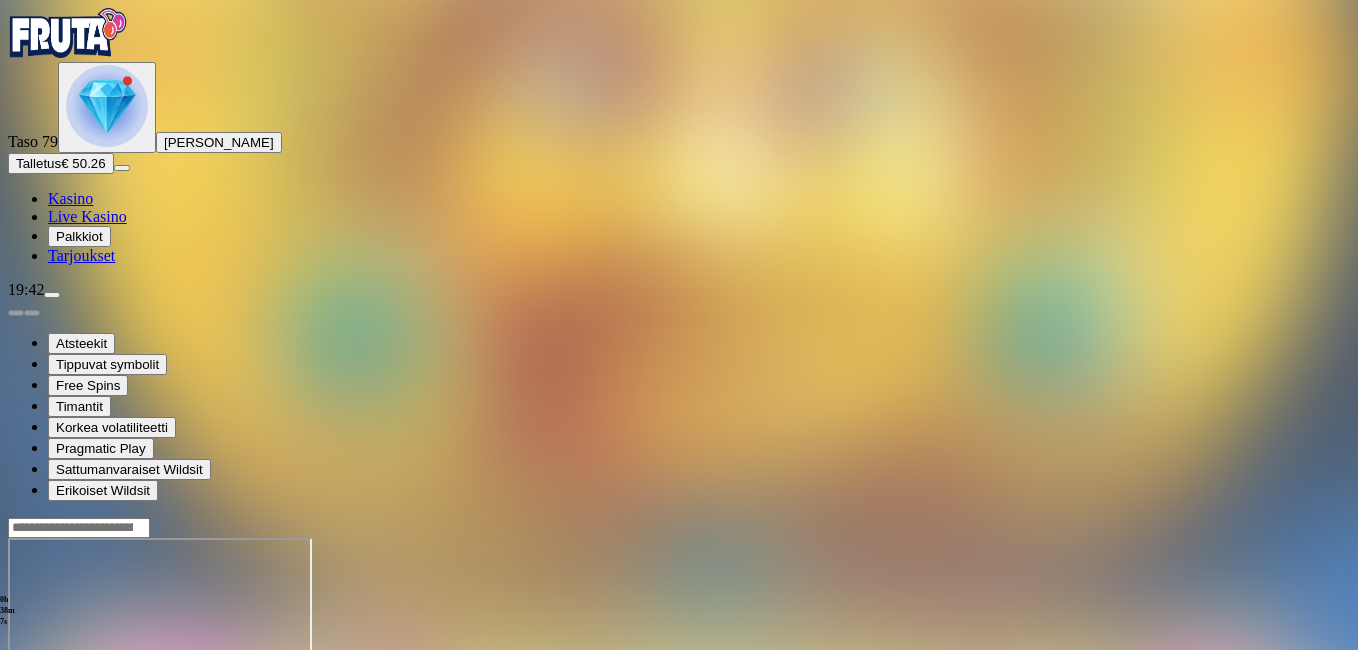click at bounding box center (48, 710) 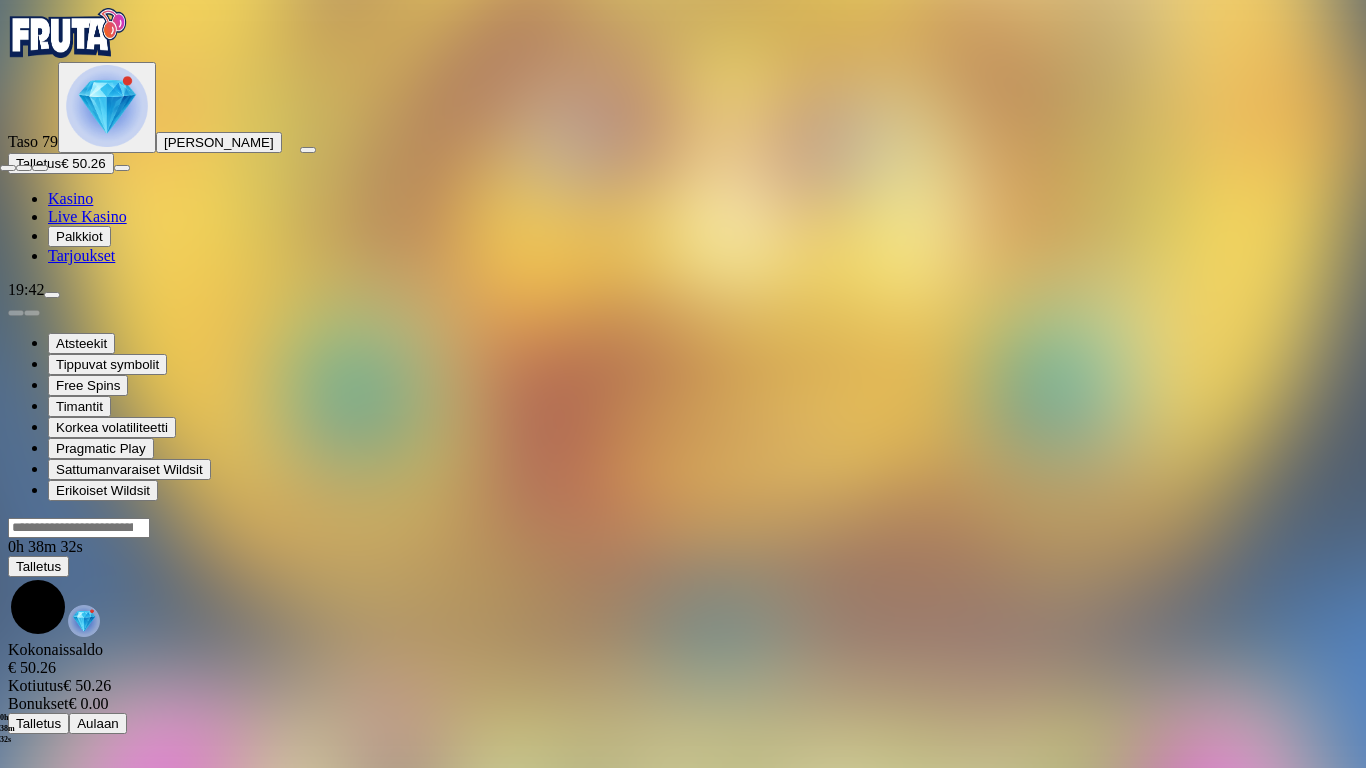 click at bounding box center (8, 168) 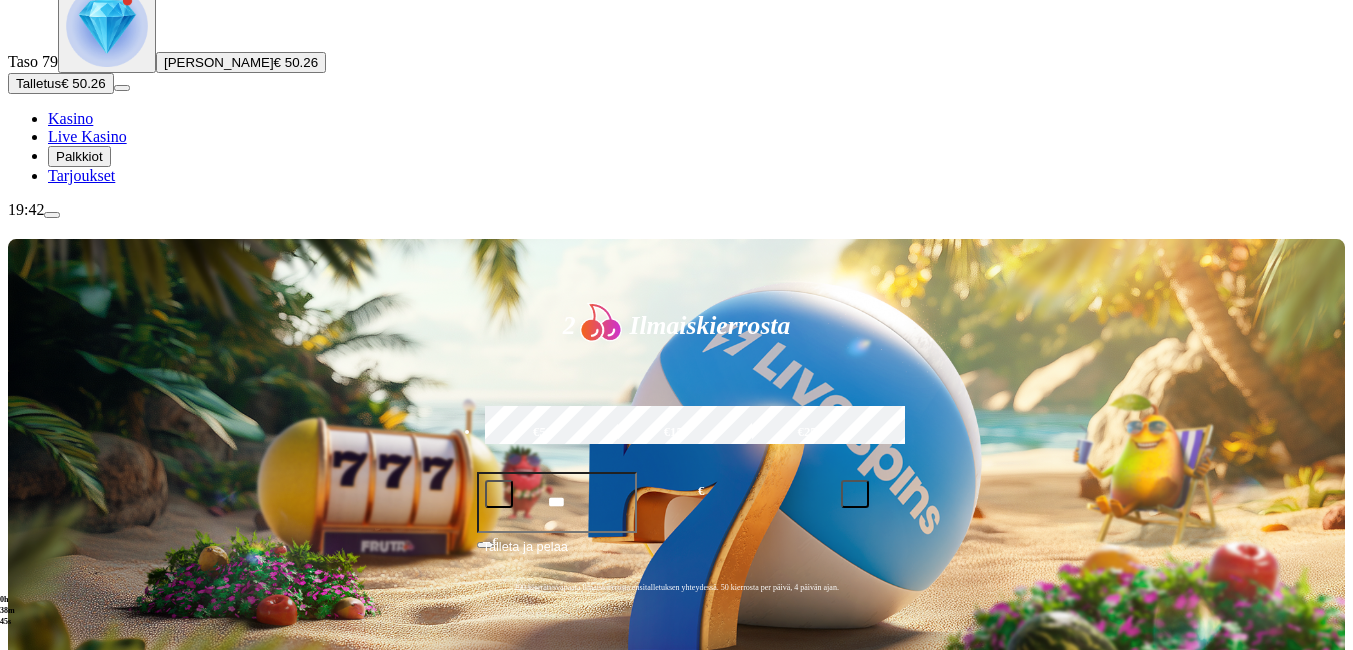 scroll, scrollTop: 300, scrollLeft: 0, axis: vertical 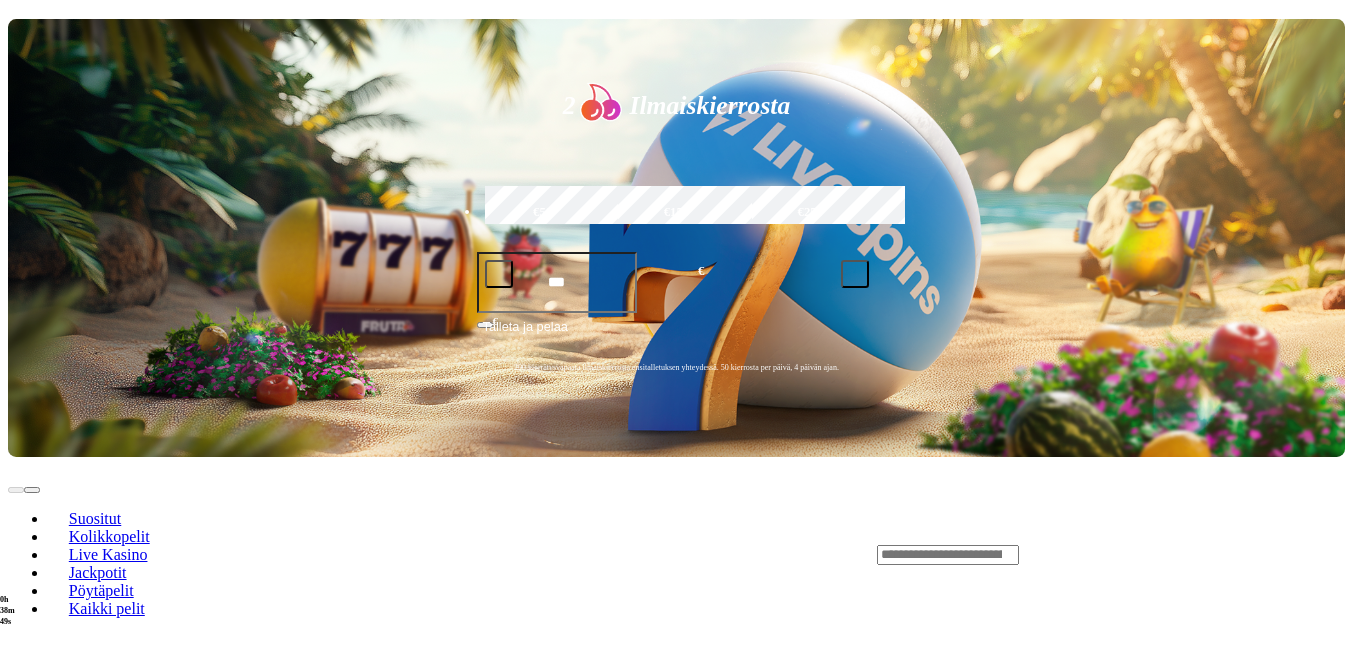 click at bounding box center [32, 727] 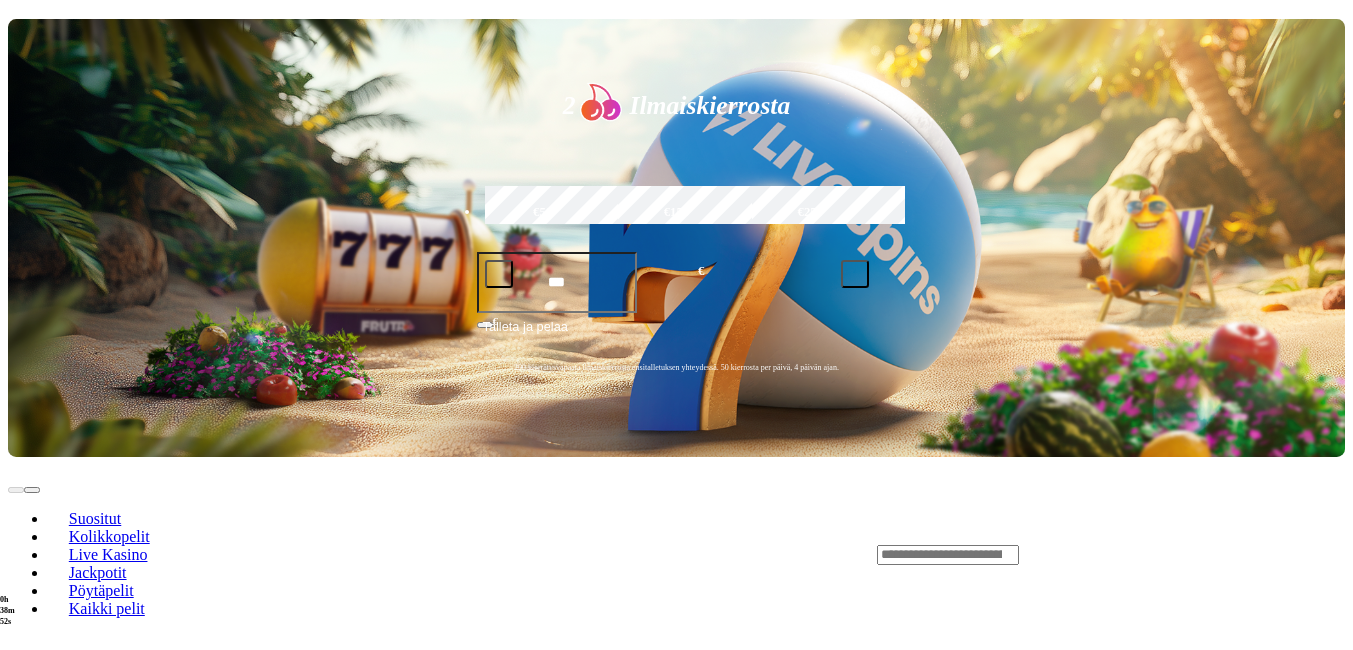 click at bounding box center (32, 727) 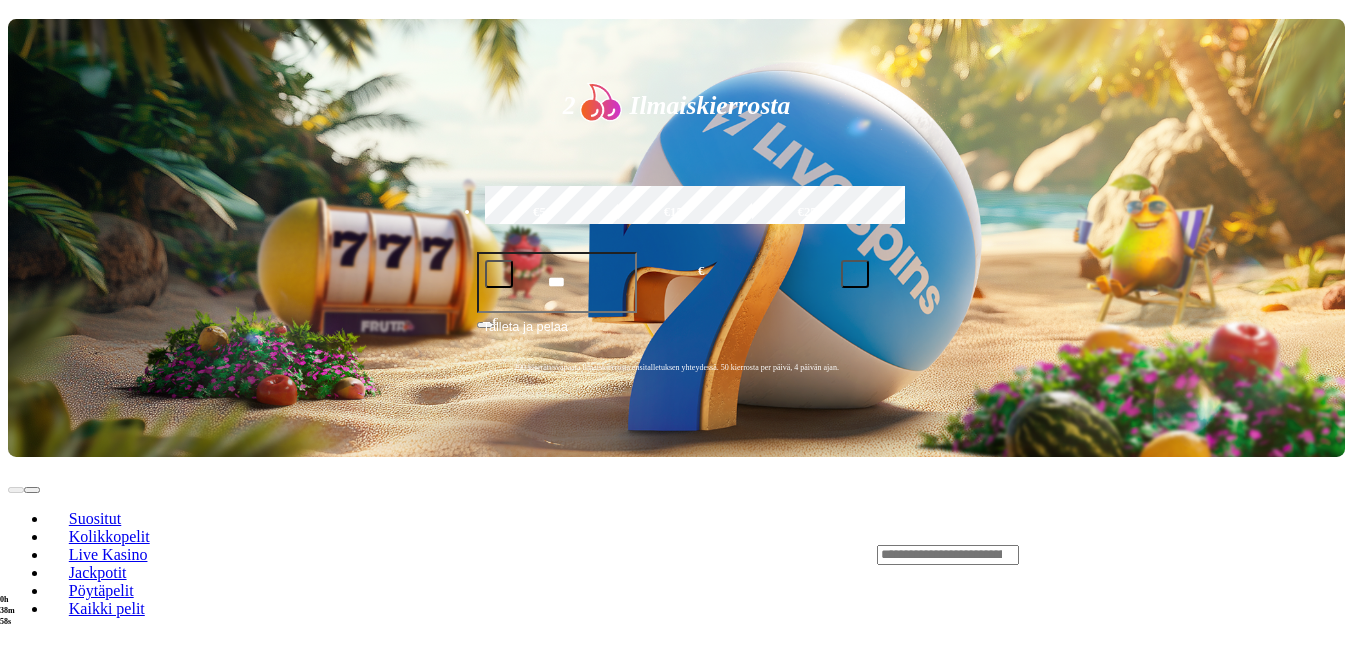 click on "Pelaa nyt" at bounding box center [-1911, 1798] 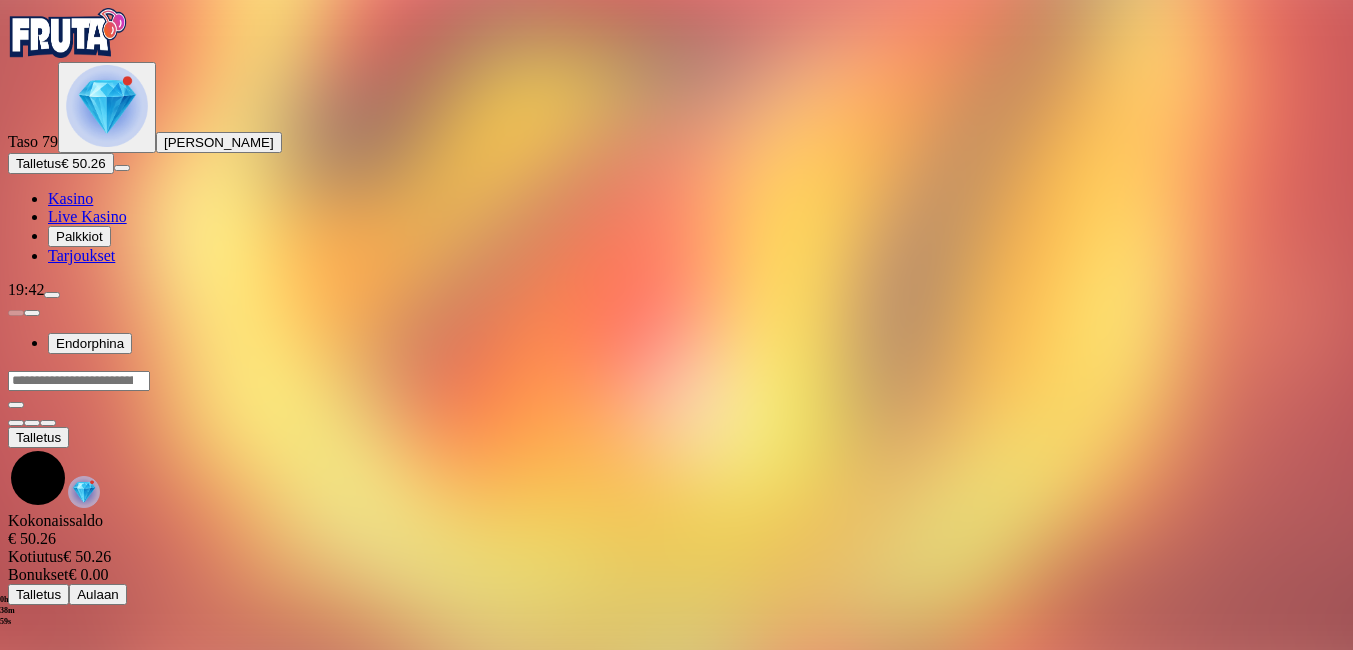 scroll, scrollTop: 0, scrollLeft: 0, axis: both 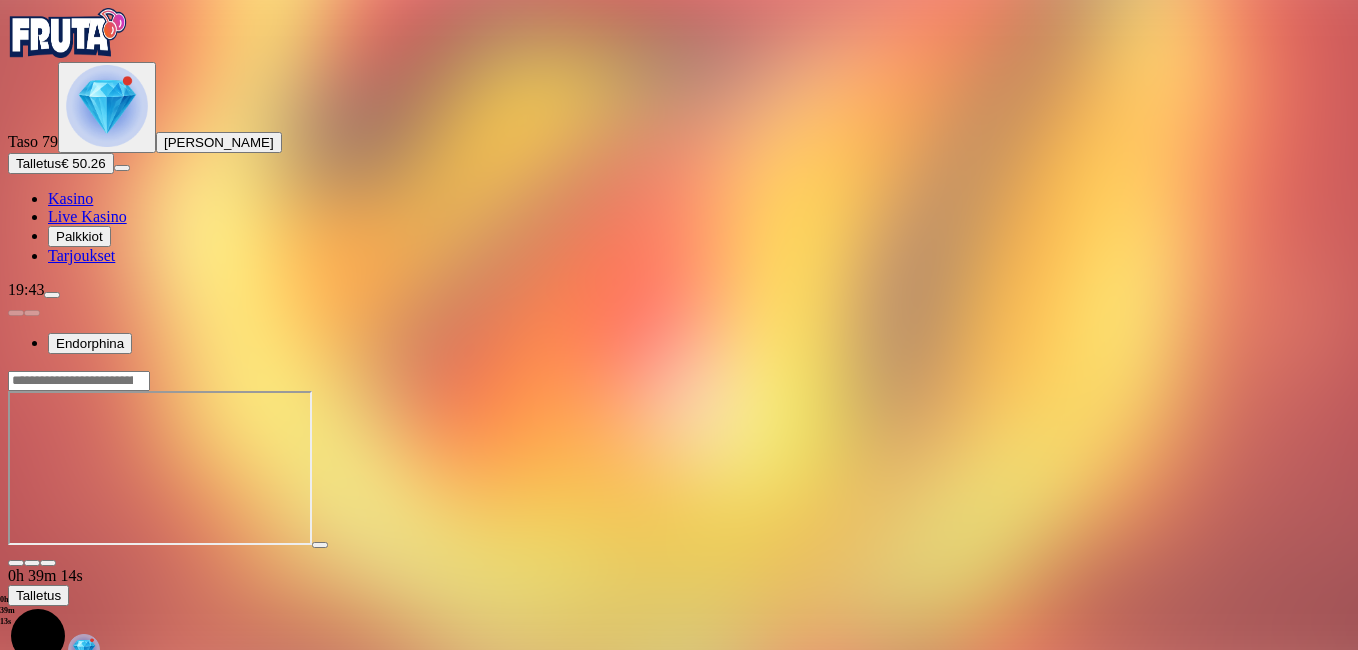 click at bounding box center [48, 563] 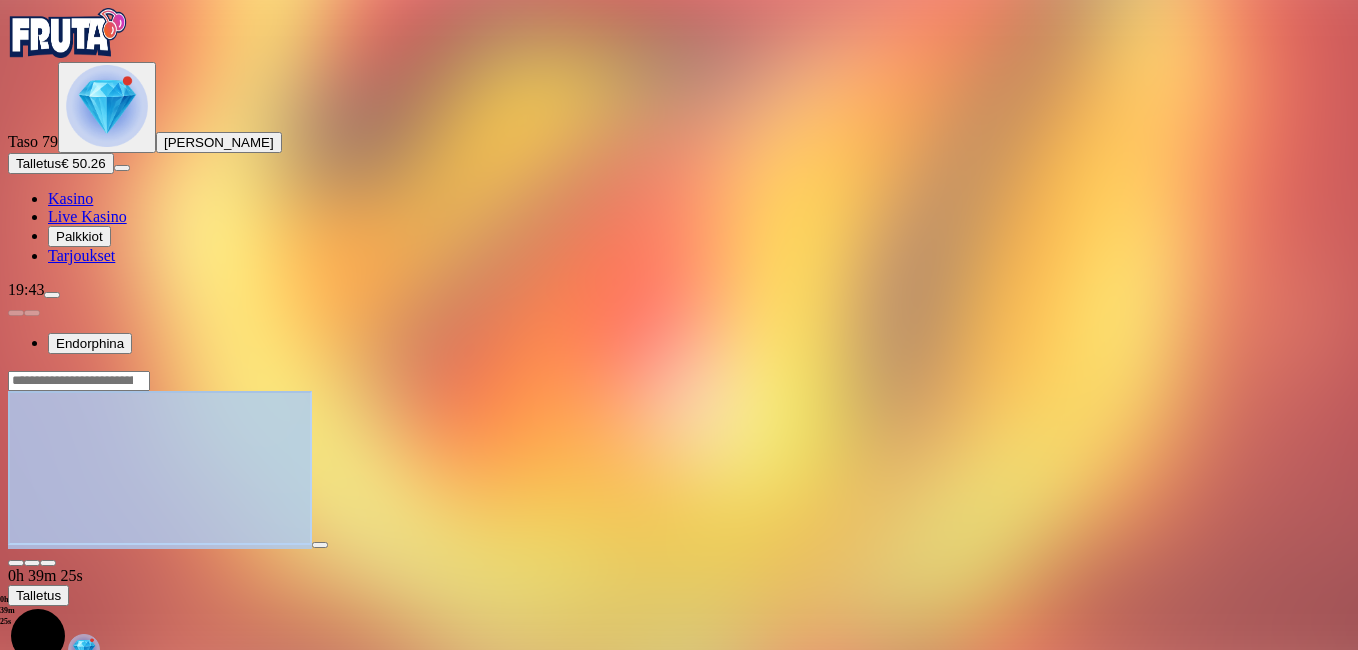 click at bounding box center (48, 563) 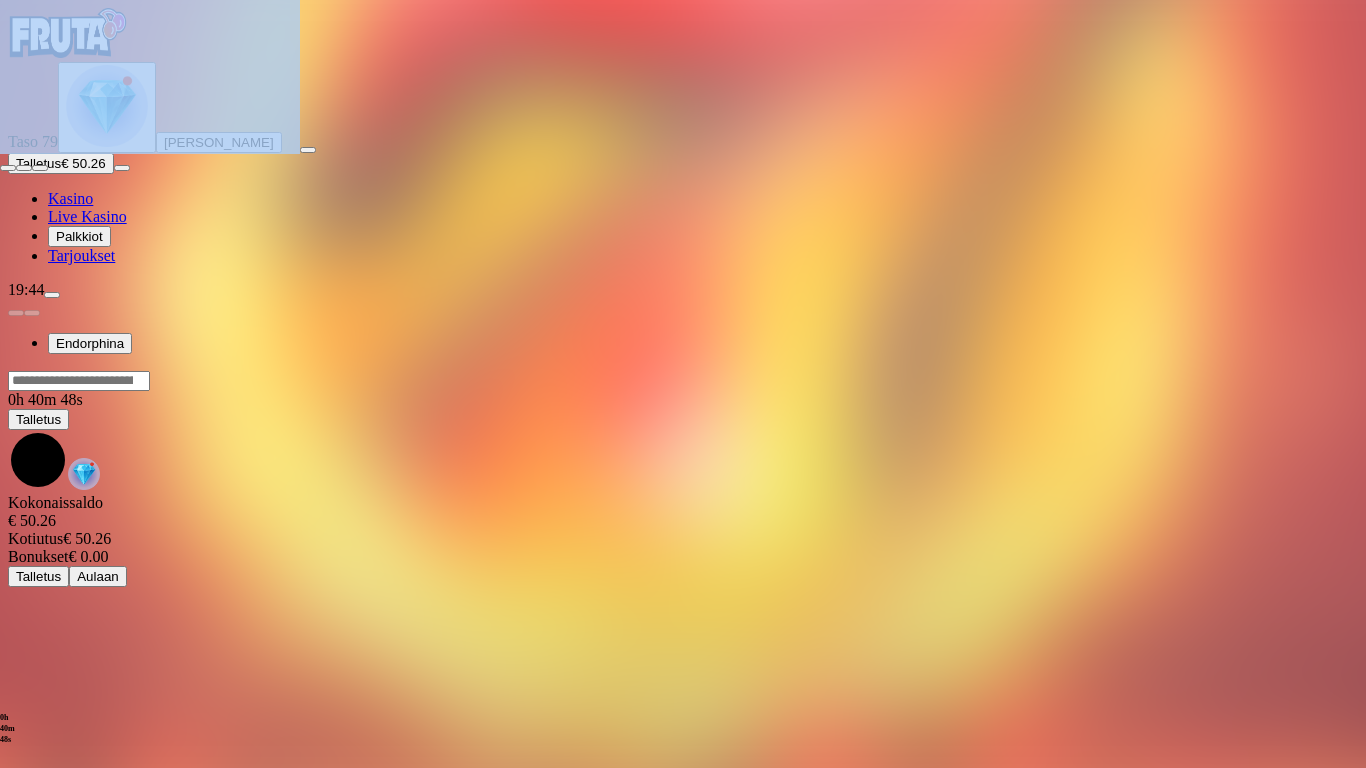 click at bounding box center [8, 168] 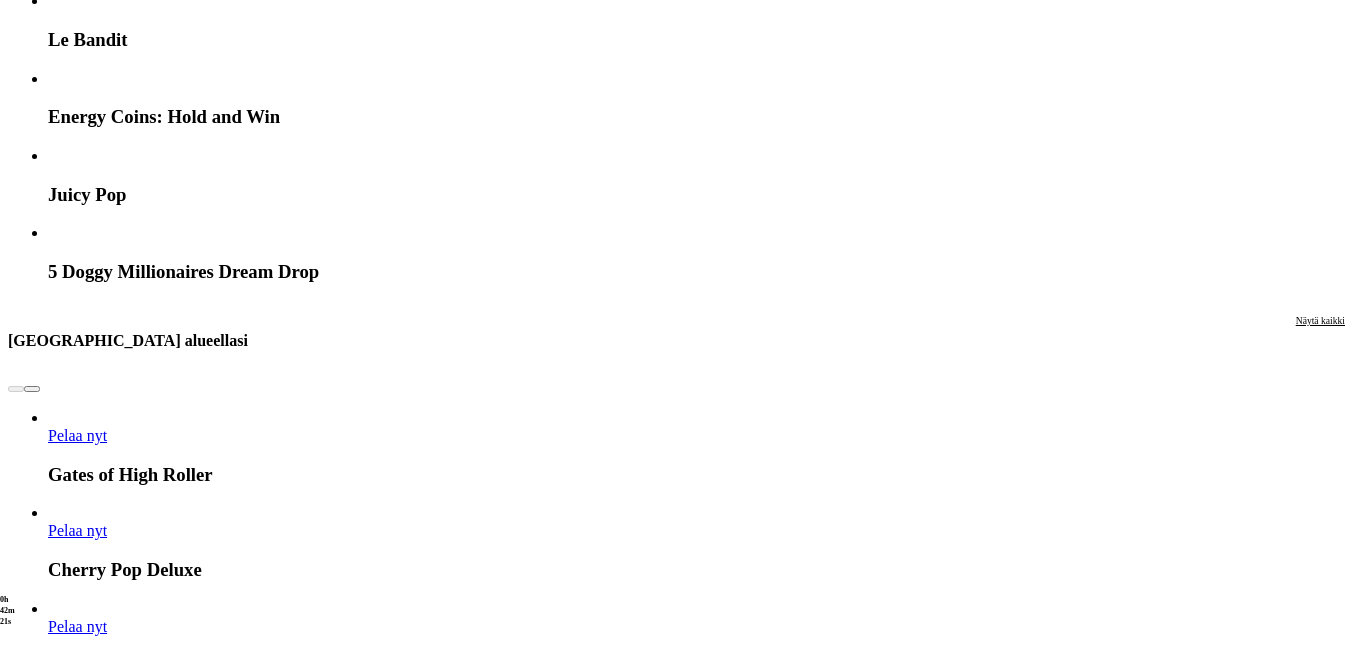 scroll, scrollTop: 1800, scrollLeft: 0, axis: vertical 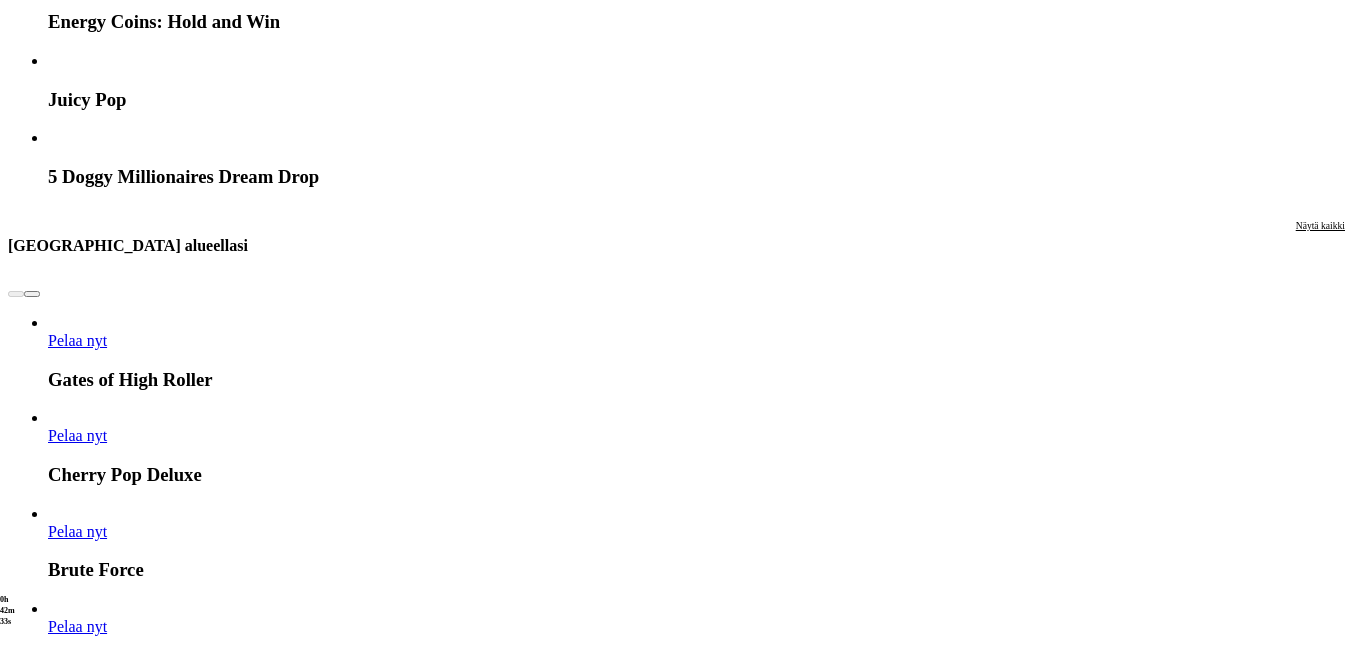 click at bounding box center [32, 15595] 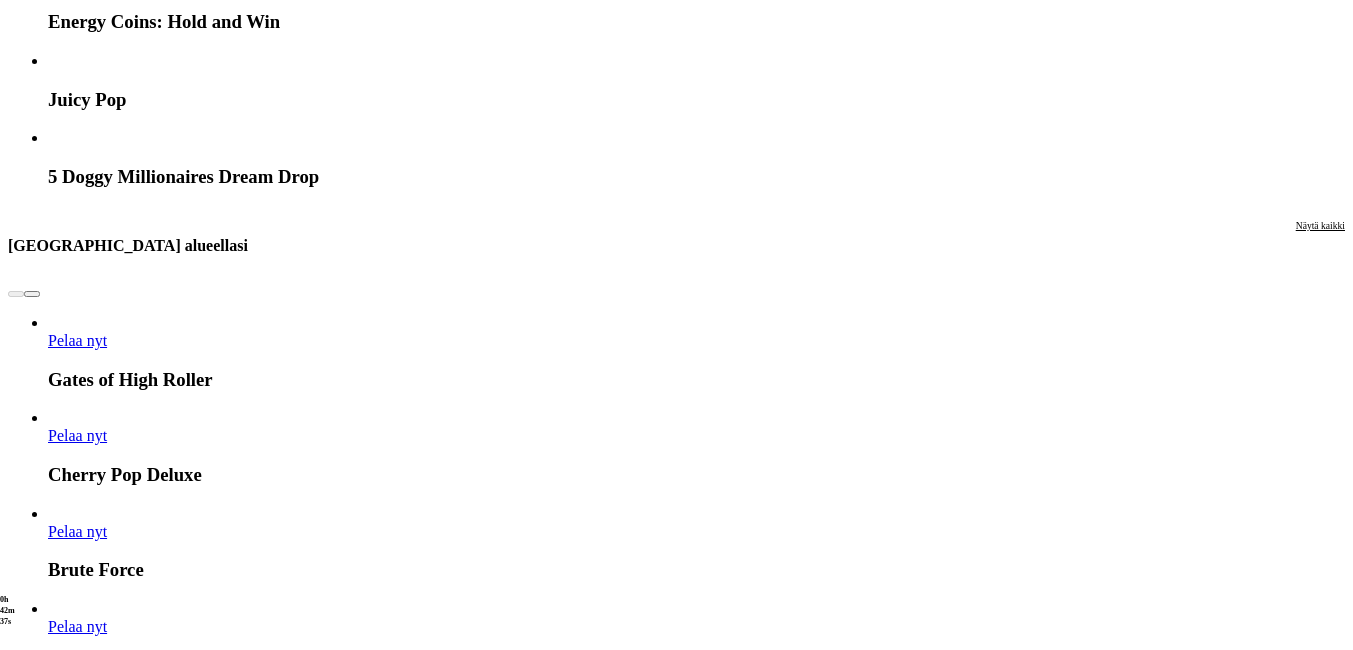 click on "Pelaa nyt" at bounding box center [-752, 16124] 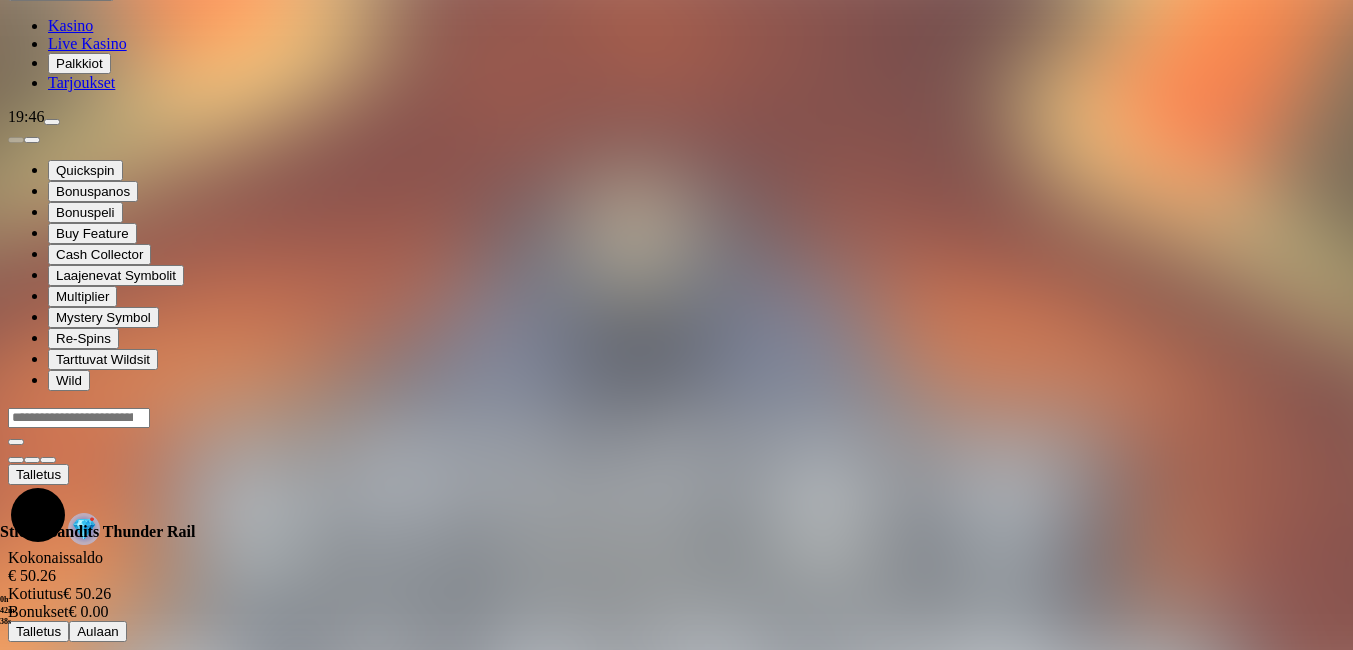 scroll, scrollTop: 0, scrollLeft: 0, axis: both 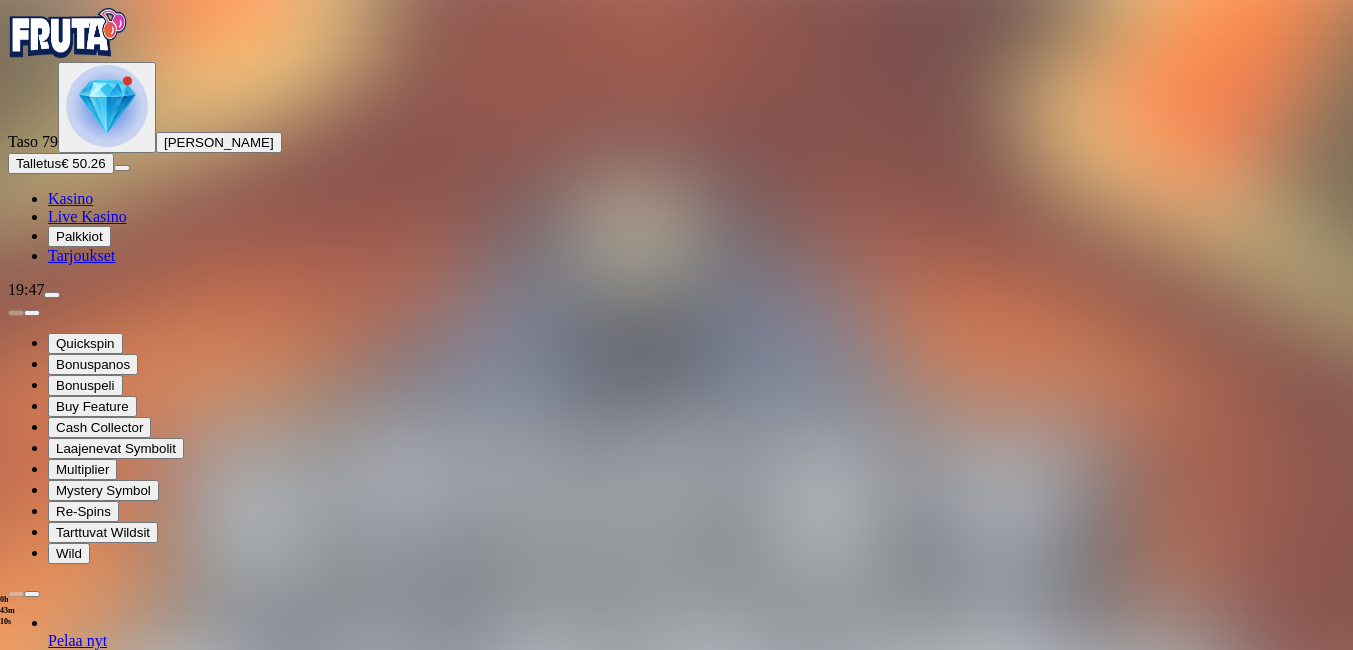 click at bounding box center (48, 1363) 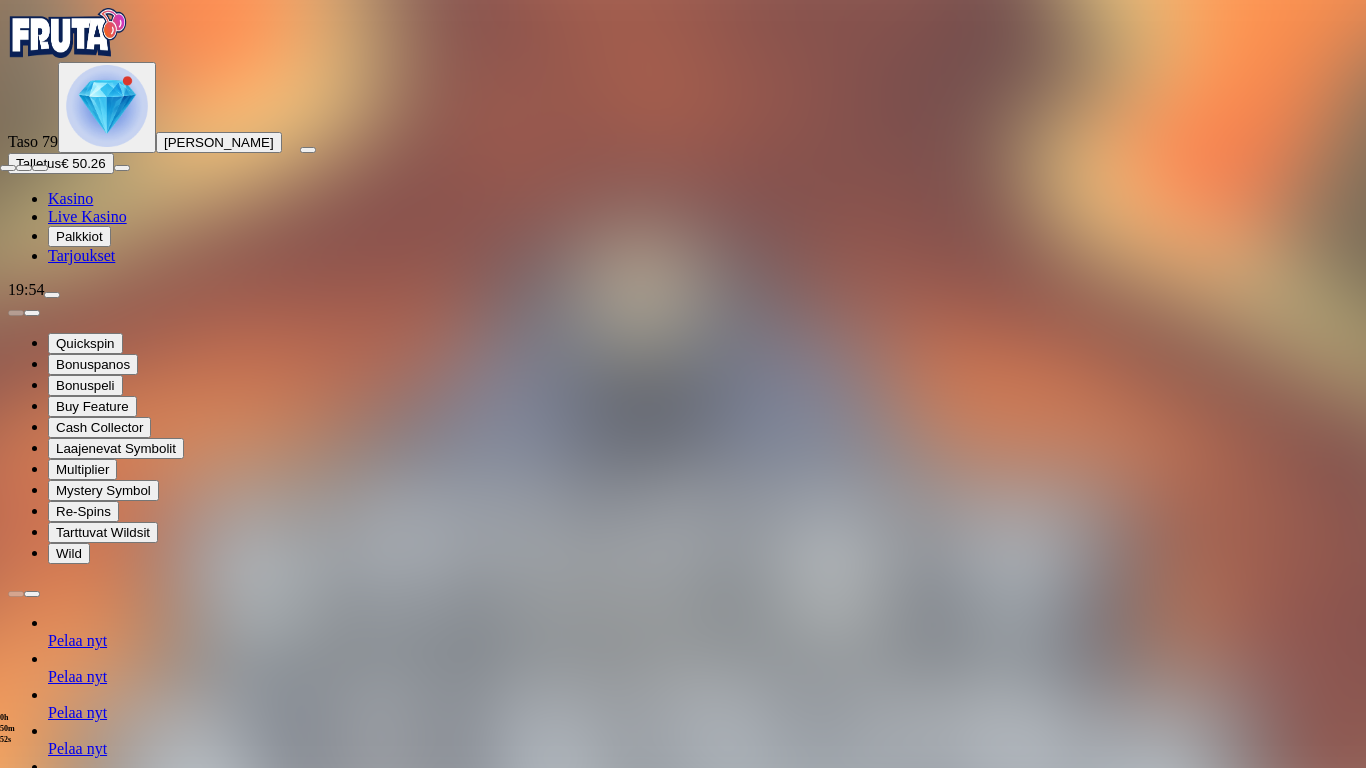 click at bounding box center (8, 168) 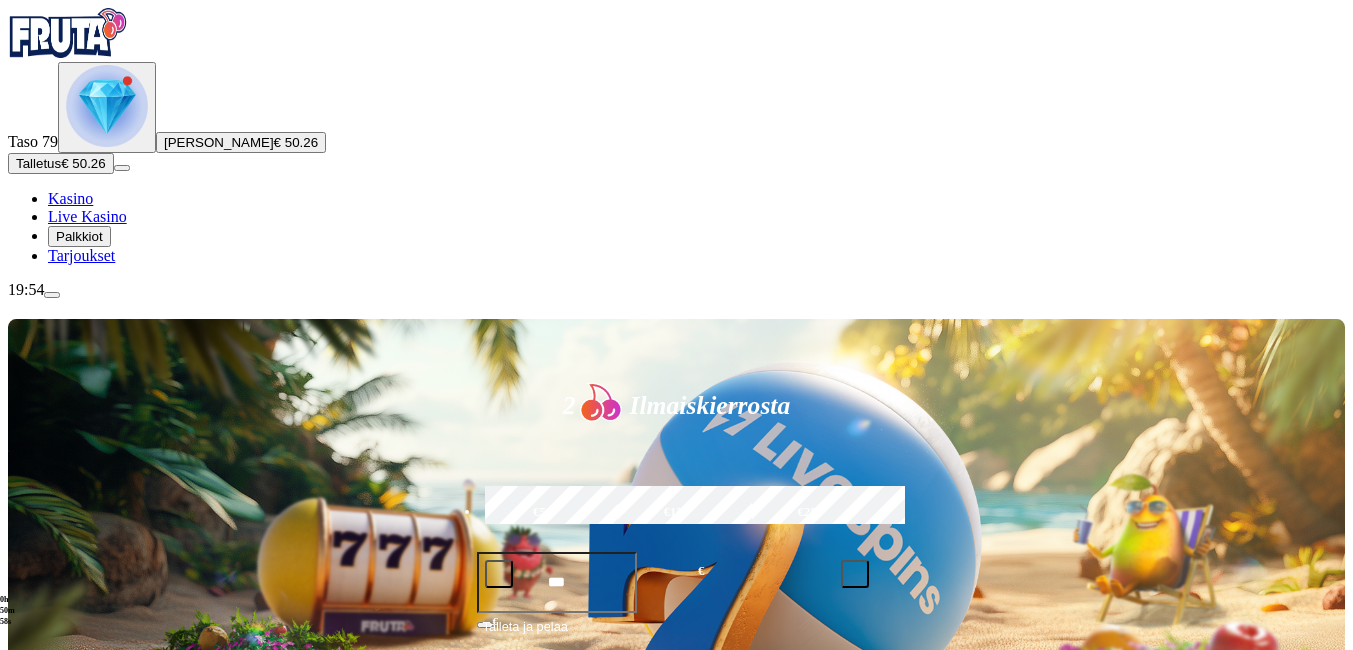 scroll, scrollTop: 300, scrollLeft: 0, axis: vertical 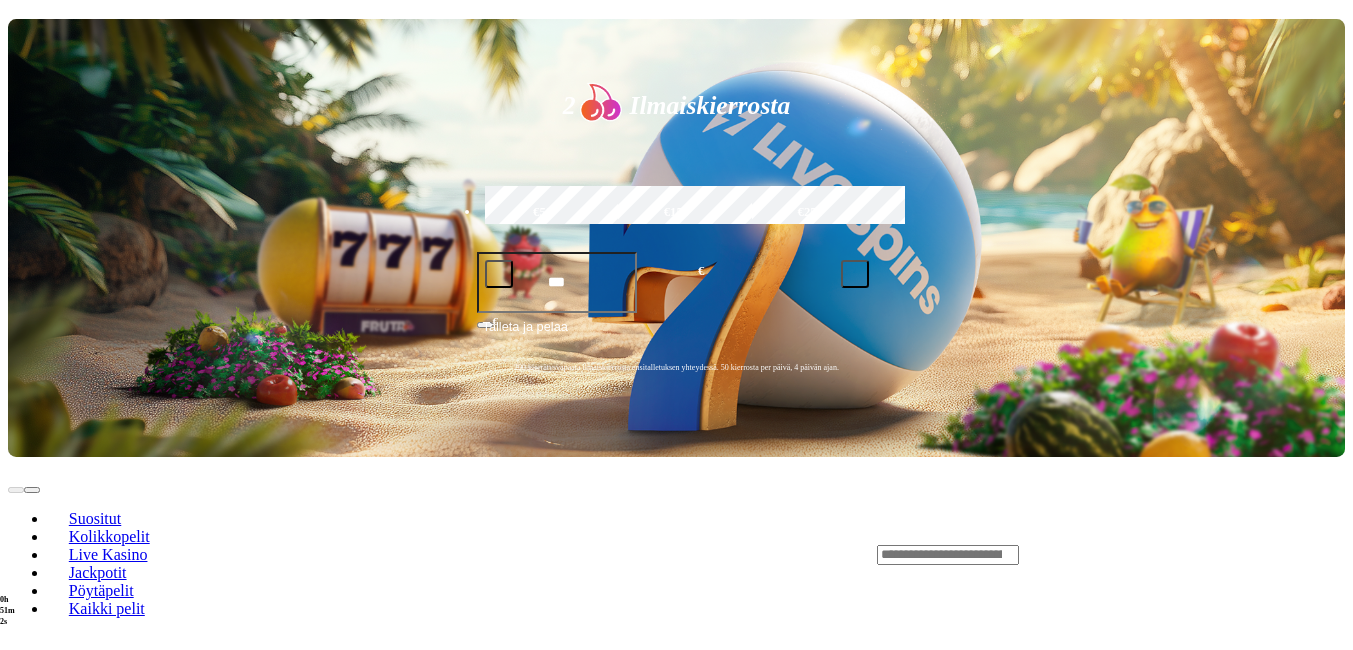 click at bounding box center [32, 727] 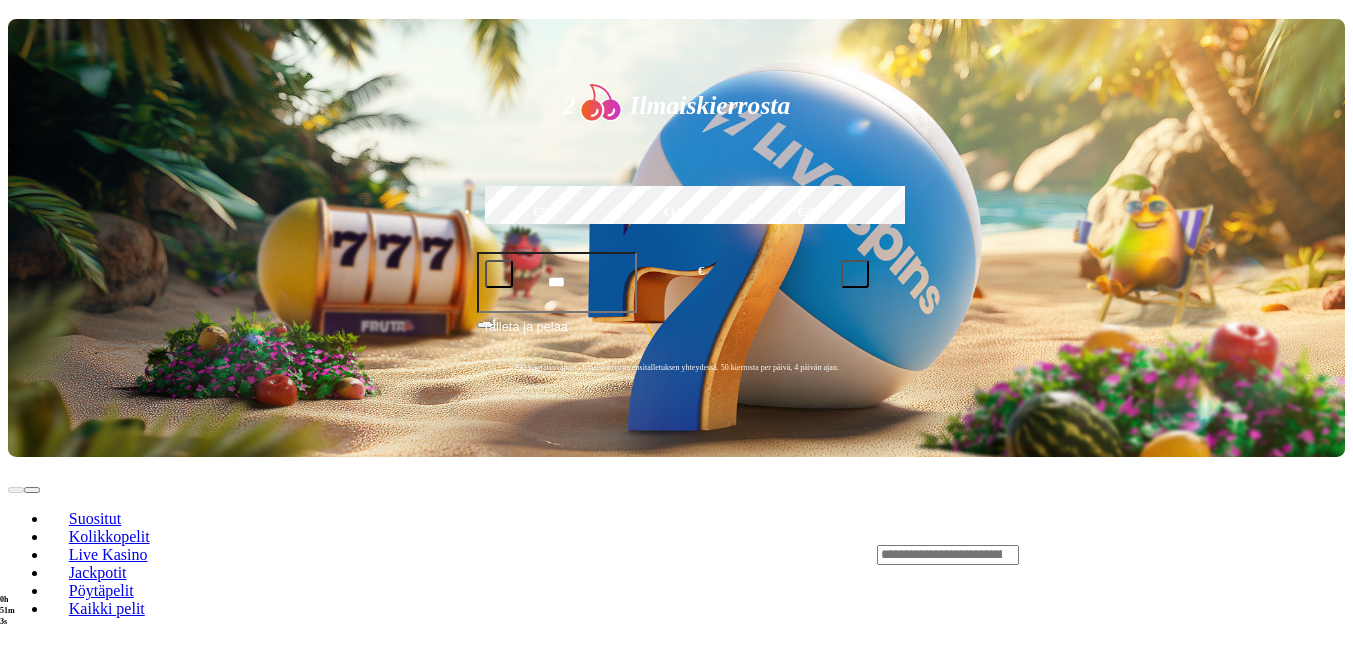 click at bounding box center [32, 727] 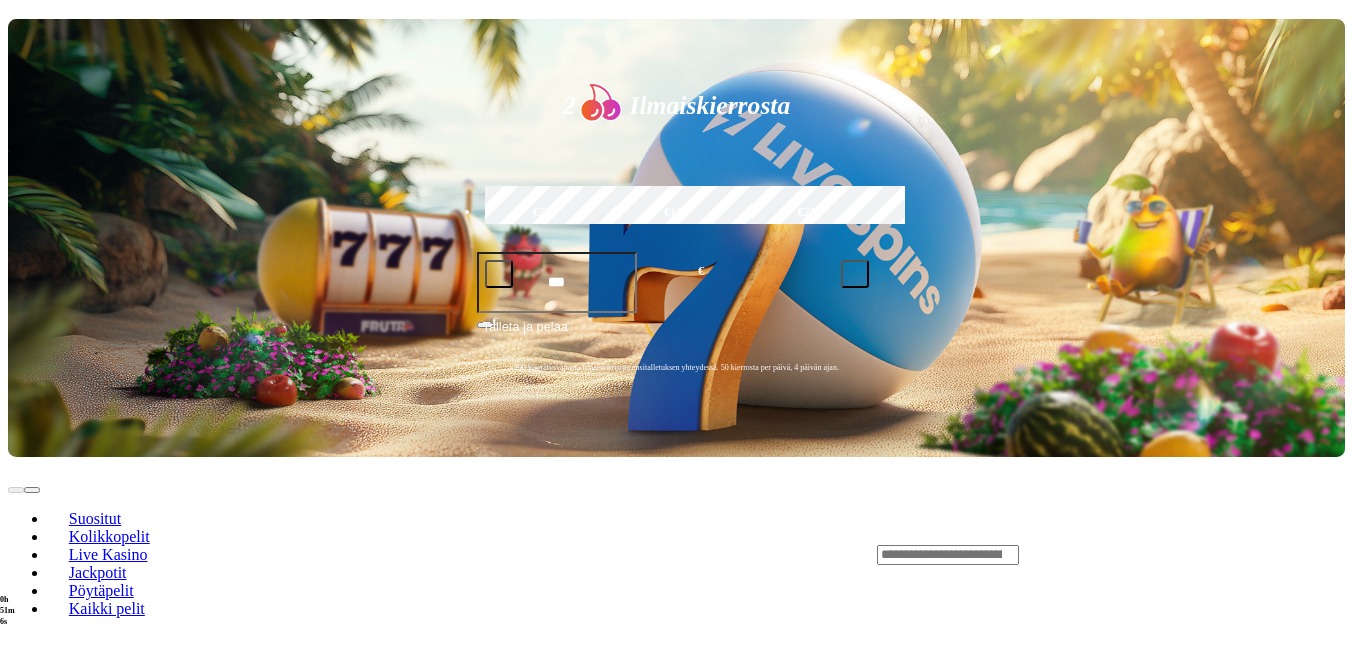 click at bounding box center [32, 727] 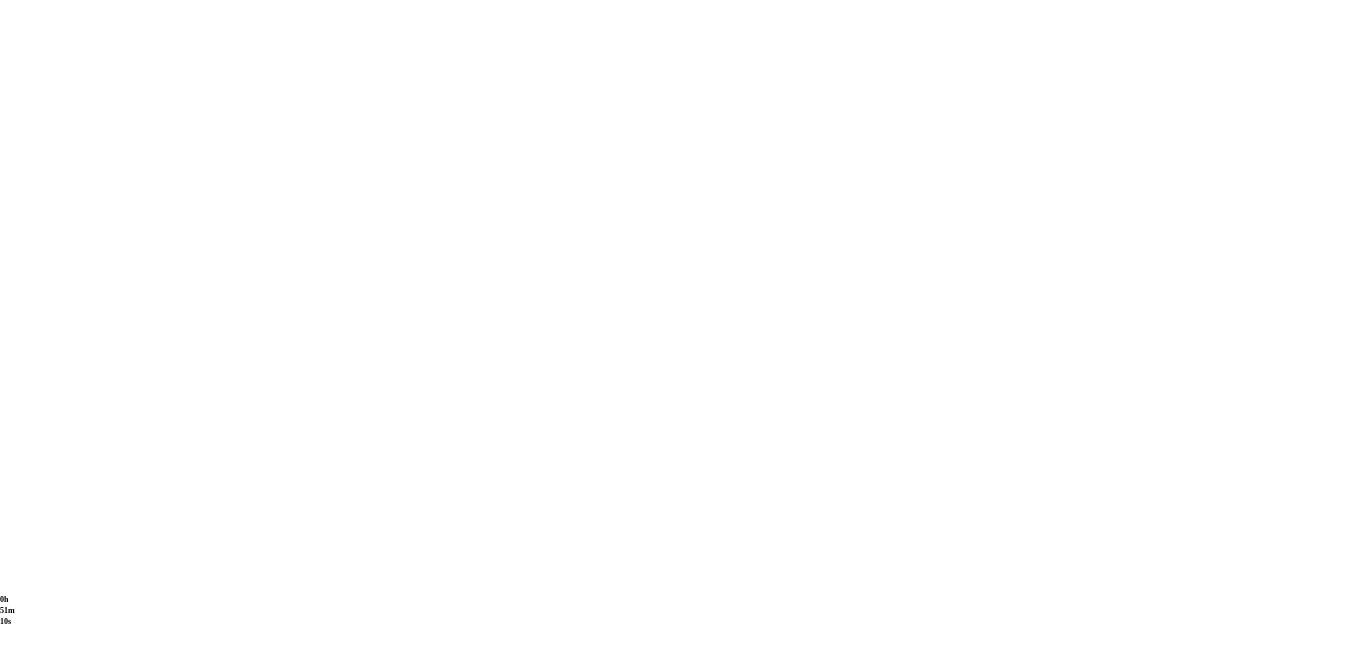 scroll, scrollTop: 1400, scrollLeft: 0, axis: vertical 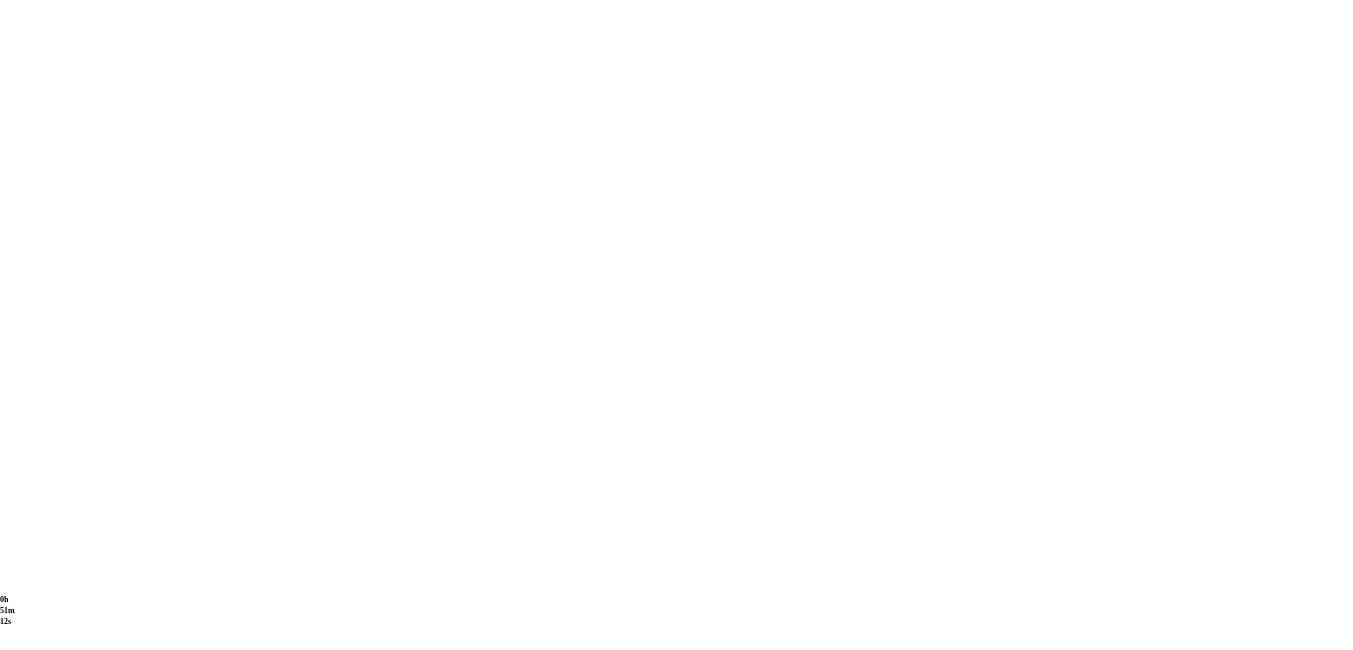 click at bounding box center [32, 15225] 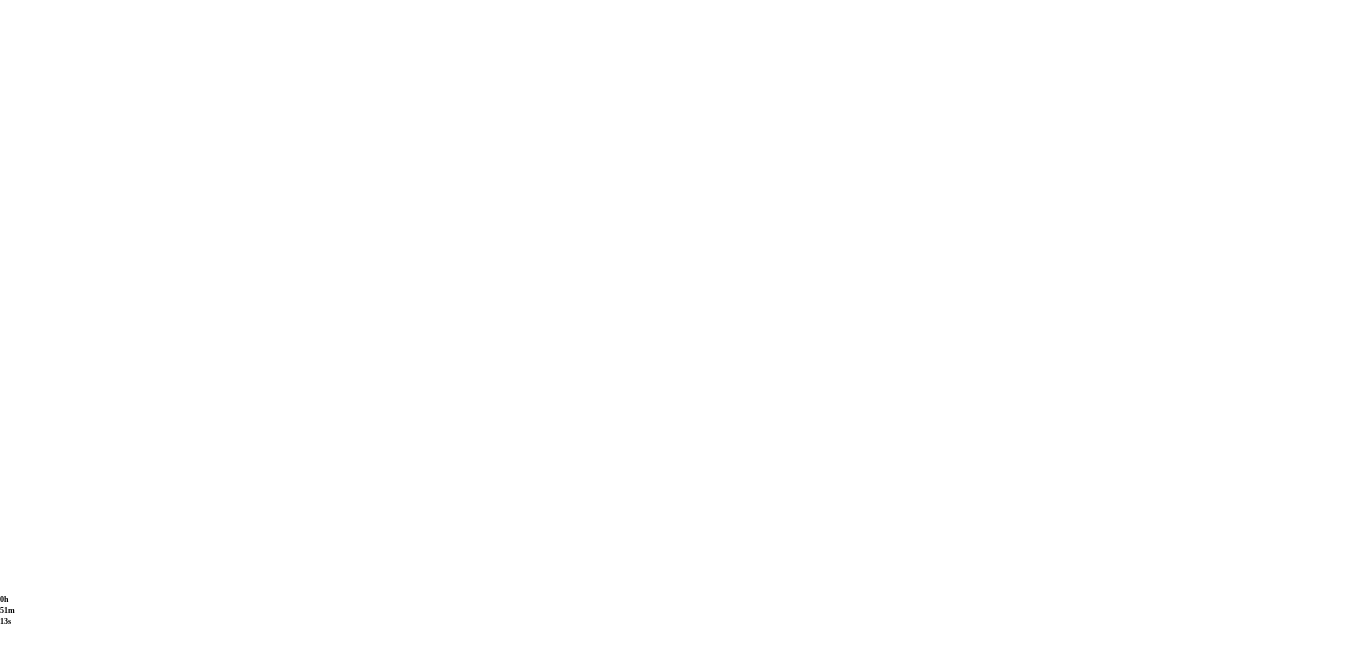 click at bounding box center (32, 15225) 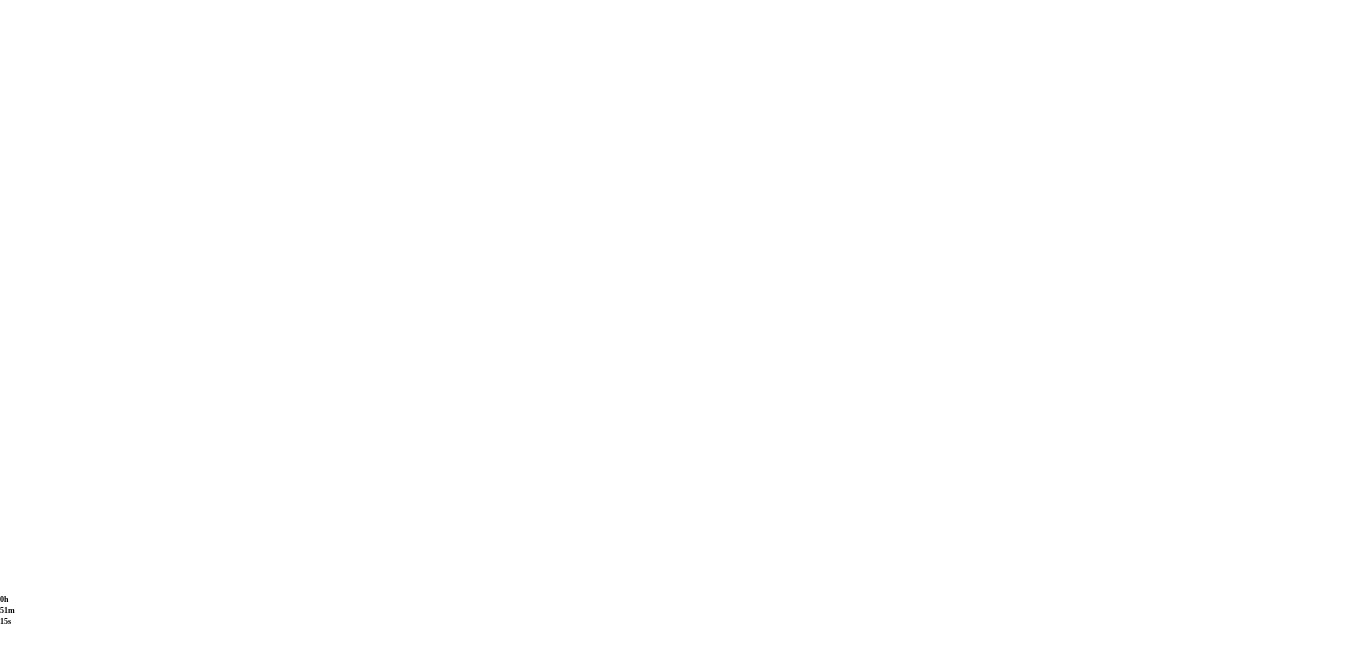 click at bounding box center [32, 15225] 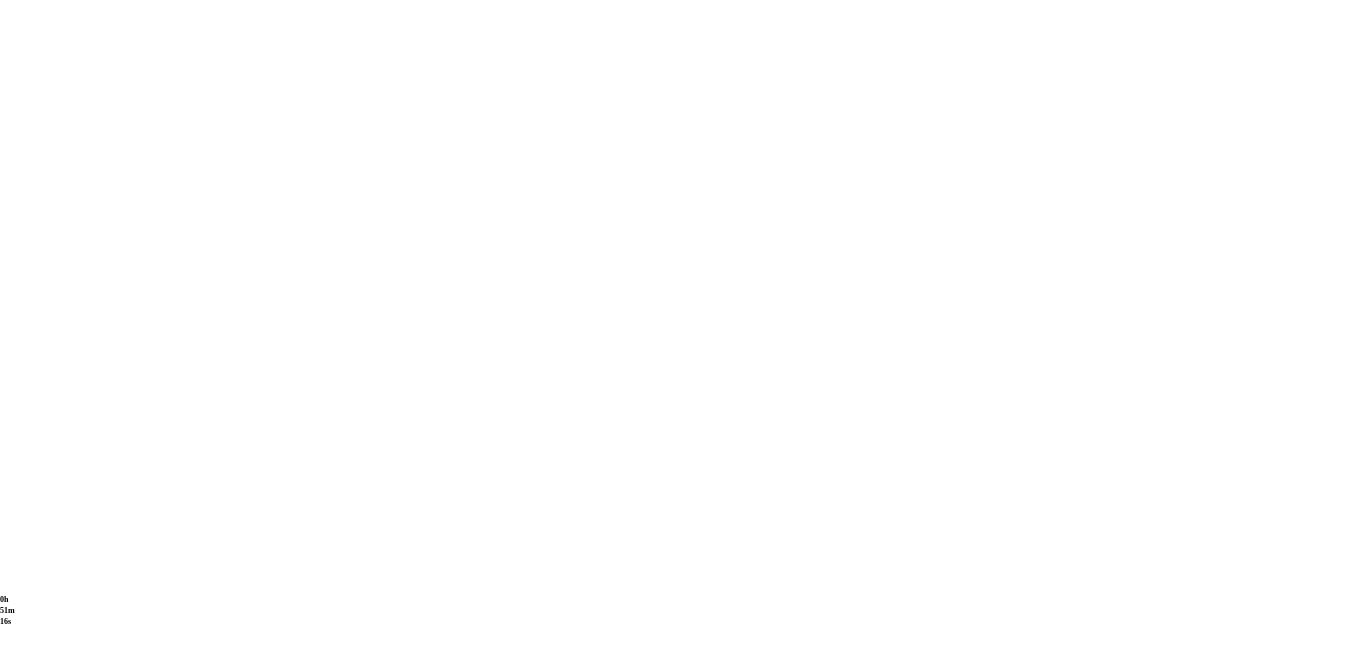 click at bounding box center [32, 15225] 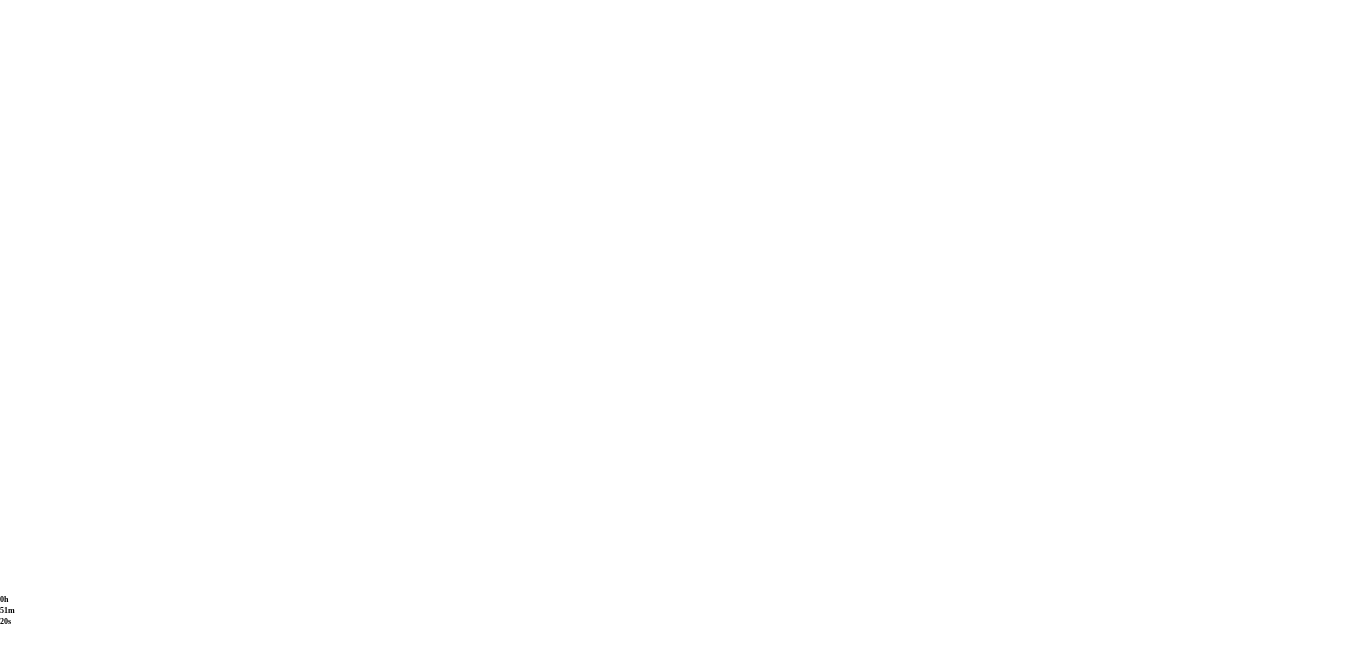click at bounding box center (32, 15225) 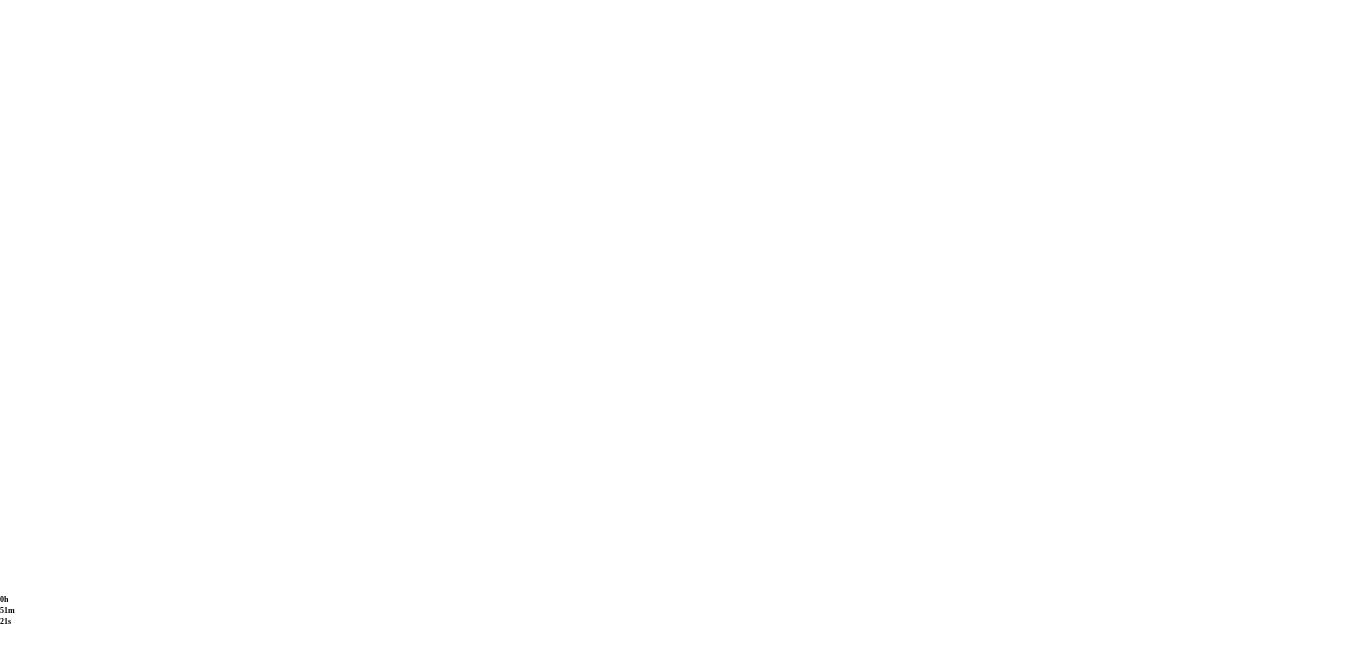 click at bounding box center [32, 15225] 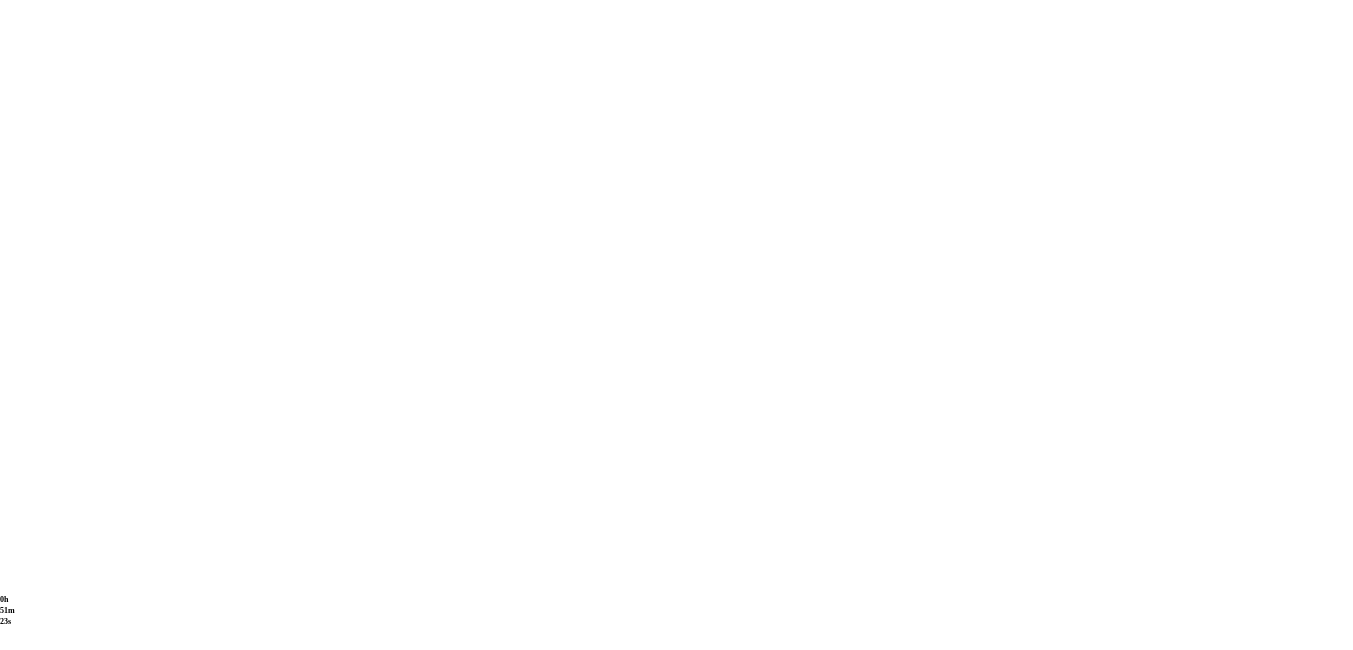 click at bounding box center [32, 15225] 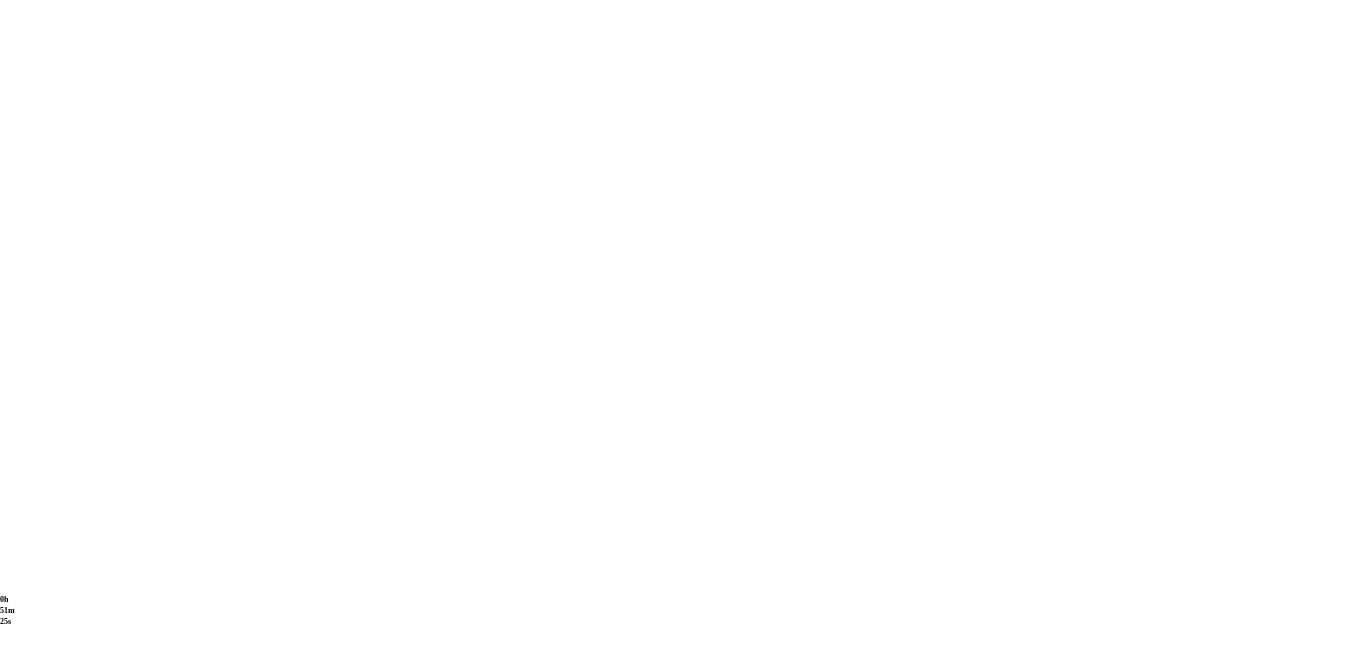 click at bounding box center [32, 15225] 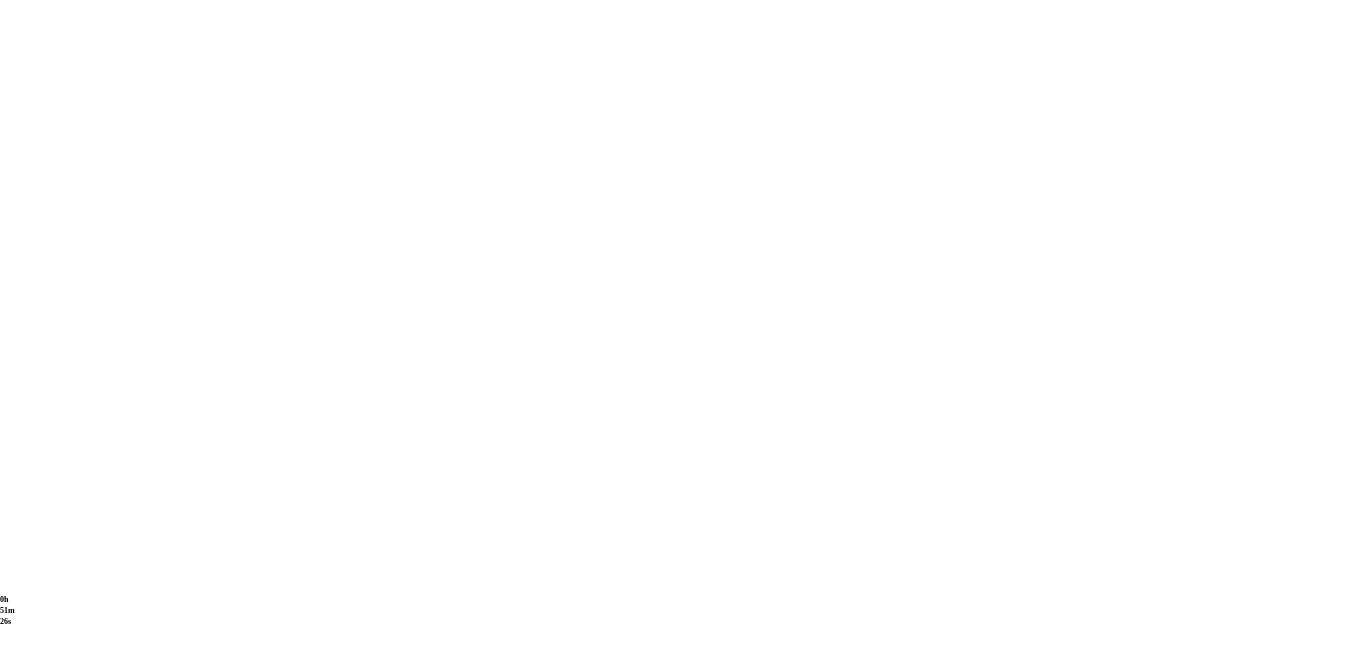 scroll, scrollTop: 1800, scrollLeft: 0, axis: vertical 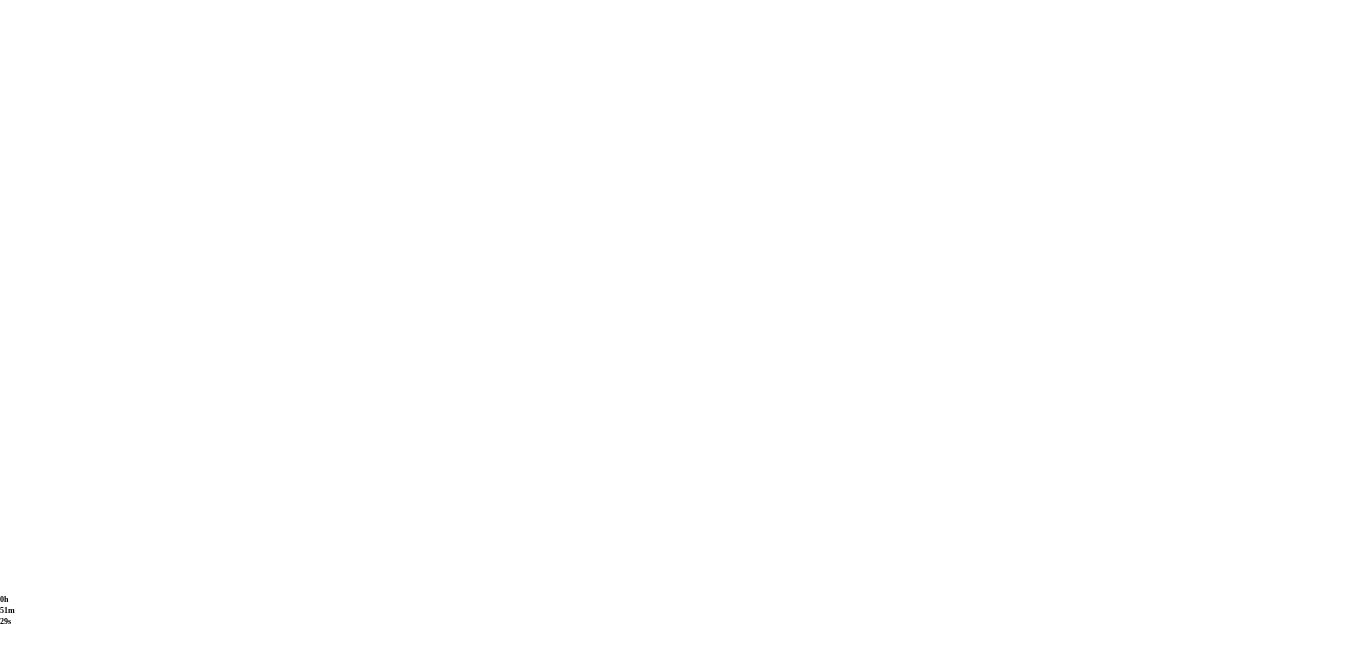 click at bounding box center (32, 19312) 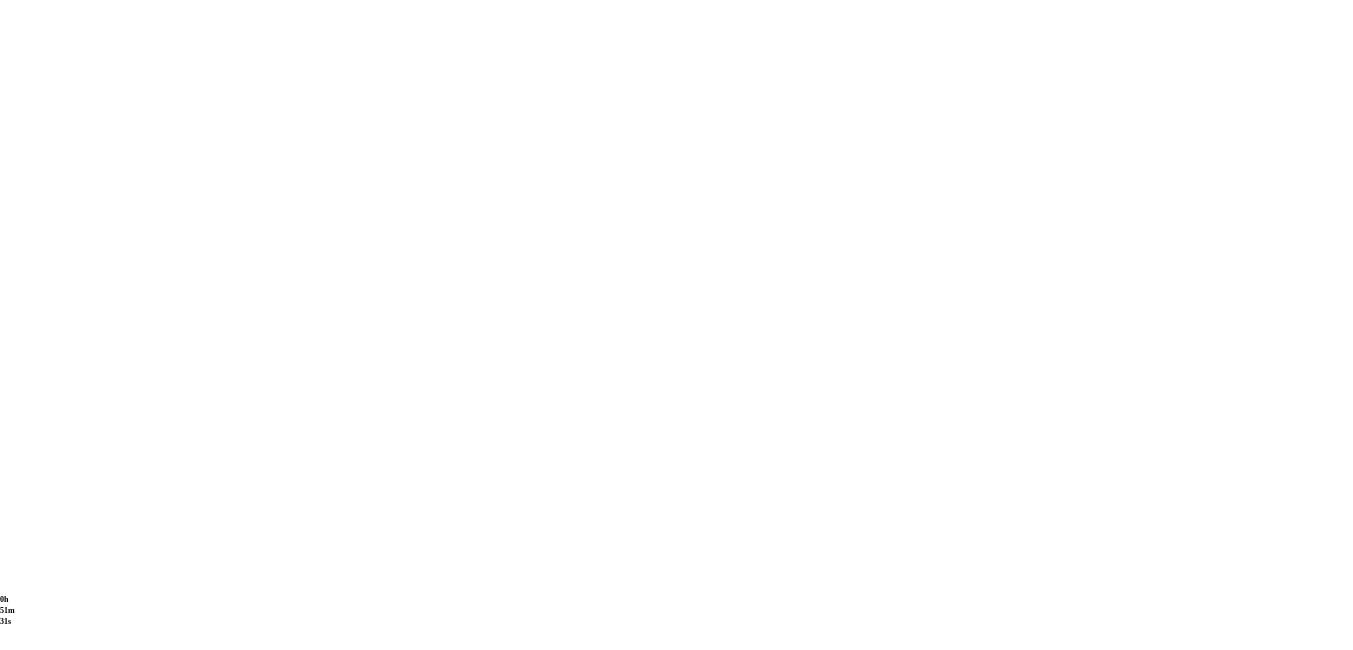 click at bounding box center [32, 19312] 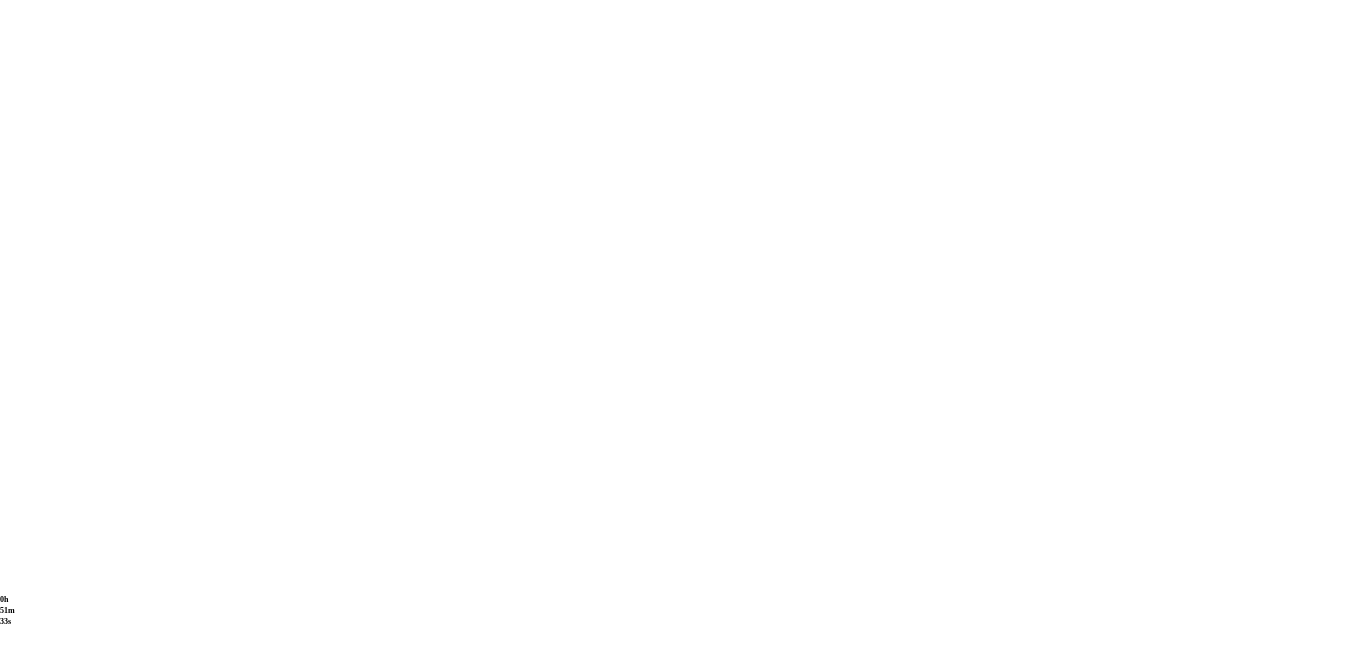 click at bounding box center (32, 19312) 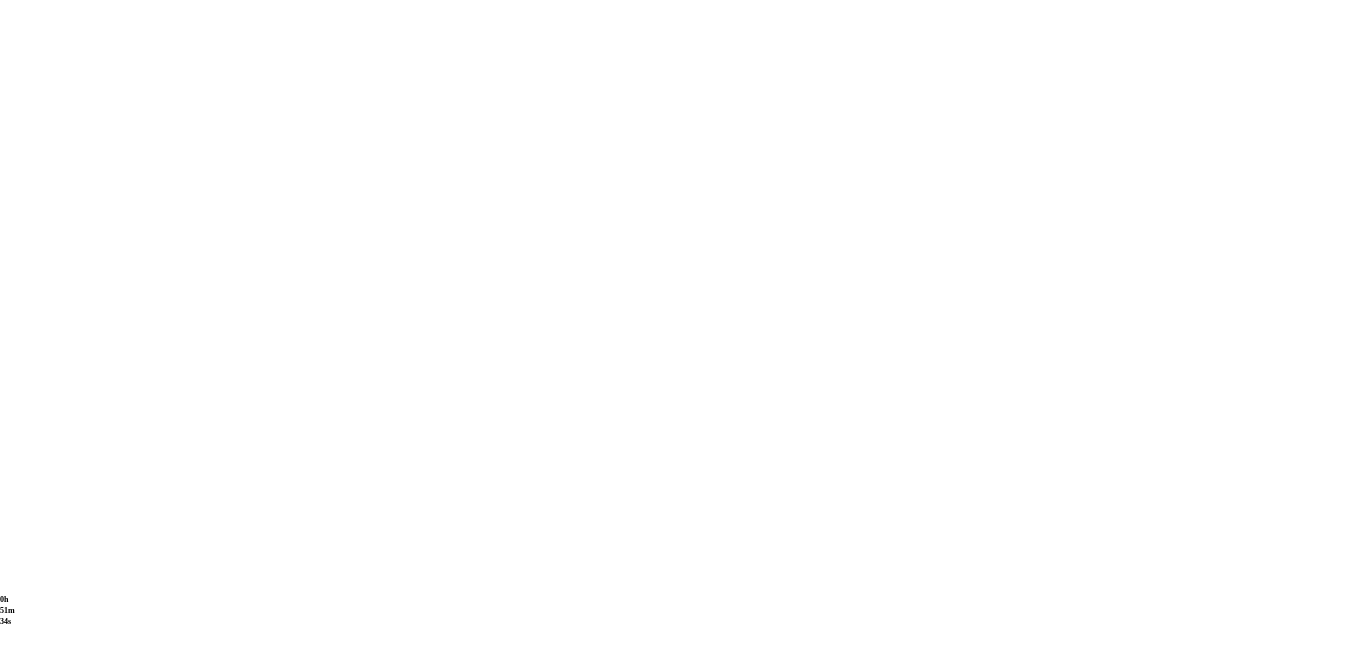 click at bounding box center (32, 19312) 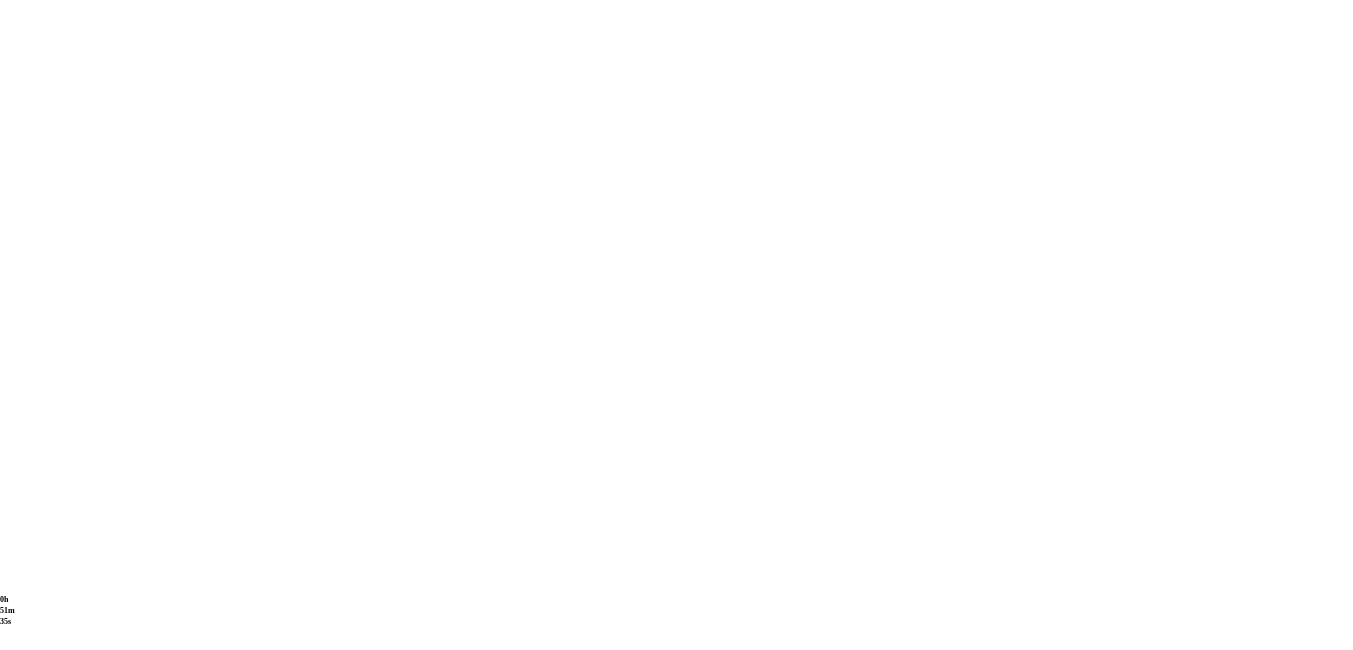 click at bounding box center [32, 19312] 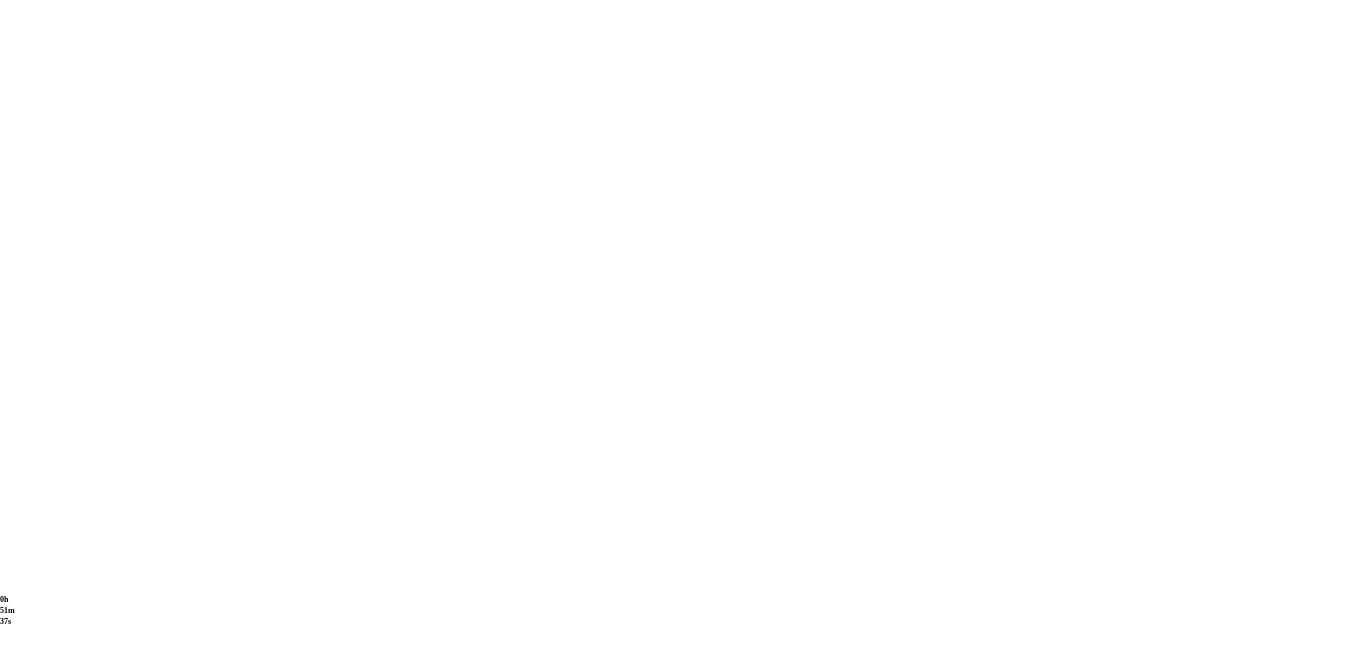 click at bounding box center (32, 19312) 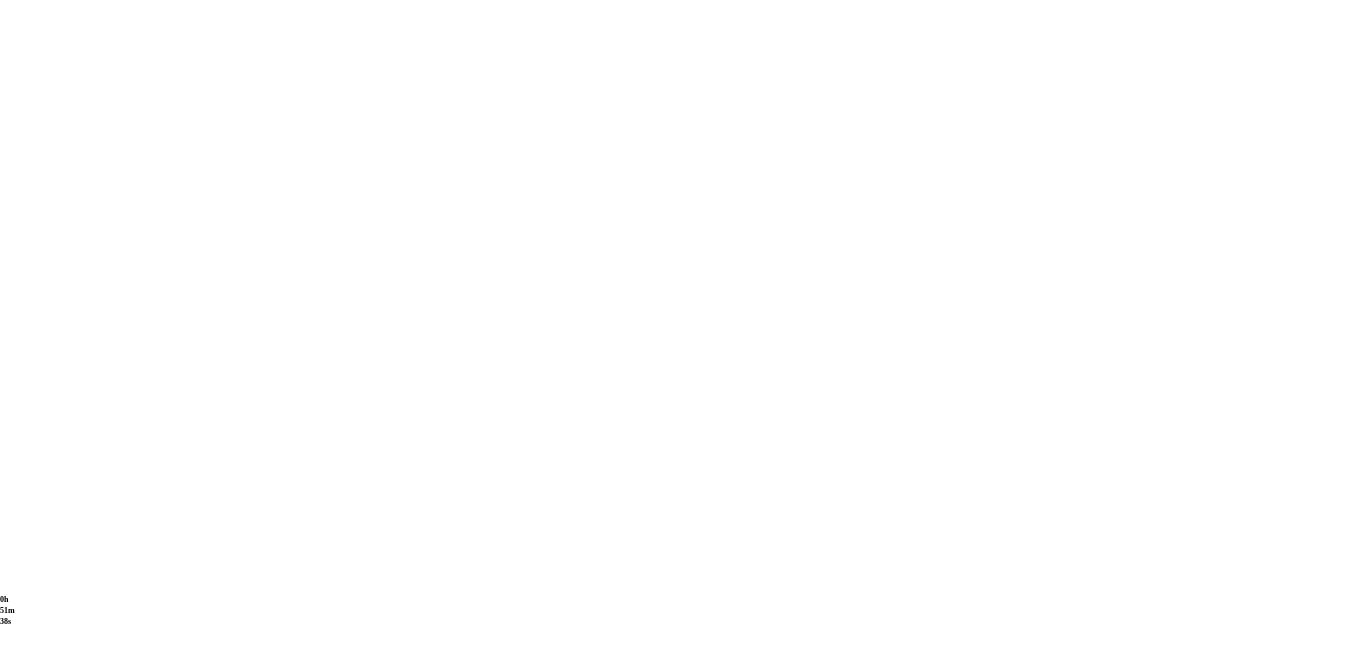 click at bounding box center [32, 19312] 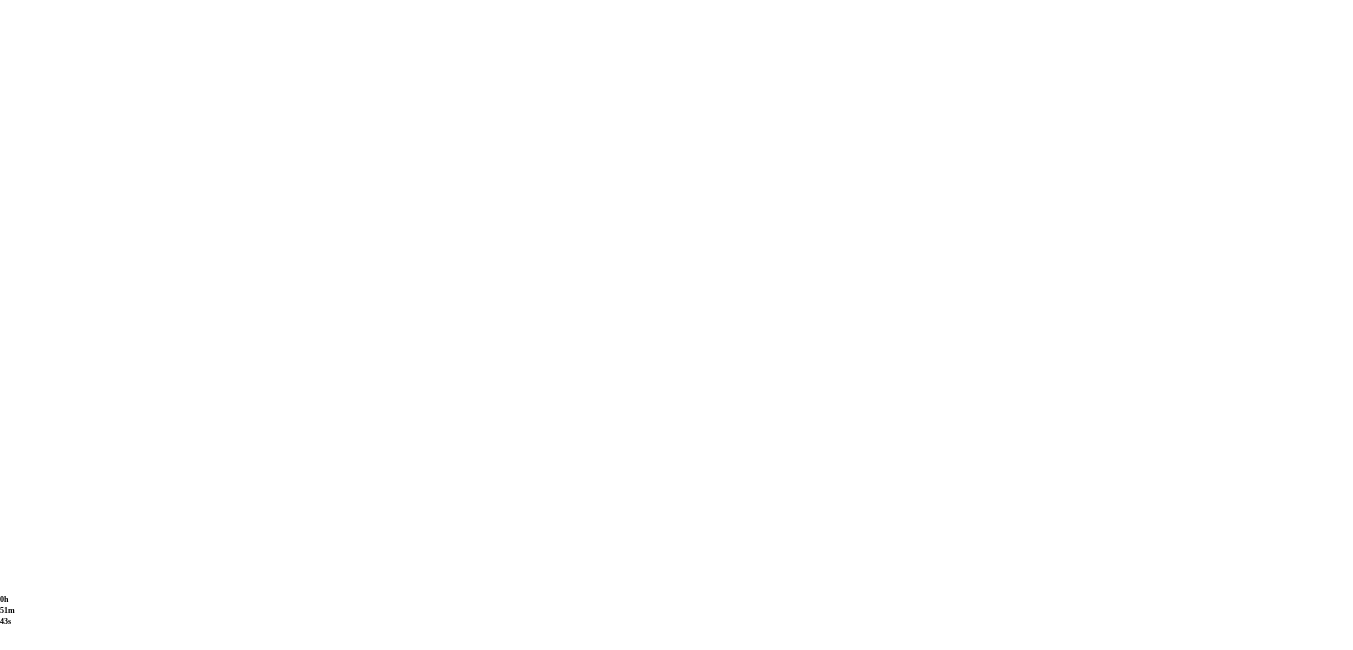 click at bounding box center (16, 19312) 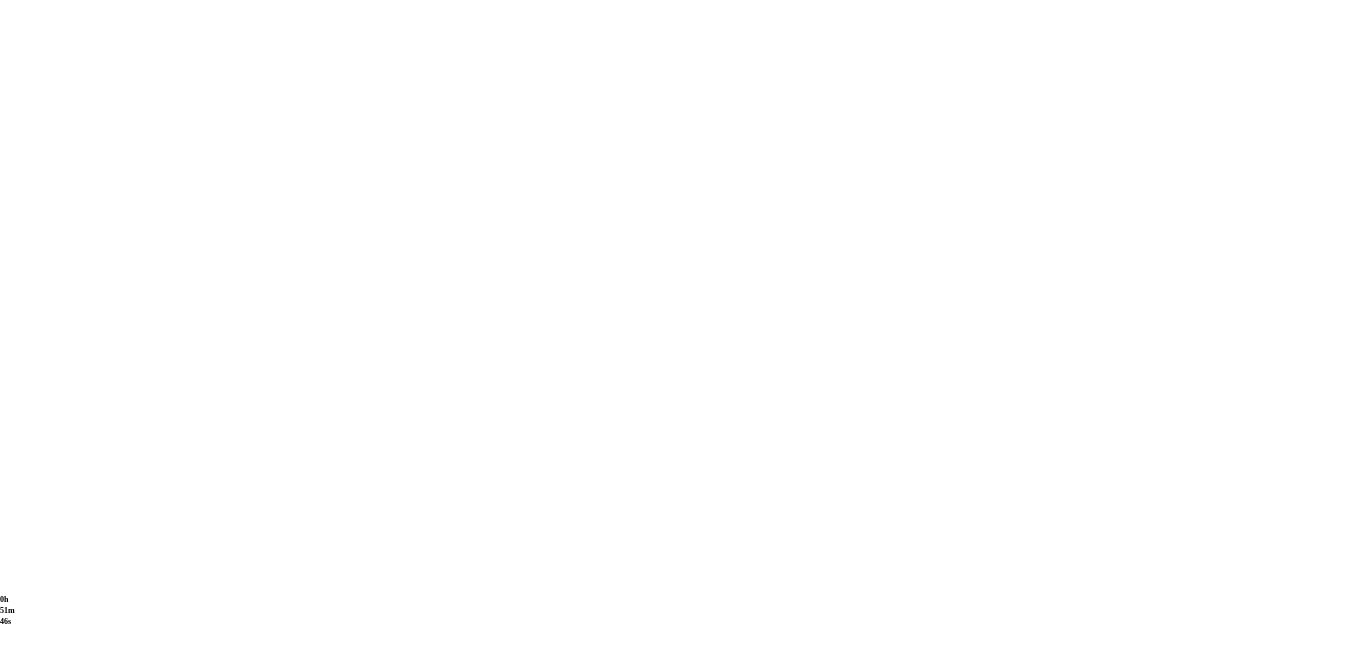 click on "Pelaa nyt" at bounding box center (-5887, 22528) 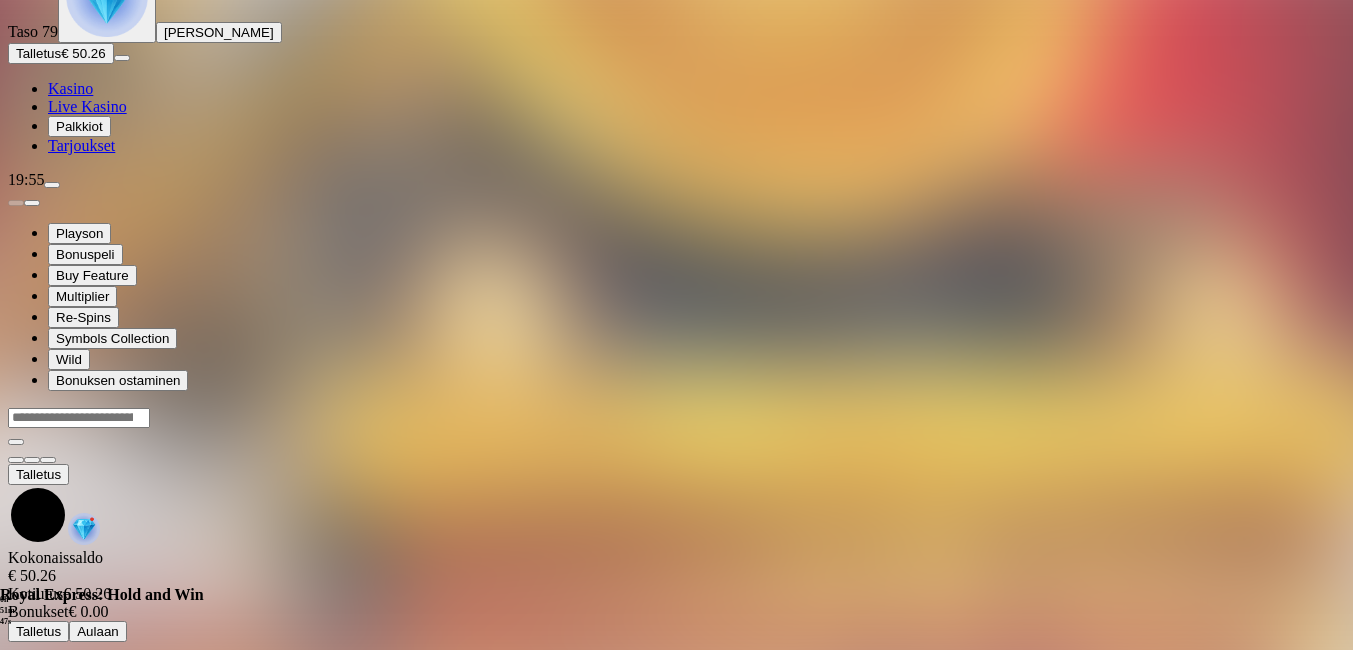 scroll, scrollTop: 0, scrollLeft: 0, axis: both 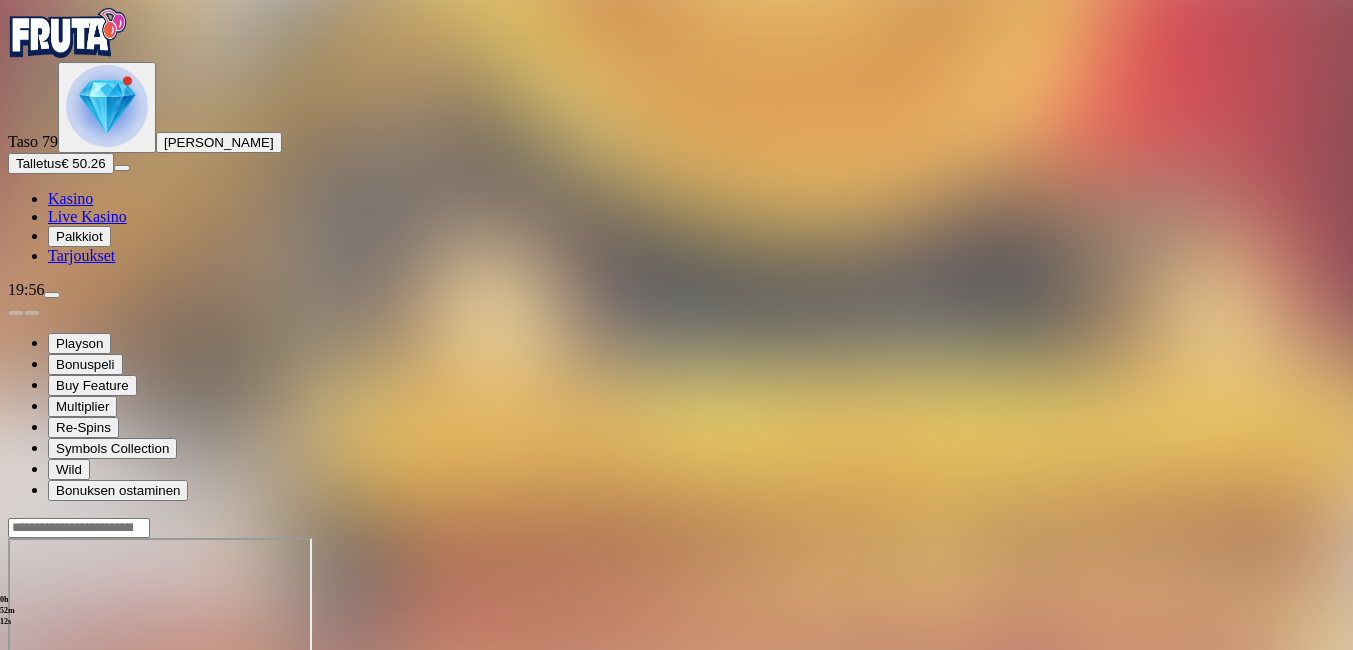 drag, startPoint x: 1247, startPoint y: 179, endPoint x: 1251, endPoint y: 253, distance: 74.10803 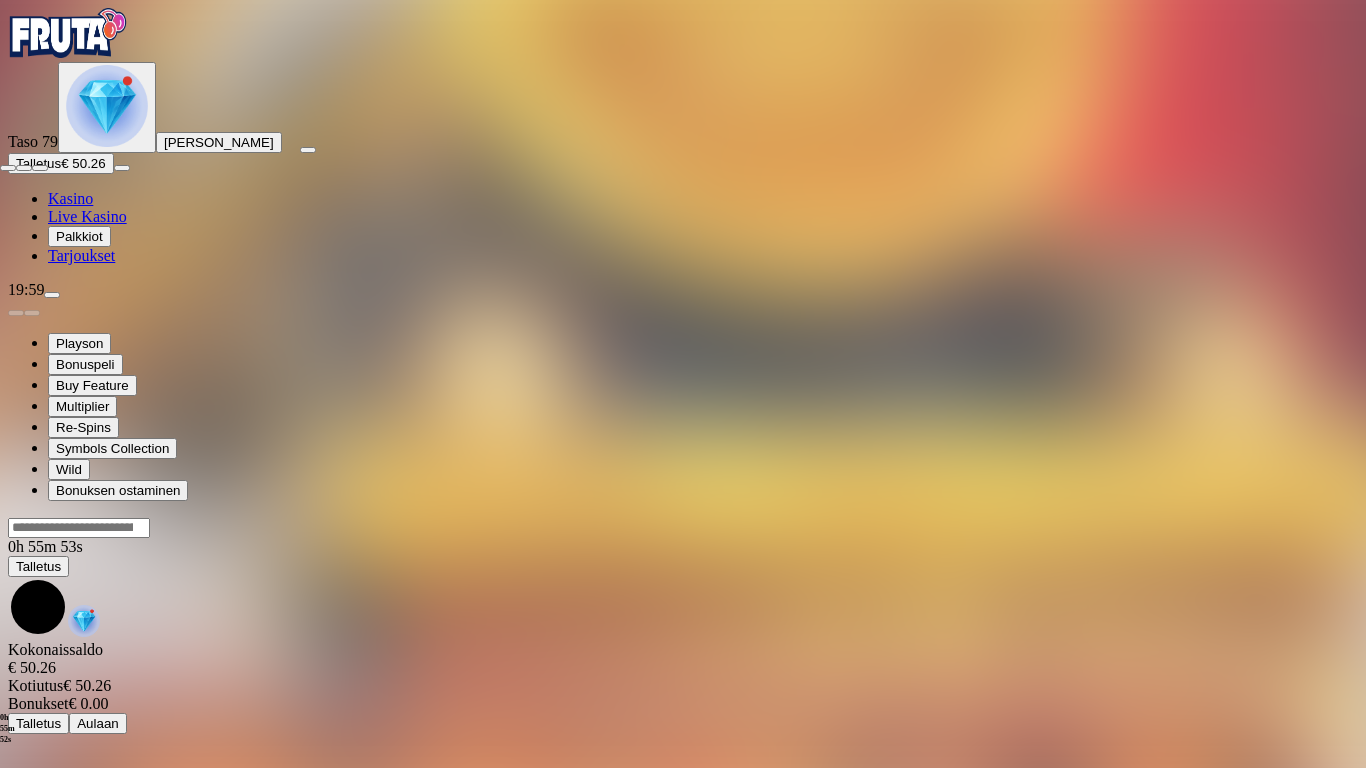 click at bounding box center (8, 168) 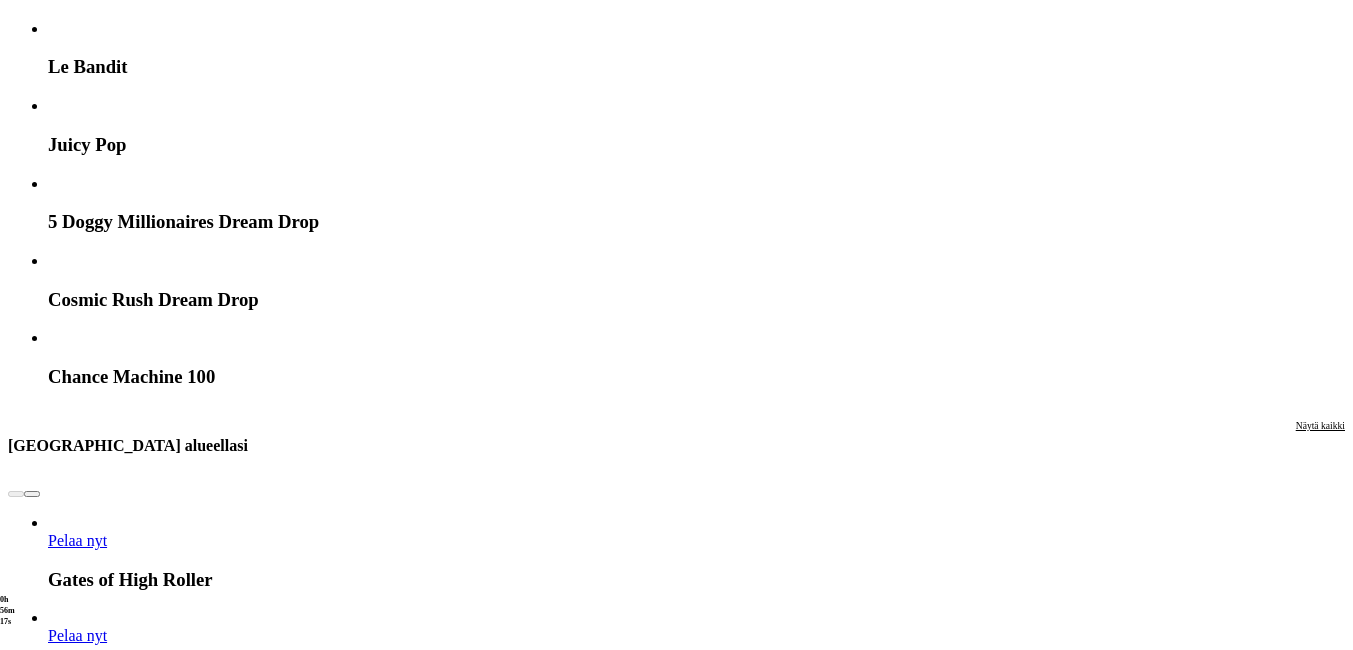 scroll, scrollTop: 1800, scrollLeft: 0, axis: vertical 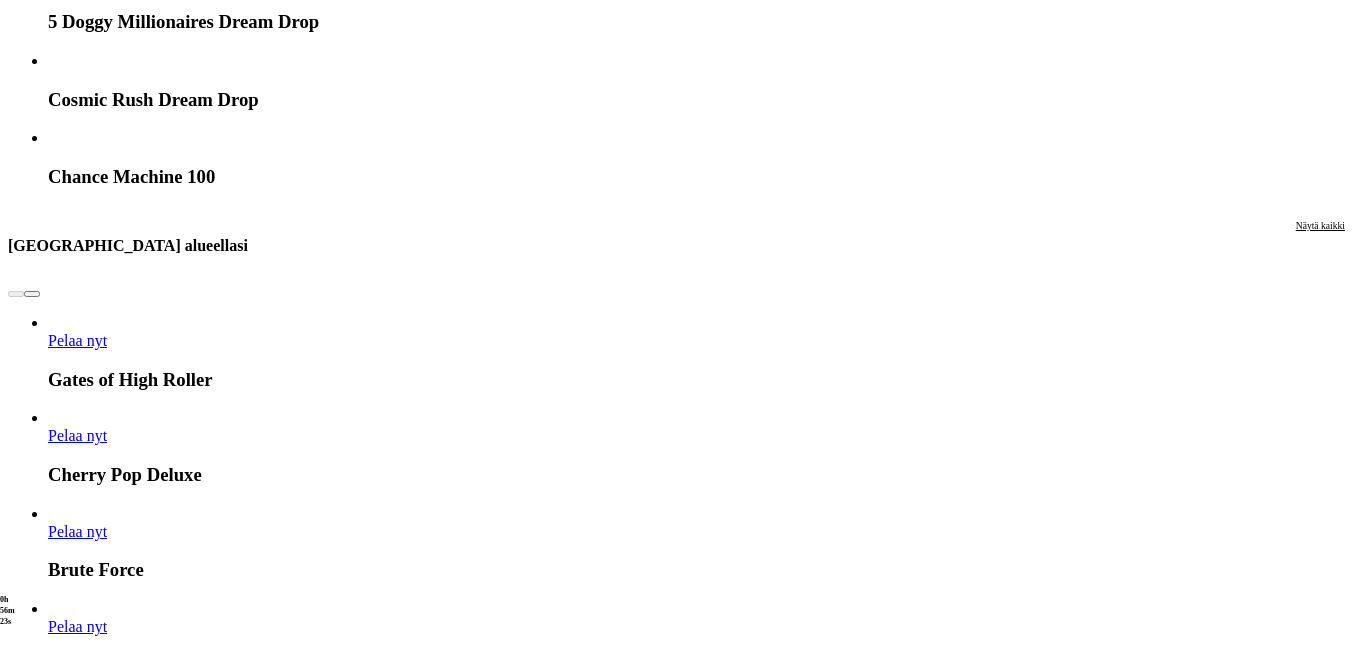 click at bounding box center (32, 15595) 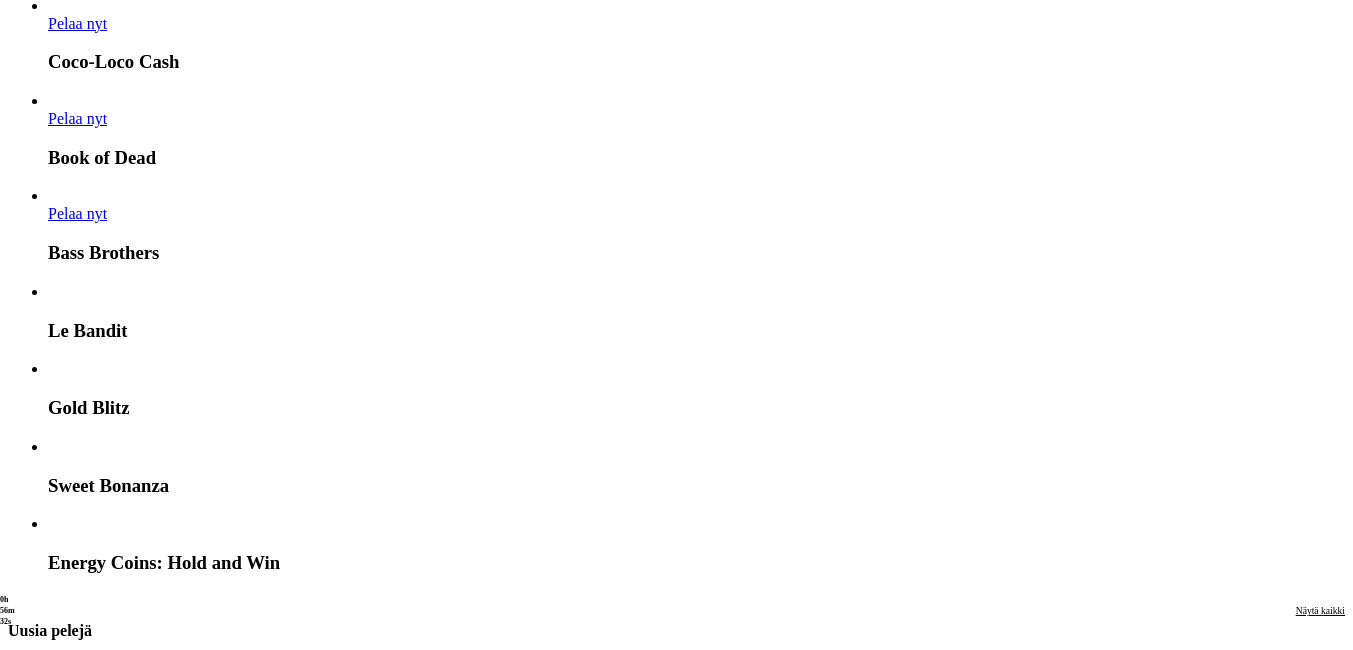 scroll, scrollTop: 2500, scrollLeft: 0, axis: vertical 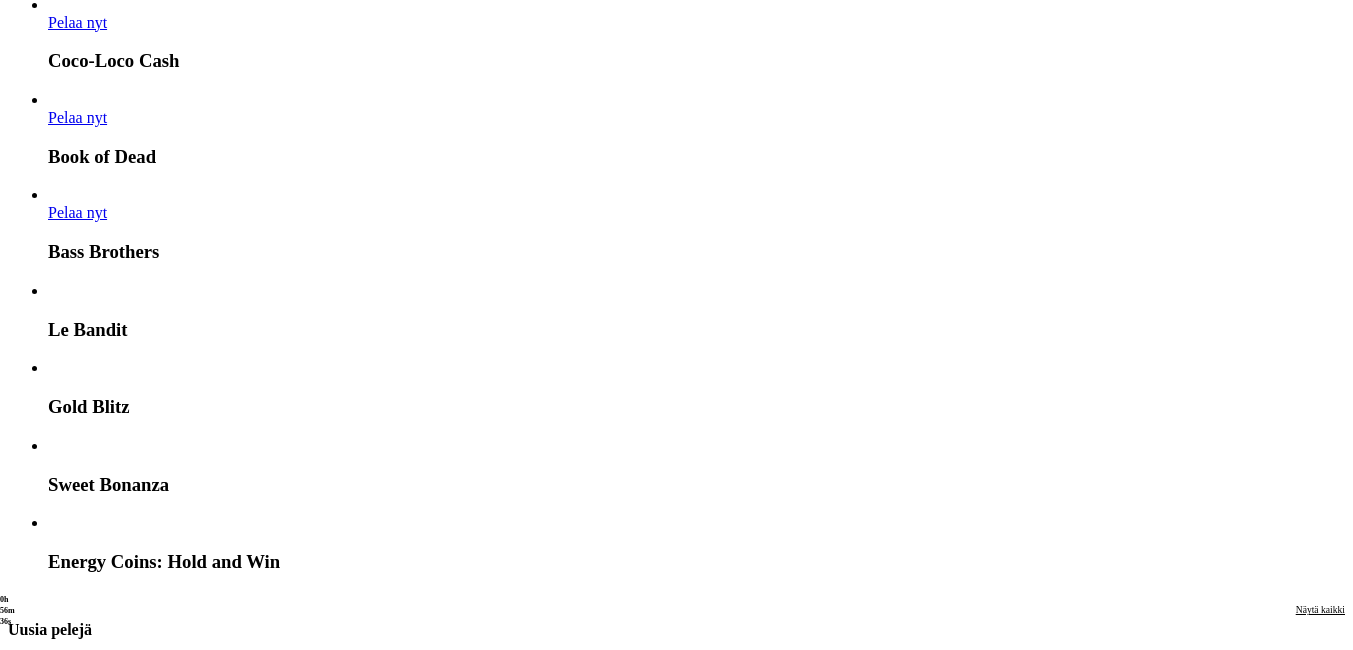 click at bounding box center [32, 19585] 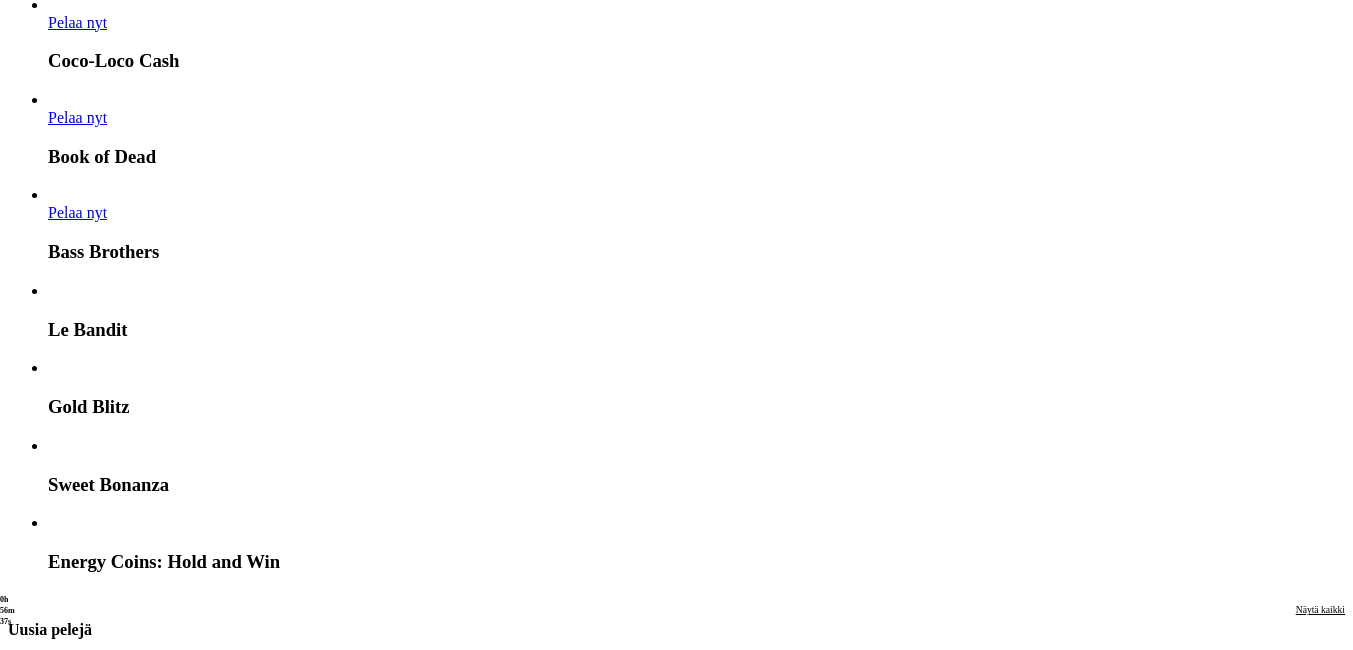 click at bounding box center [32, 19585] 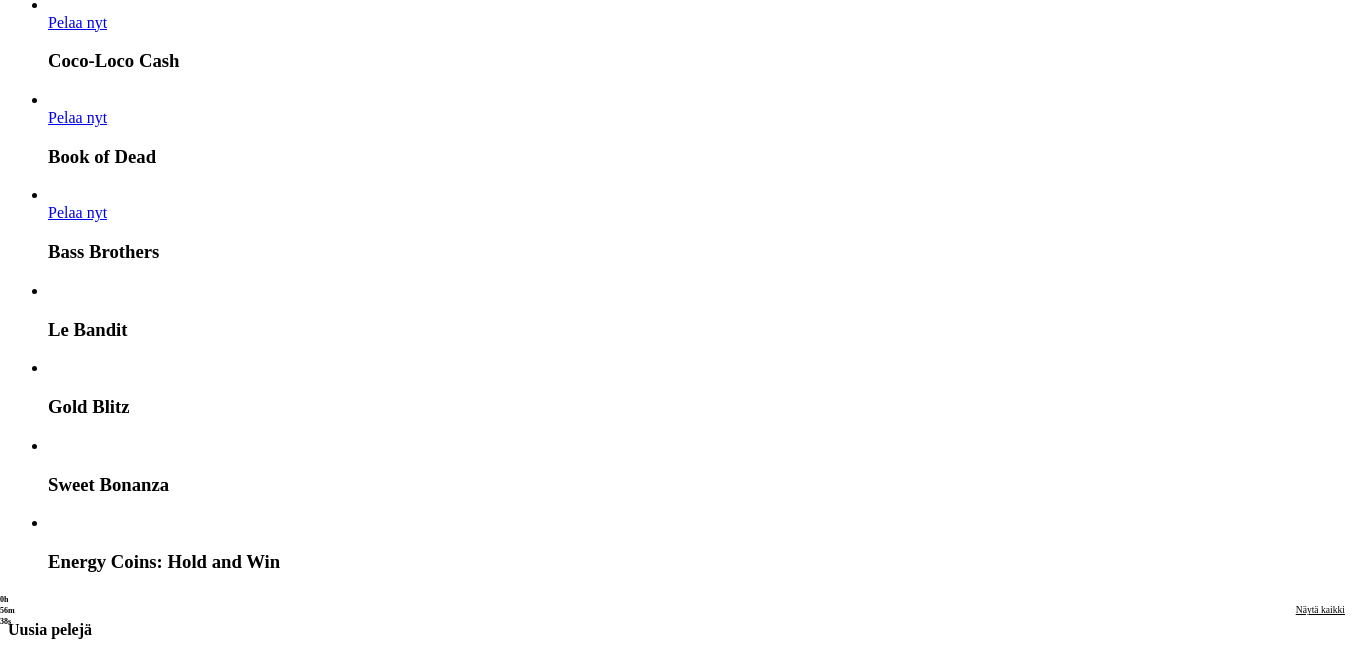 click at bounding box center [32, 19585] 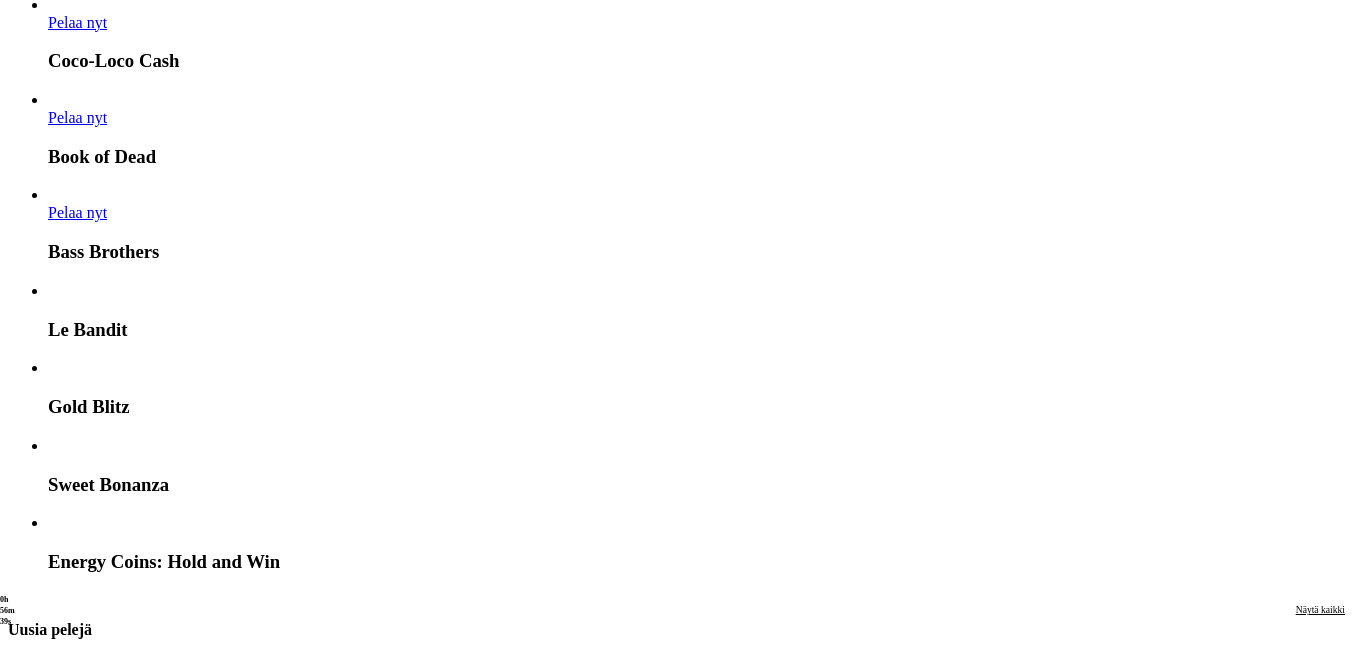 click at bounding box center [32, 19585] 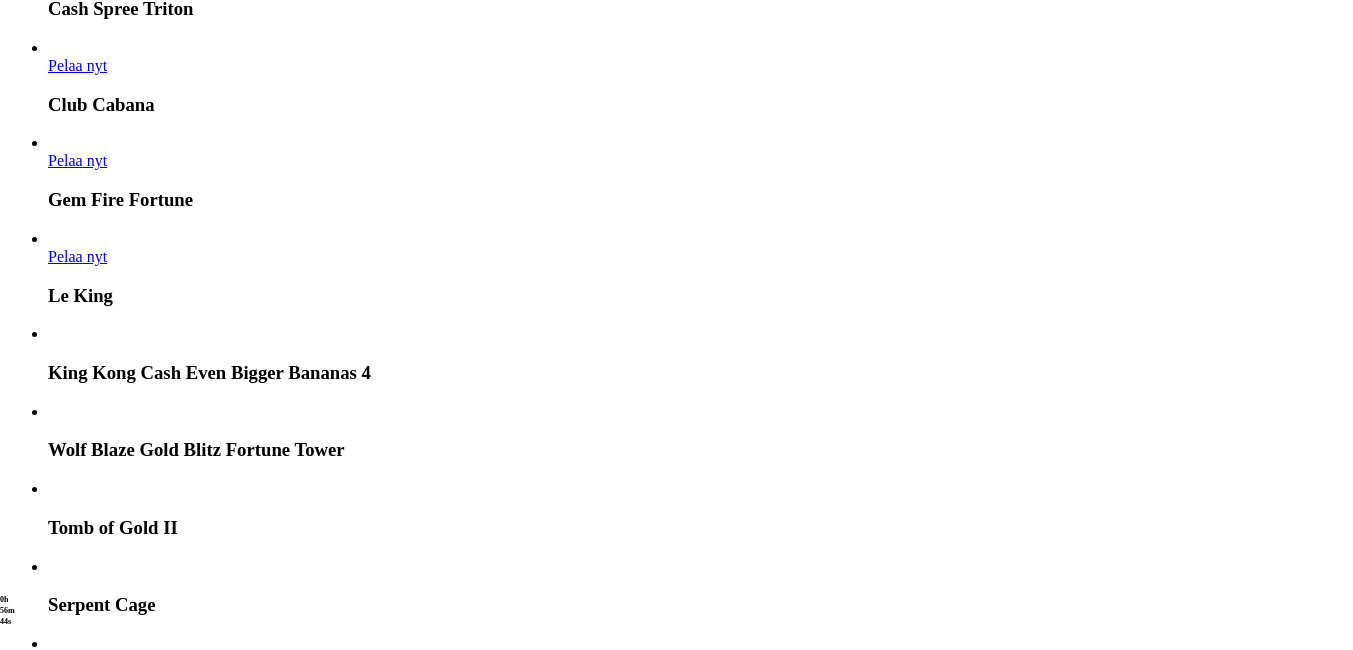 scroll, scrollTop: 3600, scrollLeft: 0, axis: vertical 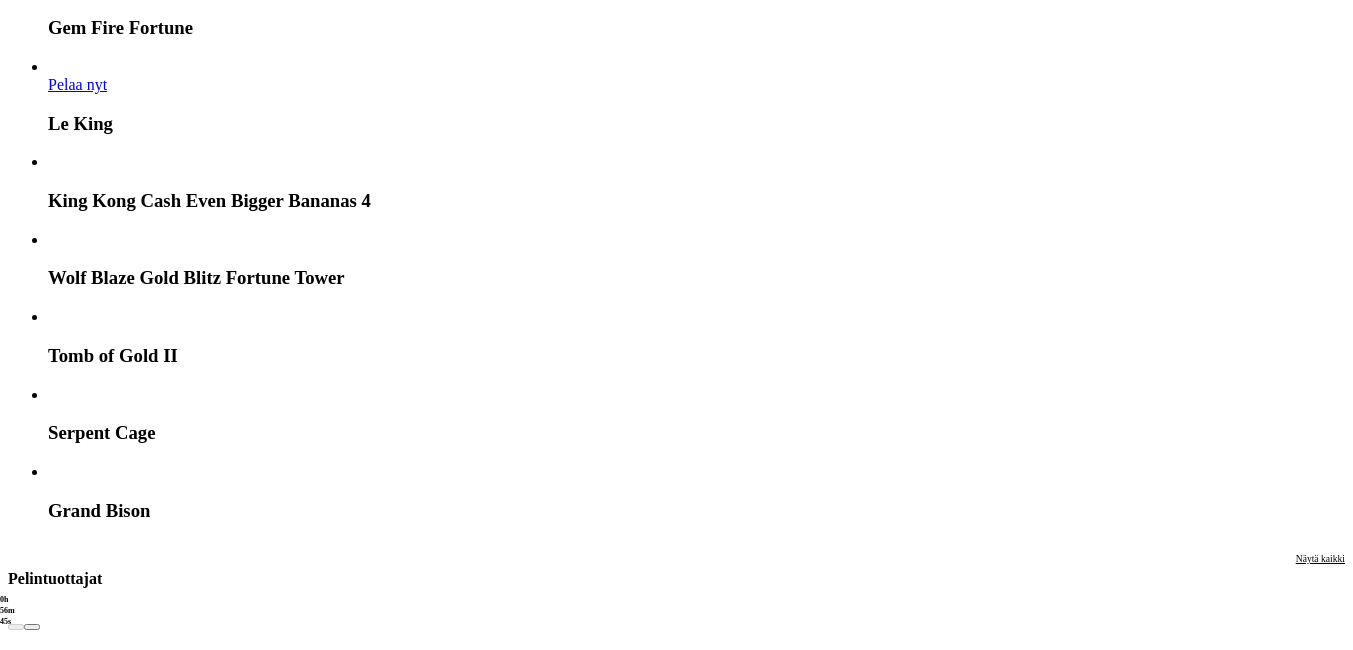 click at bounding box center (32, 27308) 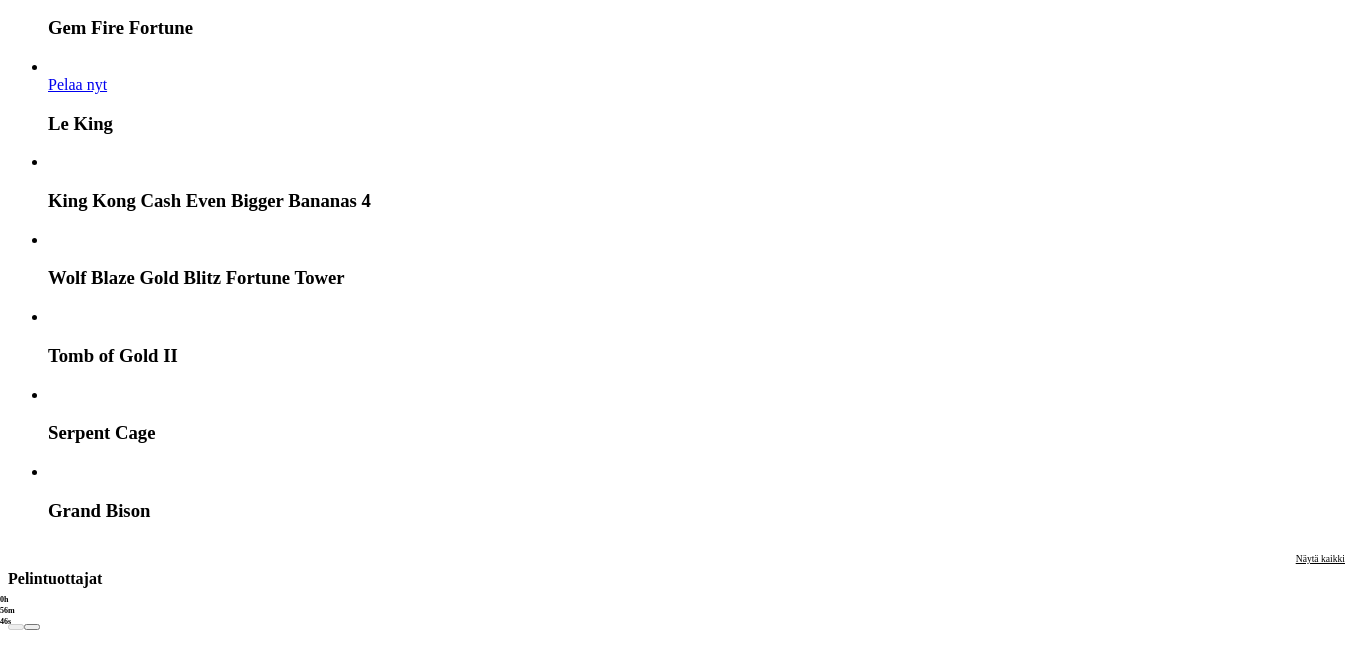 click at bounding box center [32, 27308] 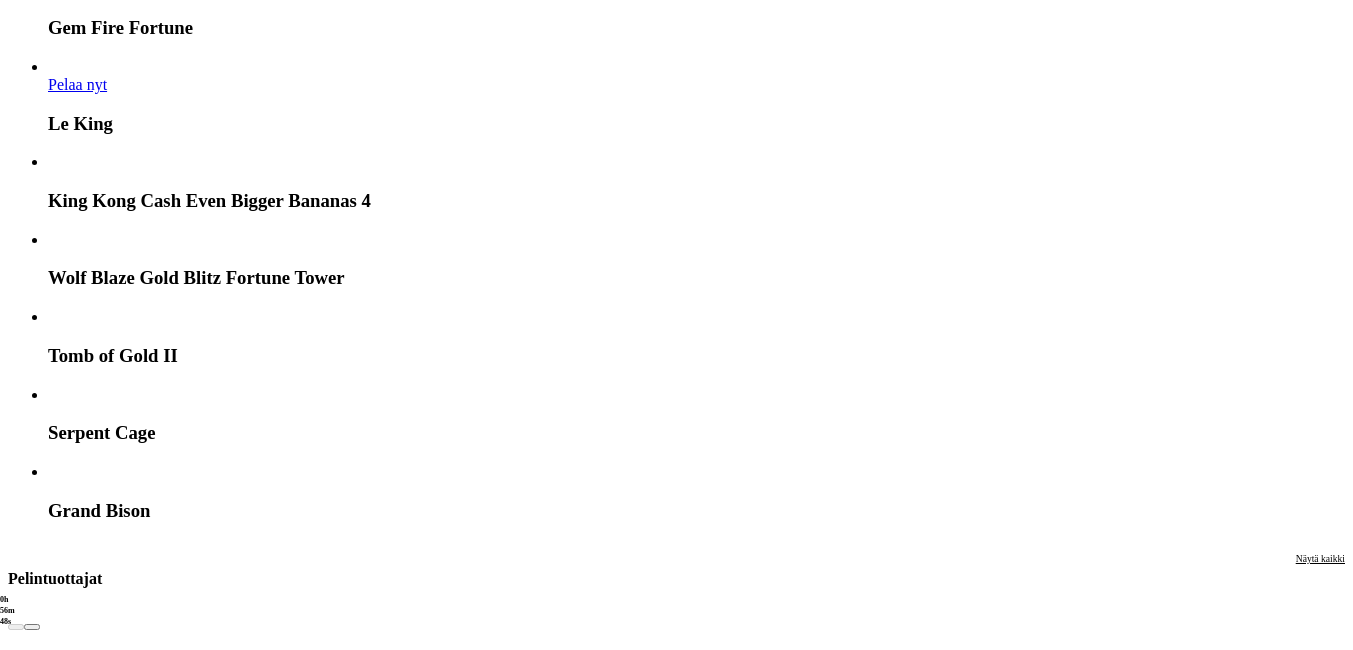 click at bounding box center (32, 27308) 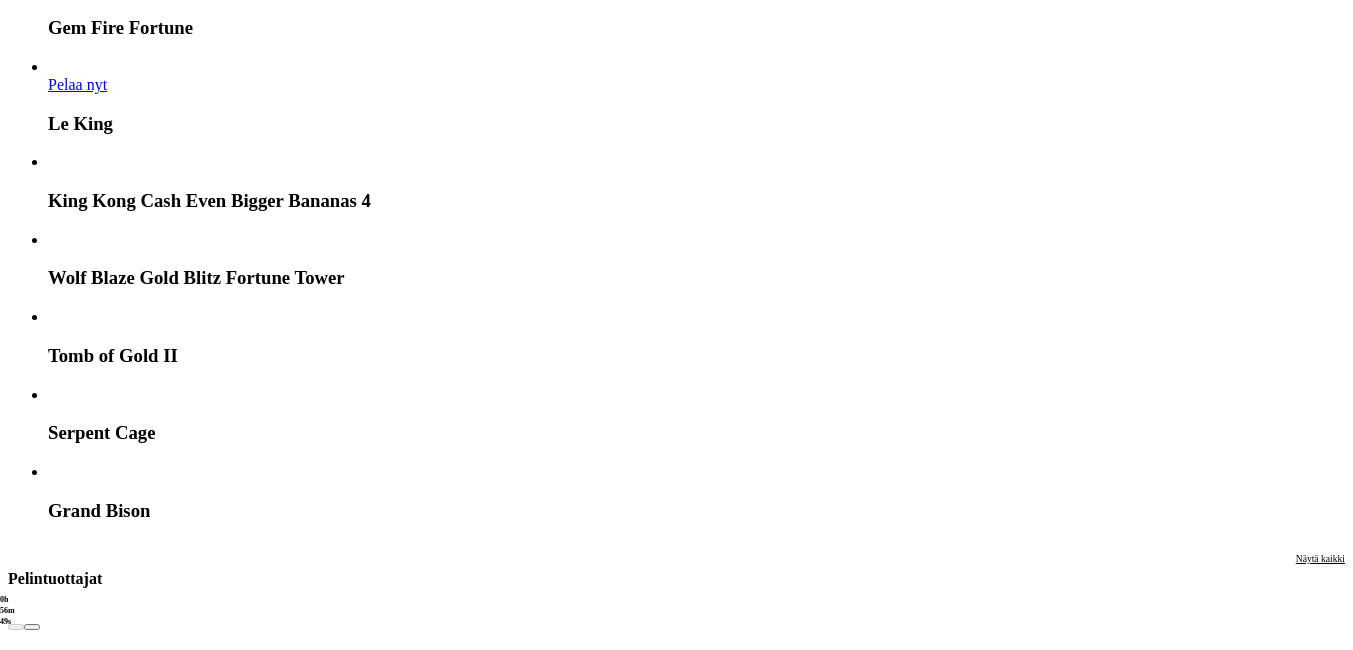 click at bounding box center (32, 27308) 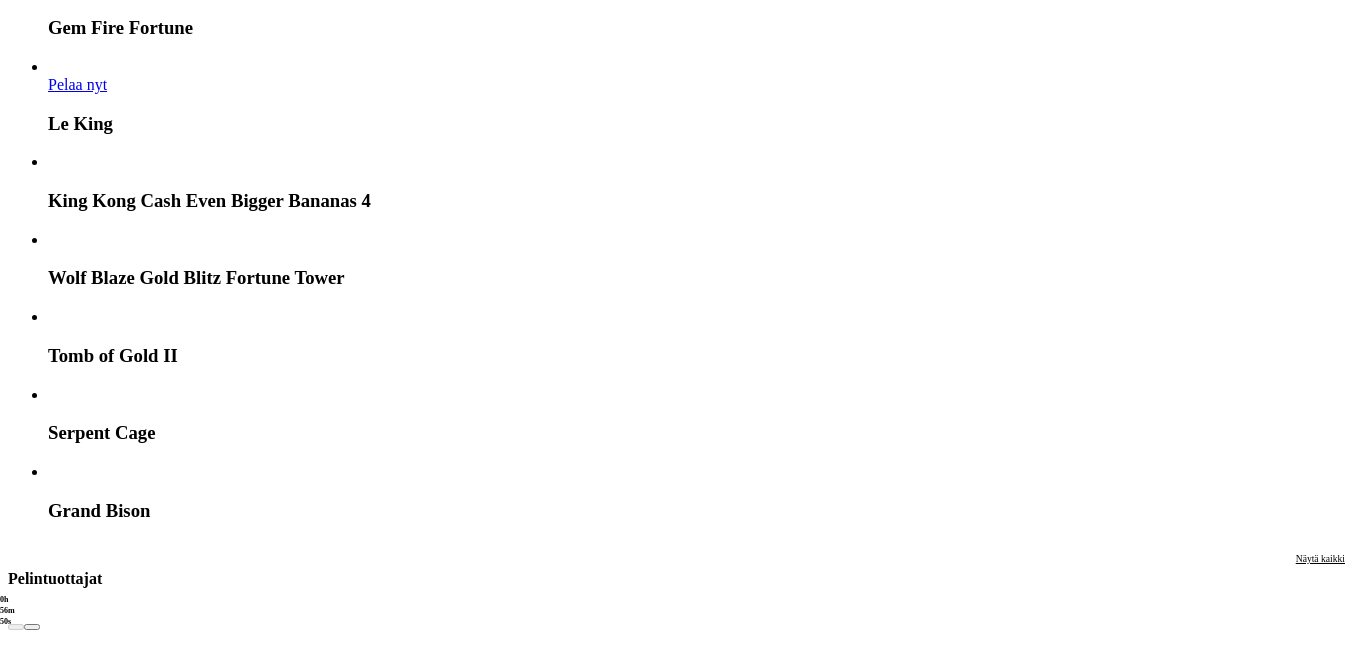 click at bounding box center (32, 27308) 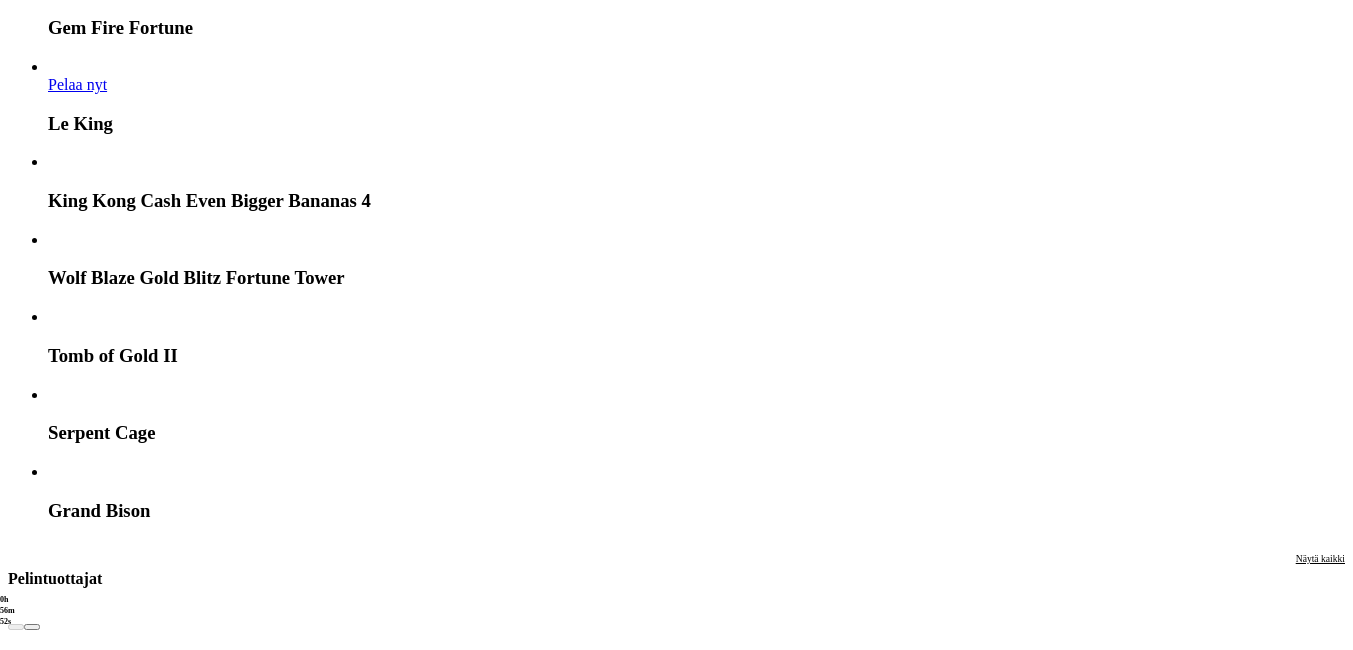 click at bounding box center (32, 27308) 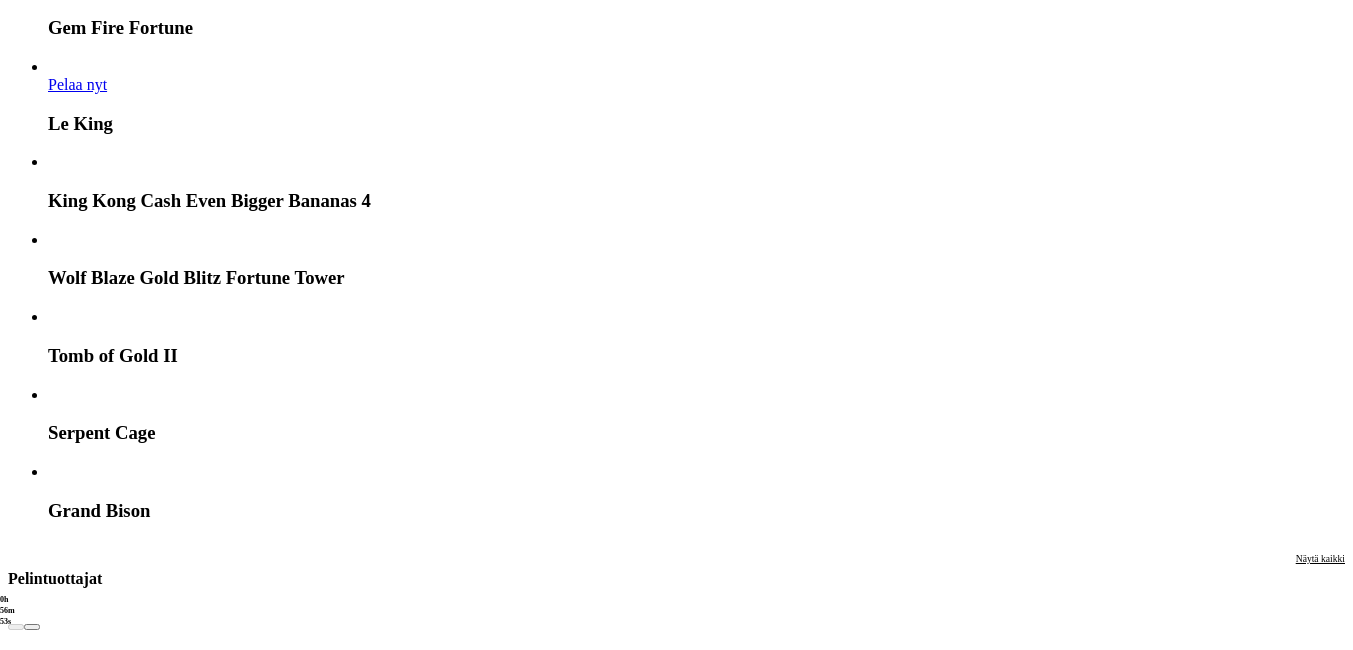 click at bounding box center [32, 27308] 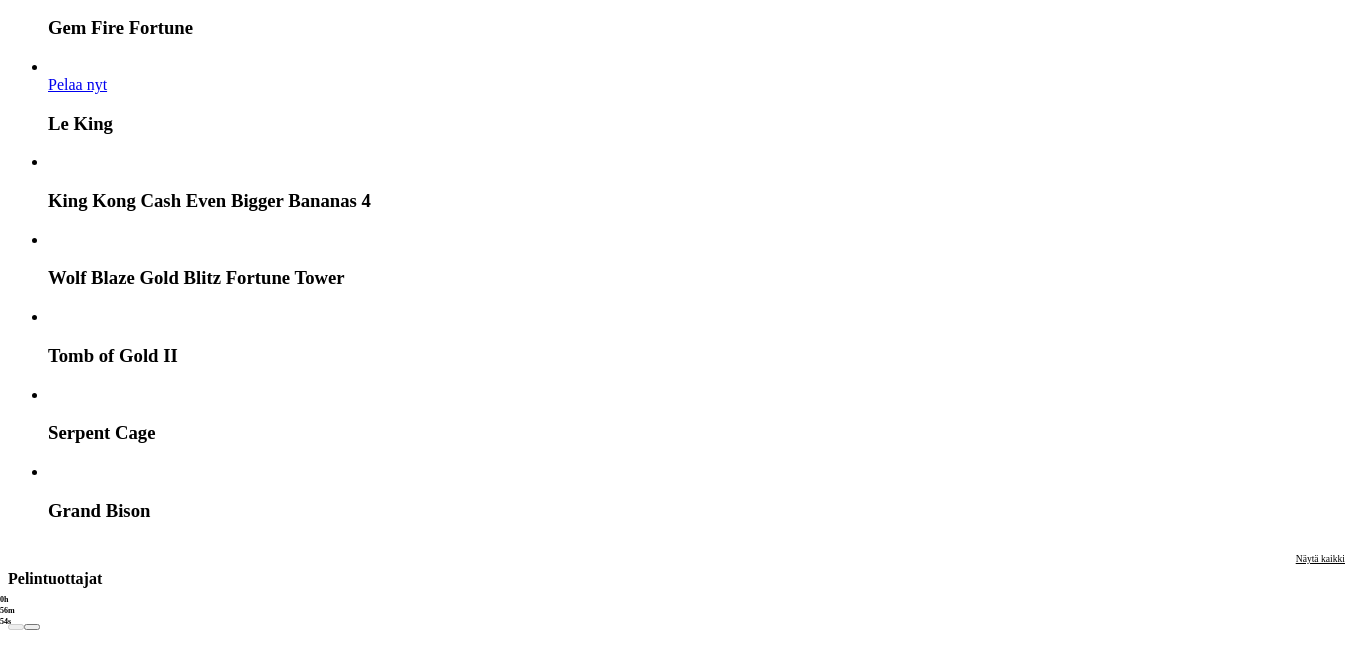 click on "5 Lions Megaways 2 The Dog House Megaways™ Wolf Blaze WOWPOT! Megaways Raging Waterfall Megaways Break Da Bank Again Megaways Gonzos Quest MegaWays Madame Destiny Megaways Cash 'N Riches WOWPOT! Megaways 5 Lions Megaways Bison Moon Megaways Bandit Megaways Cop The Lot Megaways Power play Buffalo King Megaways Ancient Island Megaways Release the Kraken Megaways Great Rhino Megaways Eastern Emeralds Megaways Wild Wild Riches Megaways Ancient Fortunes: Poseidon Megaways Fruit Shop Megaways Aztec Gems Megaways Money Stacks Megaways Big Bass Hold & Spinner Megaways One Million Megaways BC Wild West Gold Megaways Piggy Riches Megaways Extra Juicy Megaways Muertos Multiplier Megaways Return of Kong Megaways Ancient Fortunes Poseidon: WOWPOT! Floating Dragon Megaways Big Bass Bonanza Megaways Trillionaire MegaWays 9 Pots of Gold Megaways Wolf Stacks Megaways Twin Spin MegaWays Power of Thor Megaways Gold Megaways John Hunter and the Book of Tut Megaways Cash 'N Riches Megaways Medallion Megaways Pelaa nyt Pelaa nyt" at bounding box center [740, 29184] 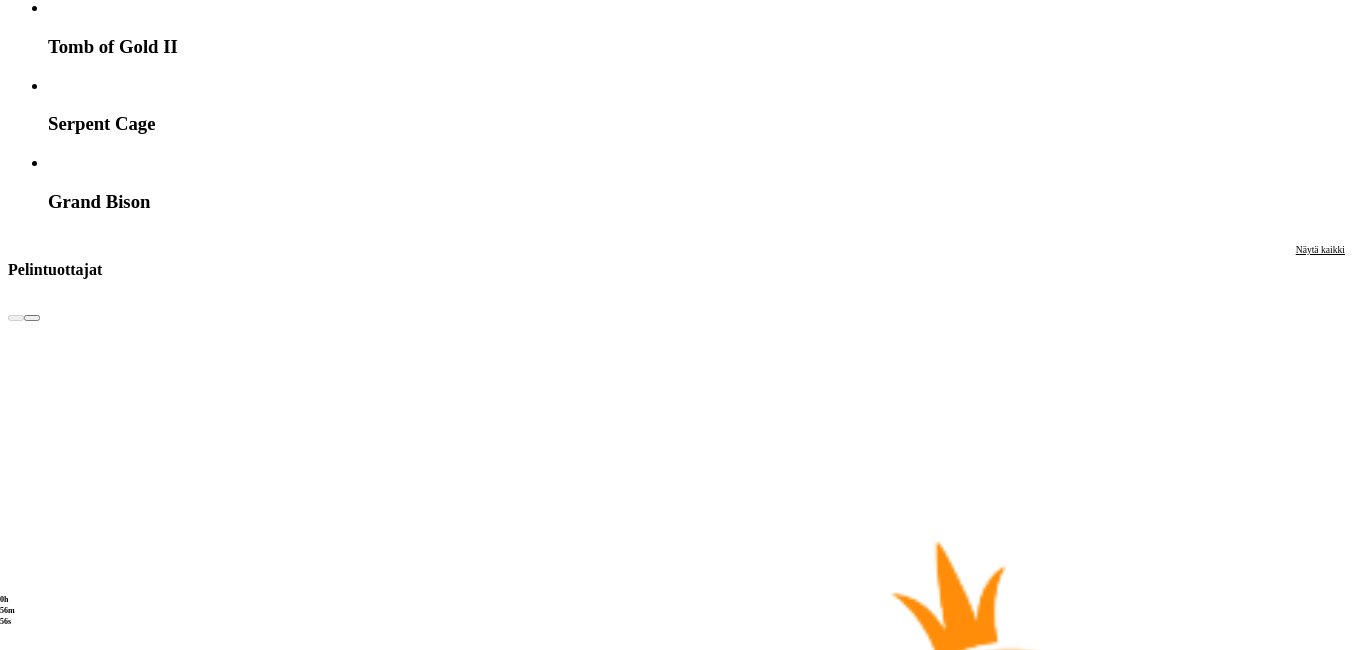 scroll, scrollTop: 4000, scrollLeft: 0, axis: vertical 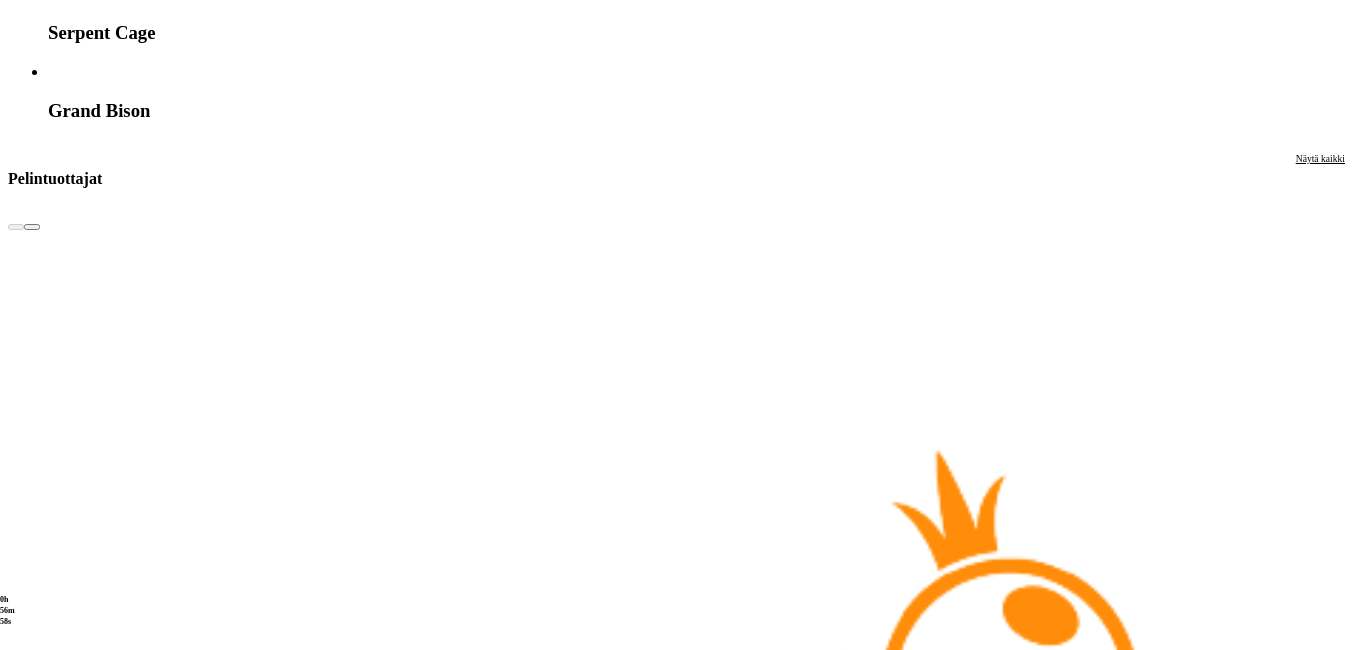 click at bounding box center (32, 30762) 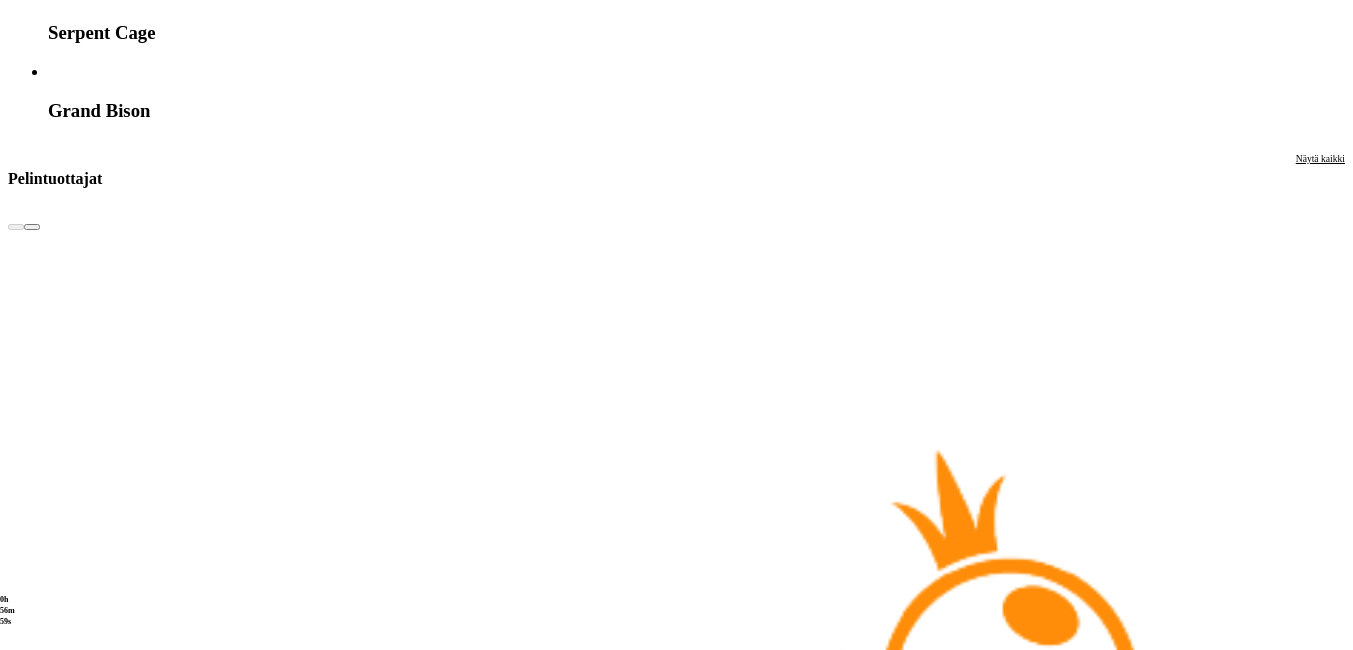 click at bounding box center (32, 30762) 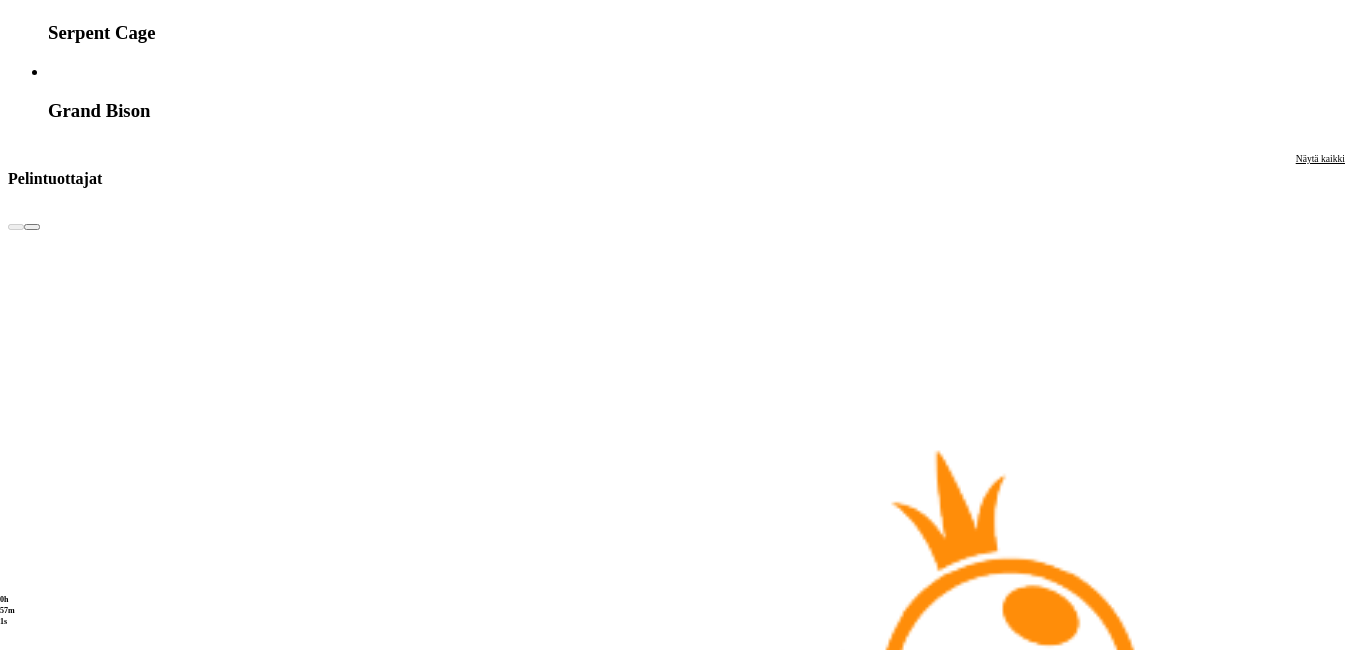 click at bounding box center [32, 30762] 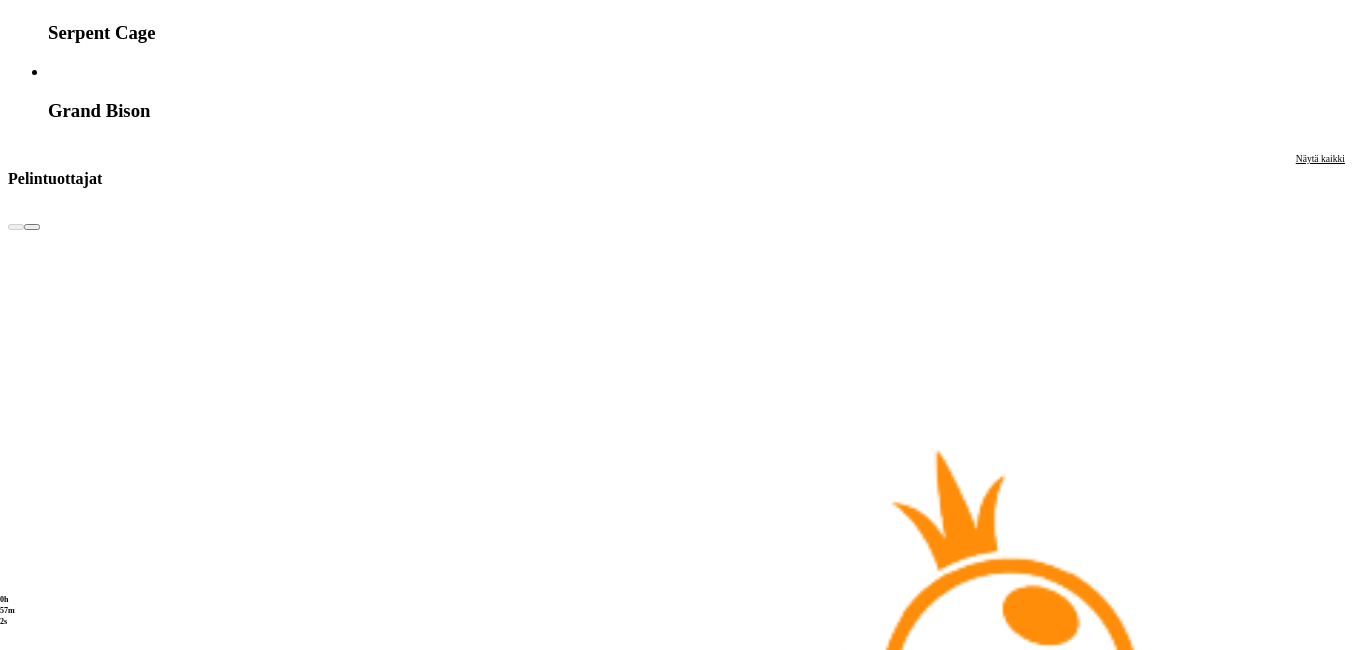 click at bounding box center (32, 30762) 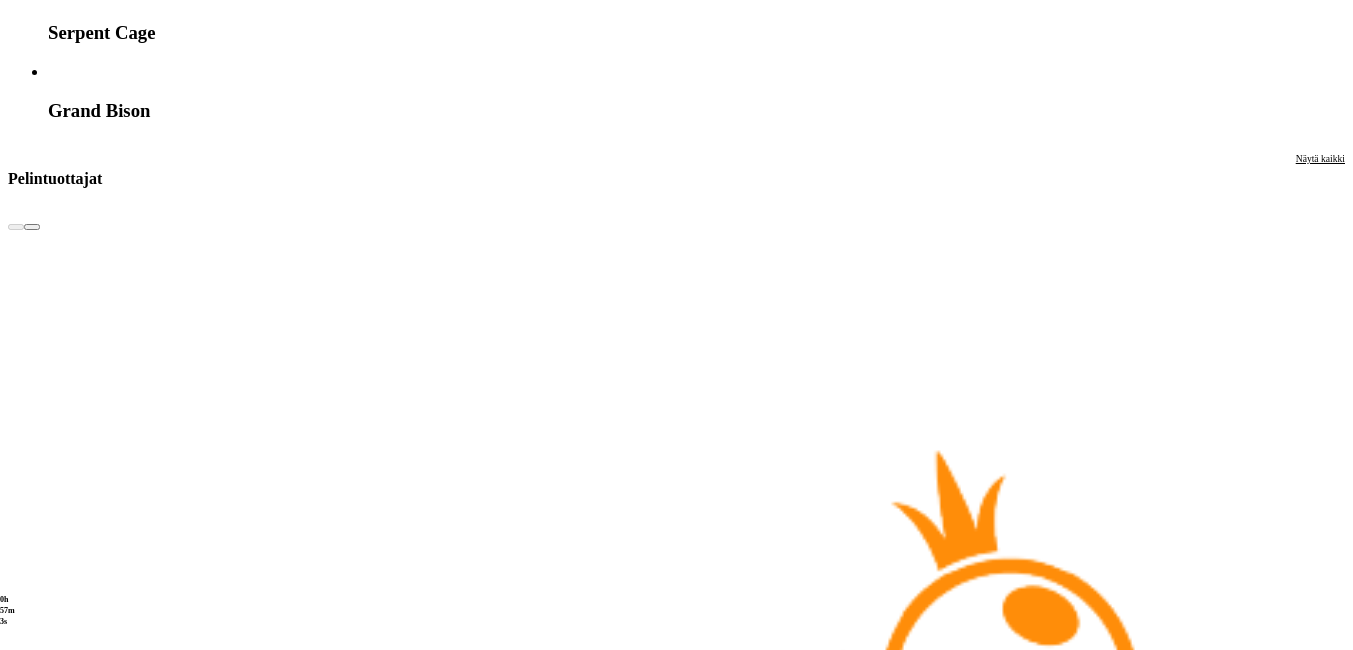 click at bounding box center (32, 30762) 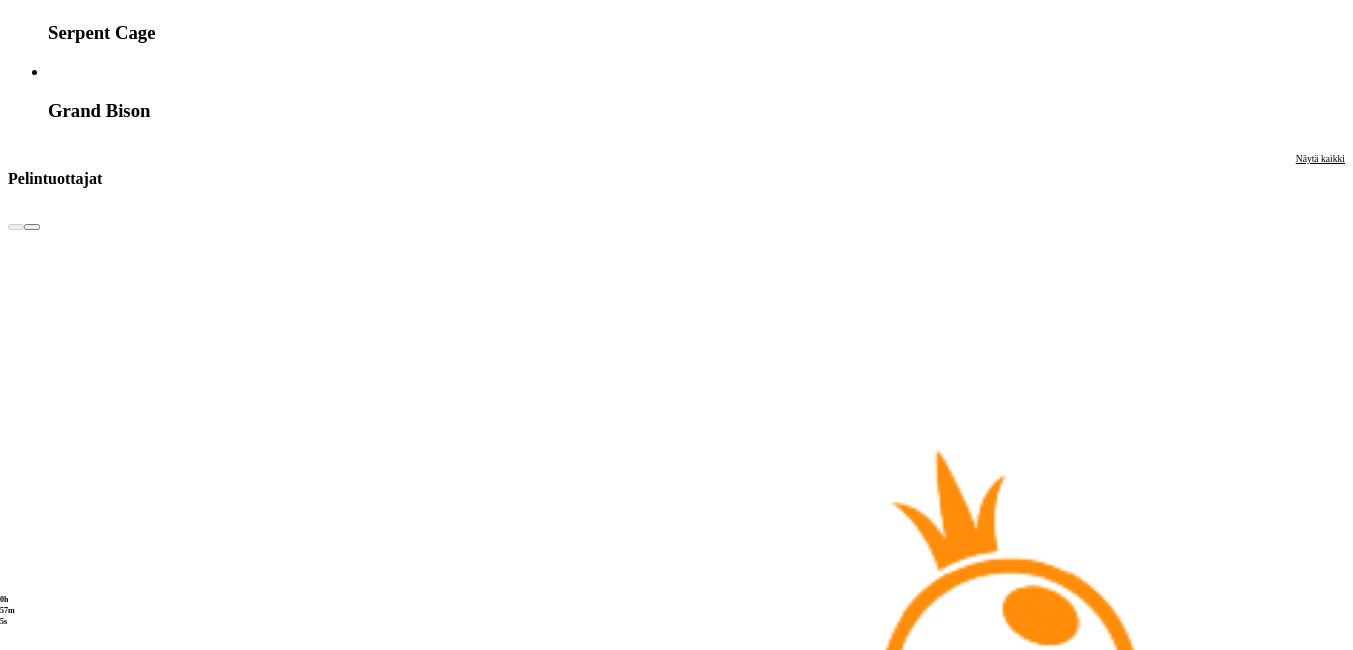click at bounding box center (32, 30762) 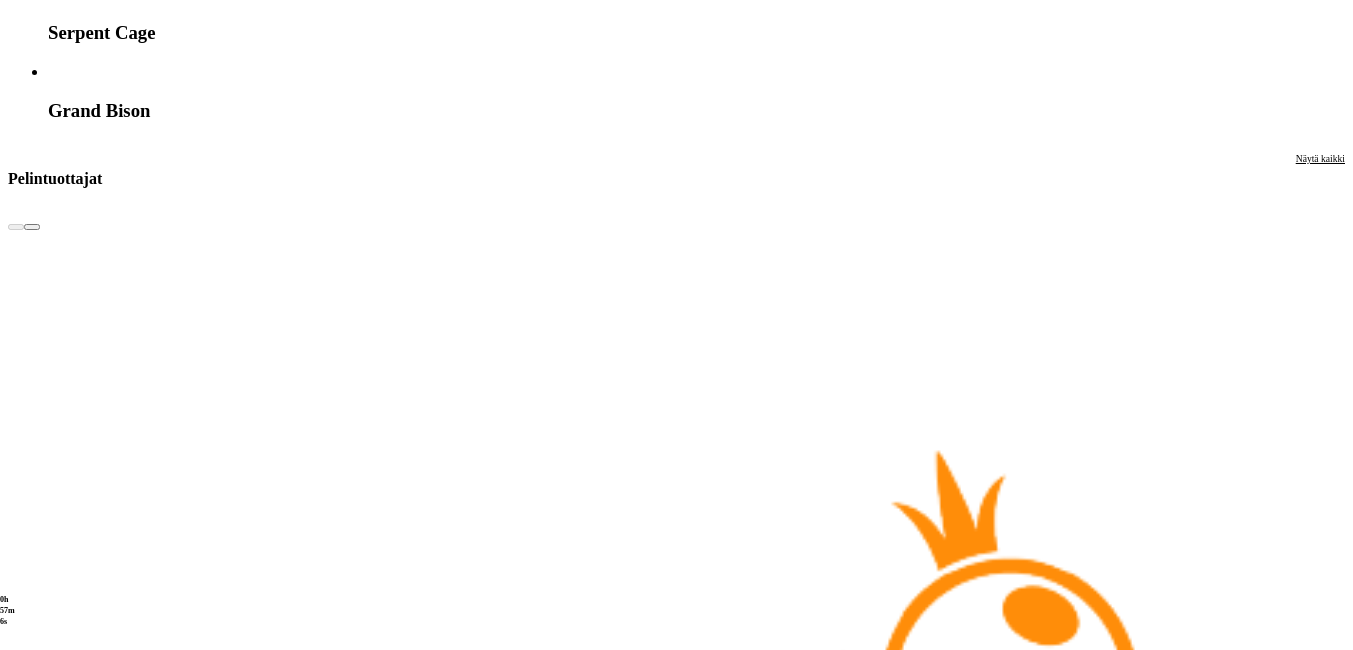 click at bounding box center [32, 30762] 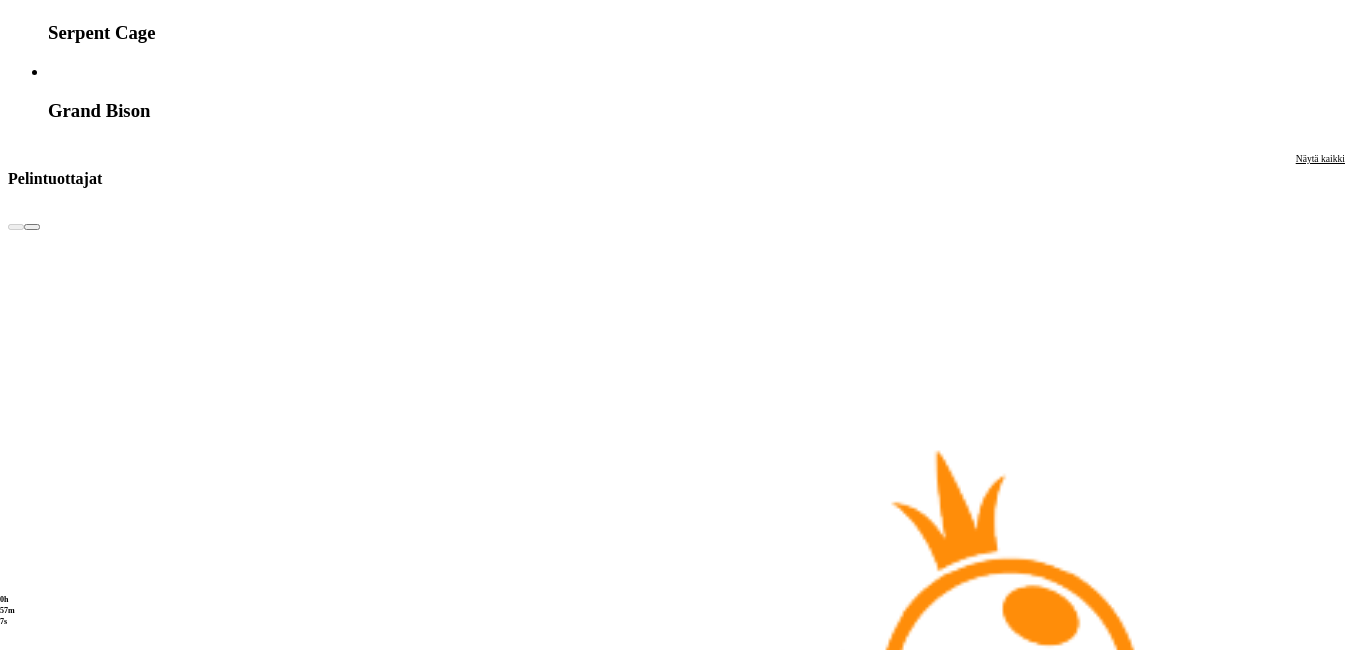 click at bounding box center [32, 30762] 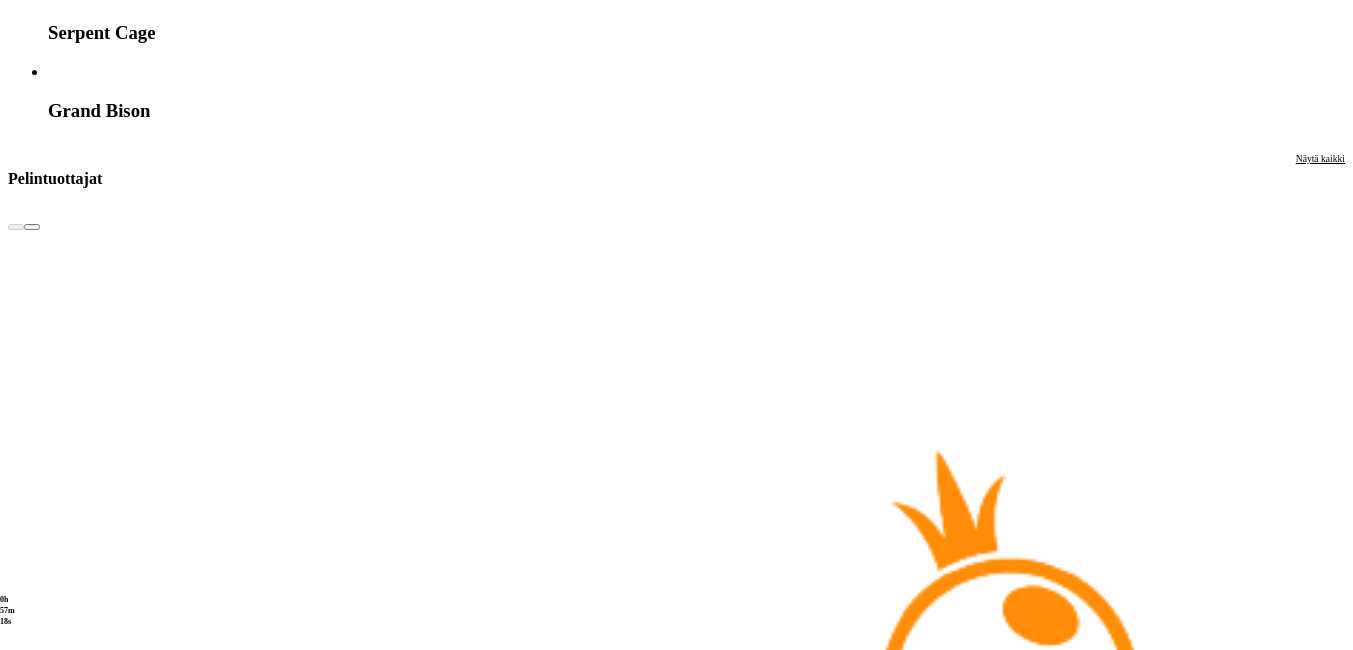 click at bounding box center [16, 30762] 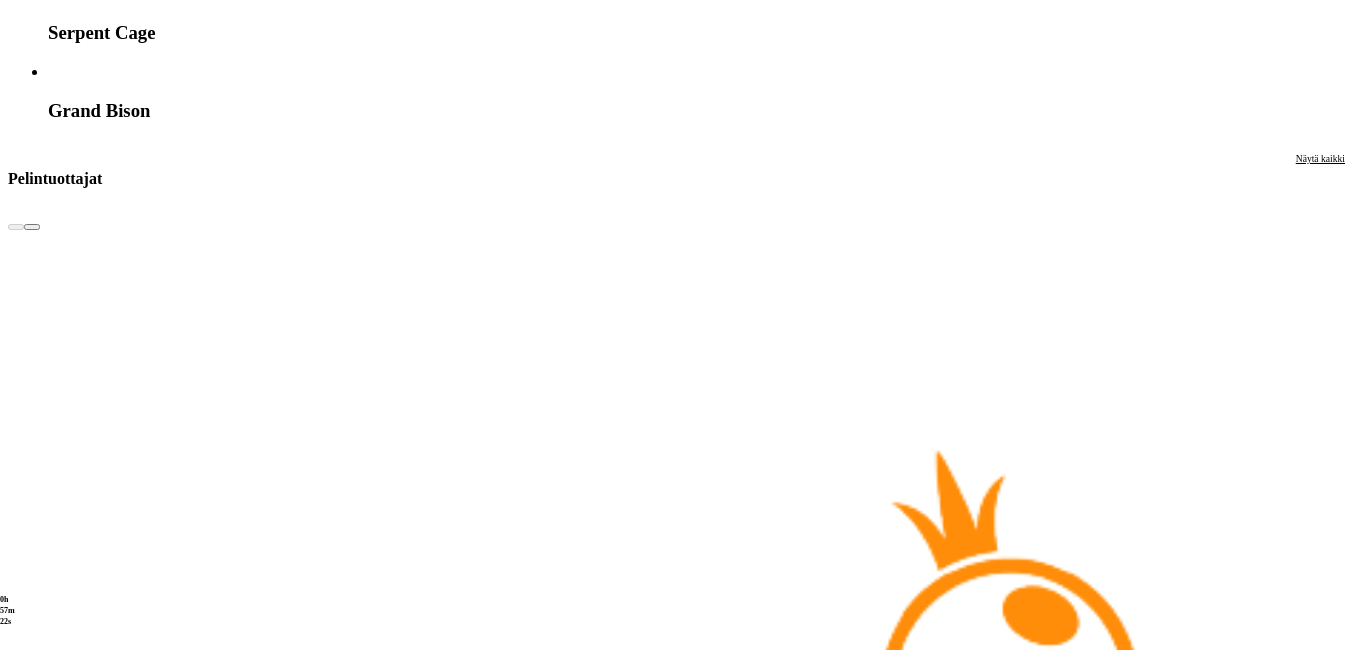 click at bounding box center [16, 30762] 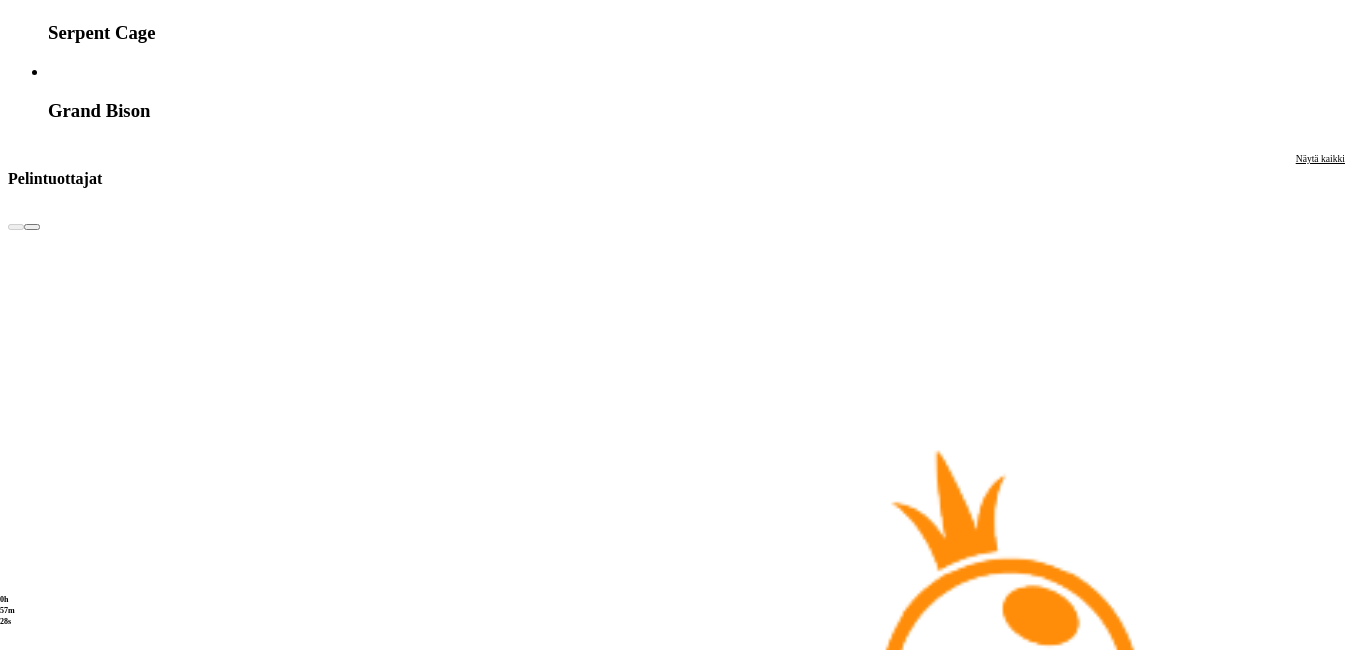 click at bounding box center [16, 30762] 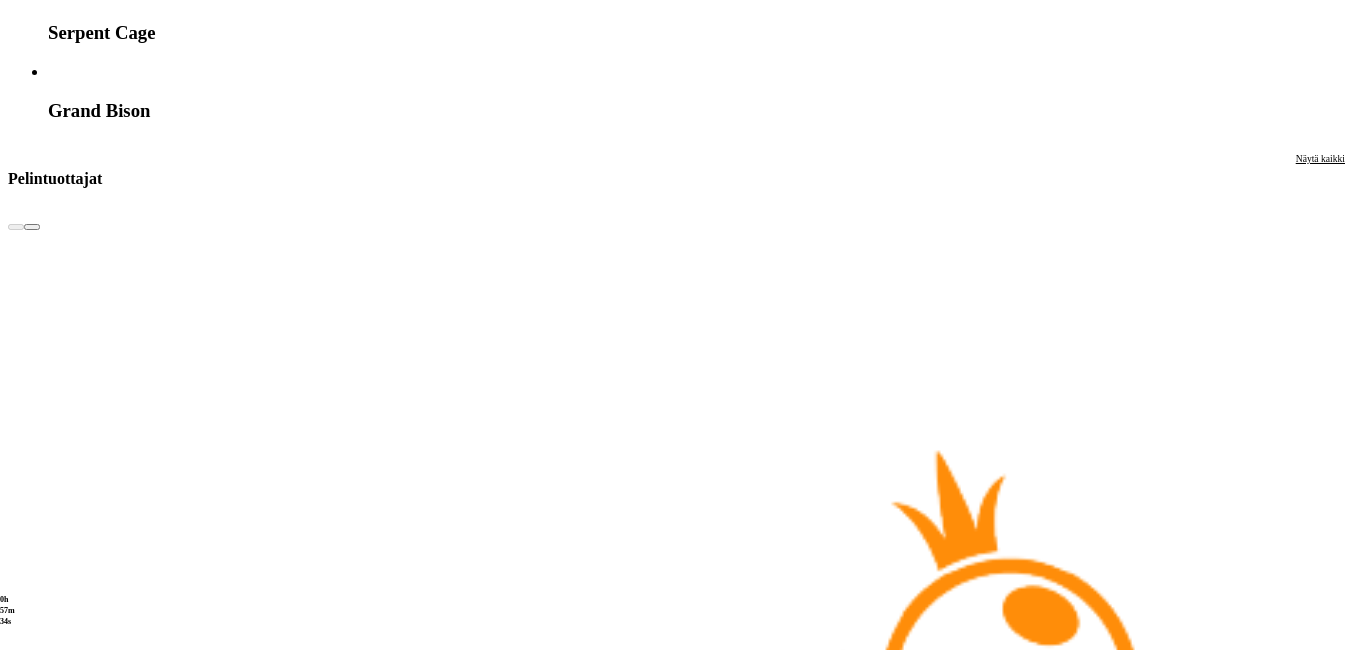 click at bounding box center [16, 30762] 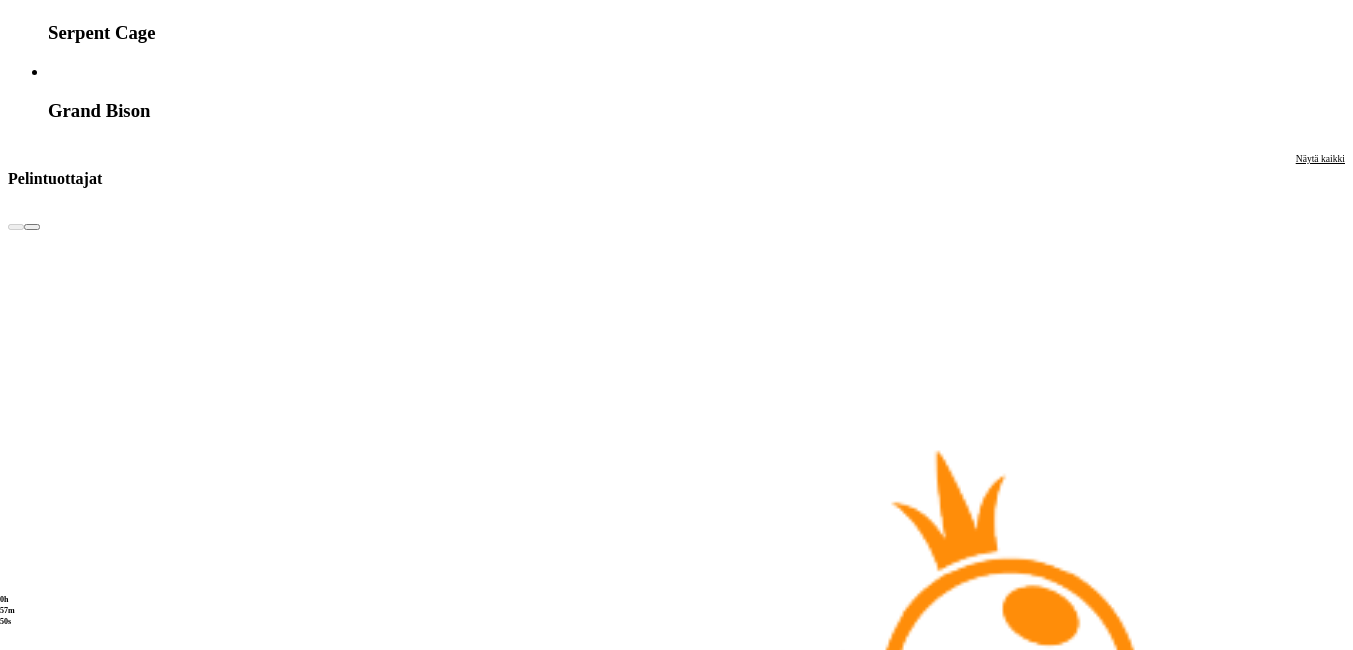 drag, startPoint x: 1046, startPoint y: 269, endPoint x: 1059, endPoint y: 270, distance: 13.038404 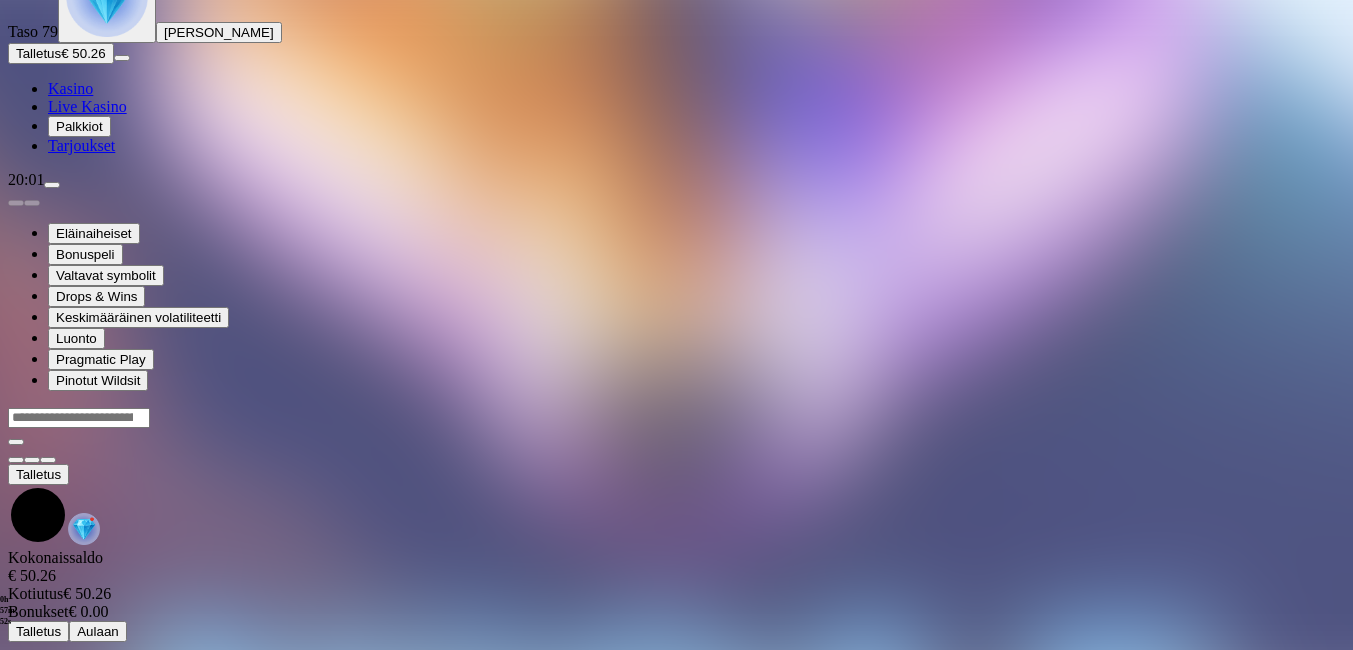 scroll, scrollTop: 0, scrollLeft: 0, axis: both 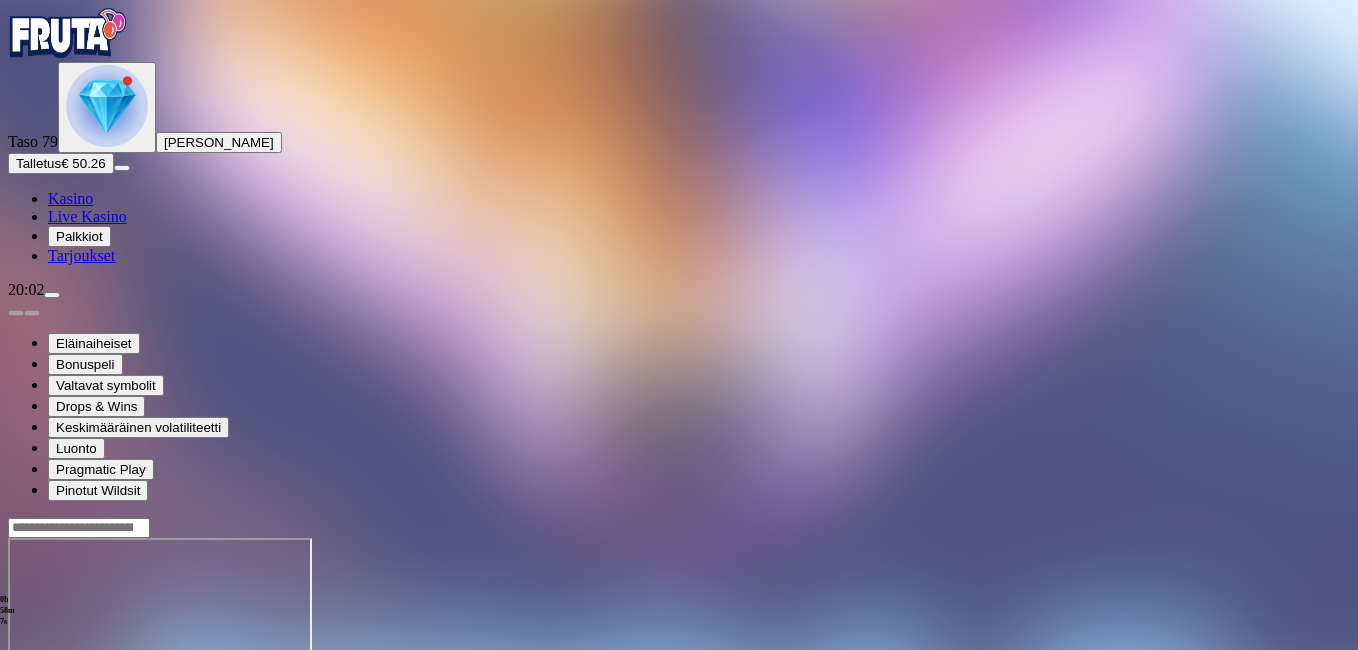 click at bounding box center [48, 710] 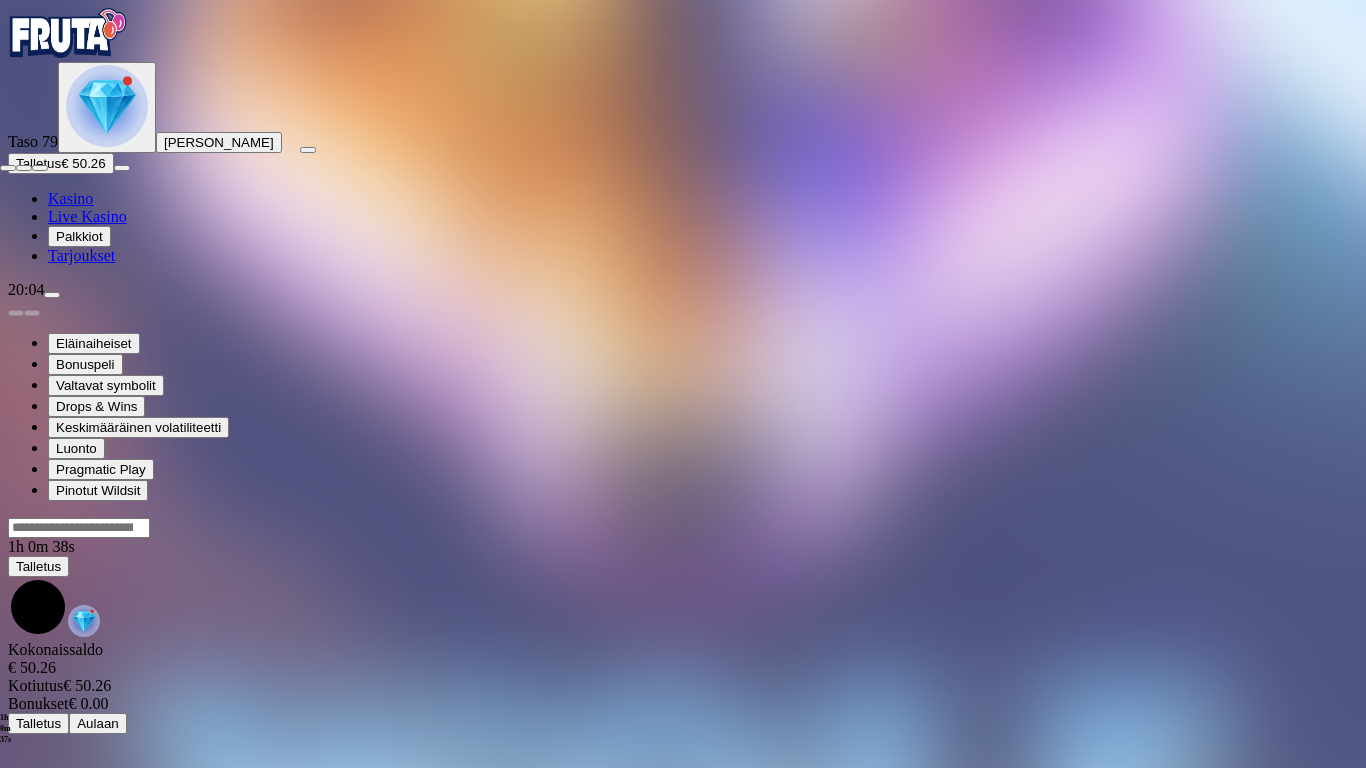 click at bounding box center (8, 168) 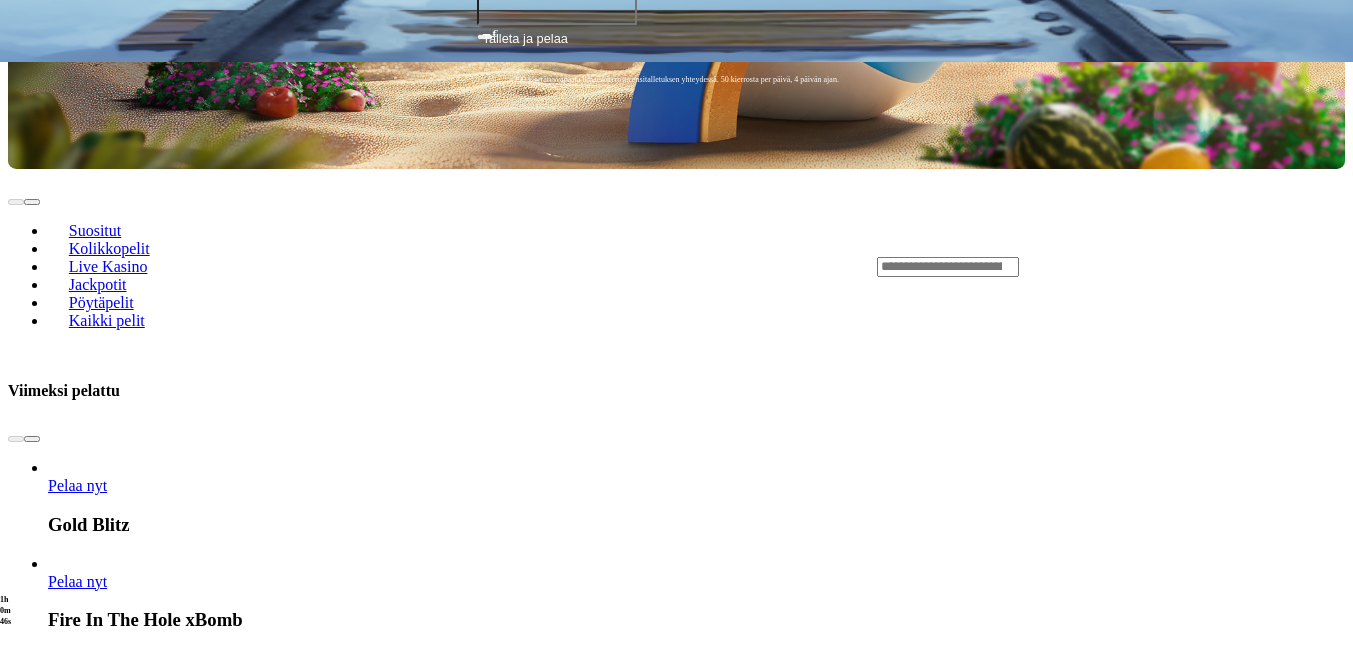 scroll, scrollTop: 800, scrollLeft: 0, axis: vertical 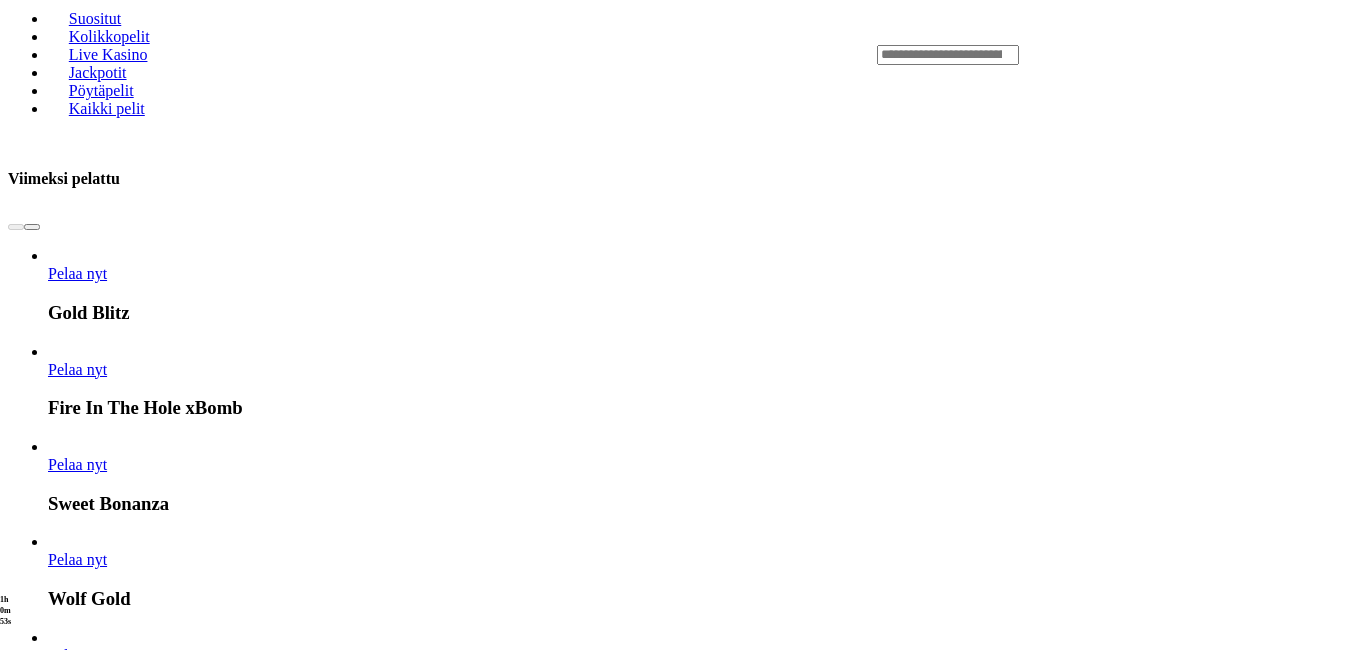 click on "Pelaa nyt" at bounding box center (77, 2788) 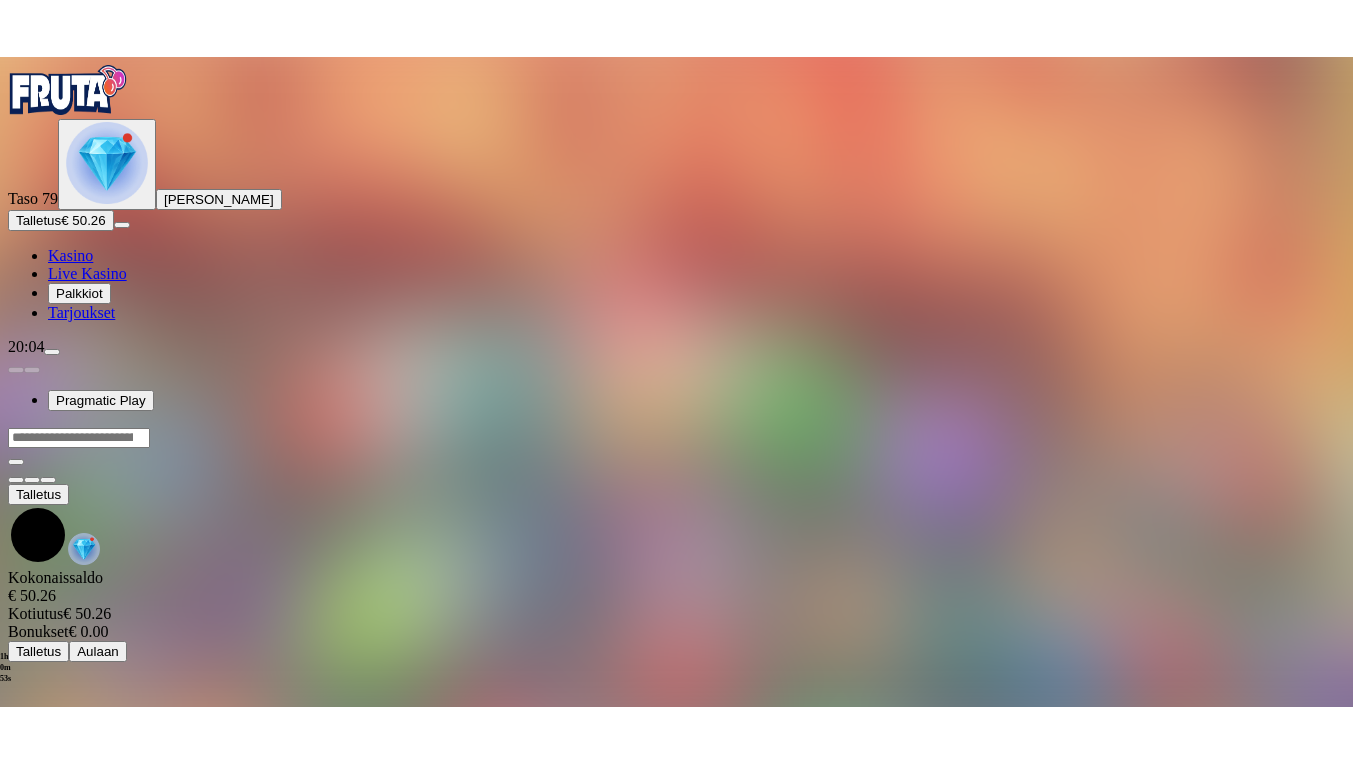 scroll, scrollTop: 0, scrollLeft: 0, axis: both 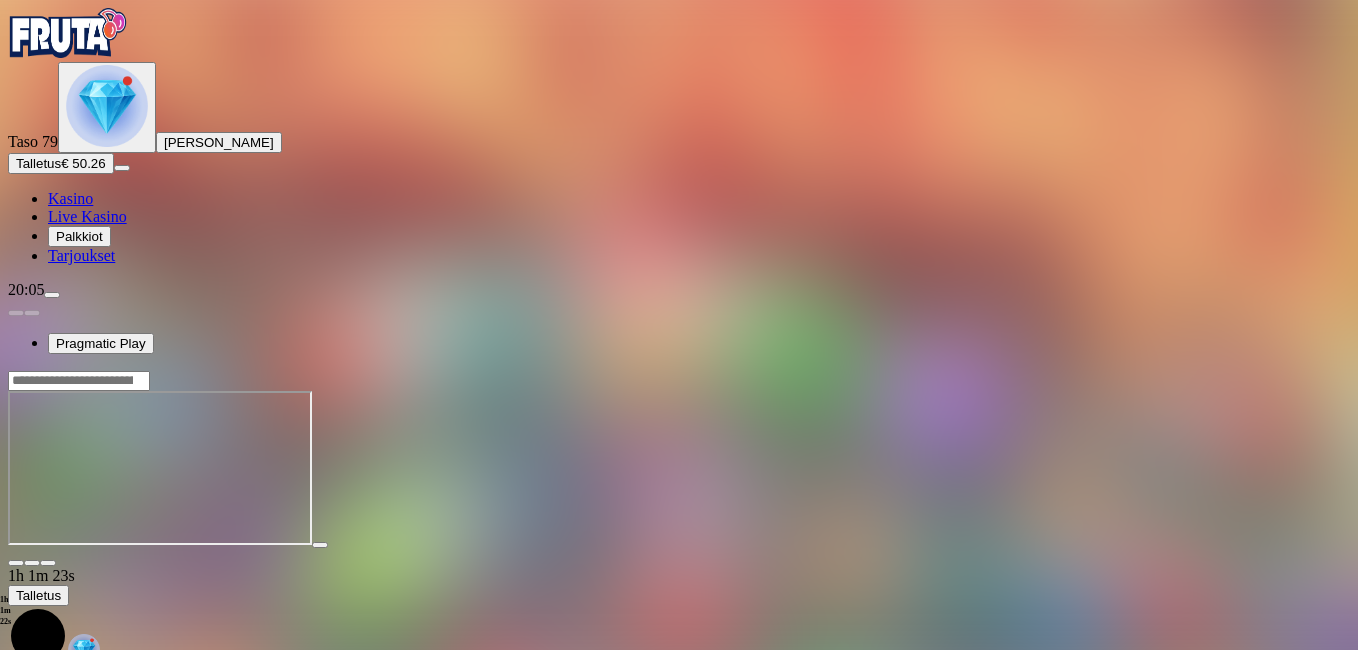 click at bounding box center [48, 563] 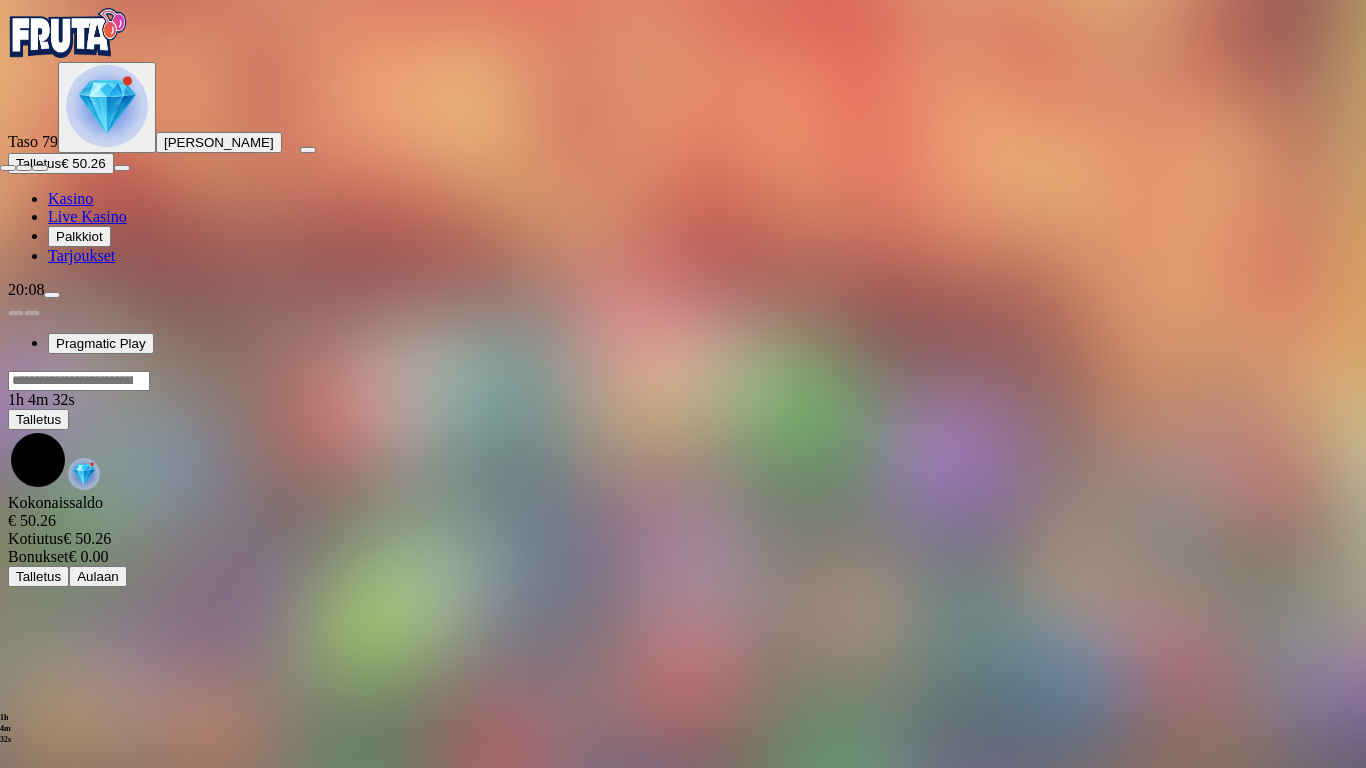 click at bounding box center (8, 168) 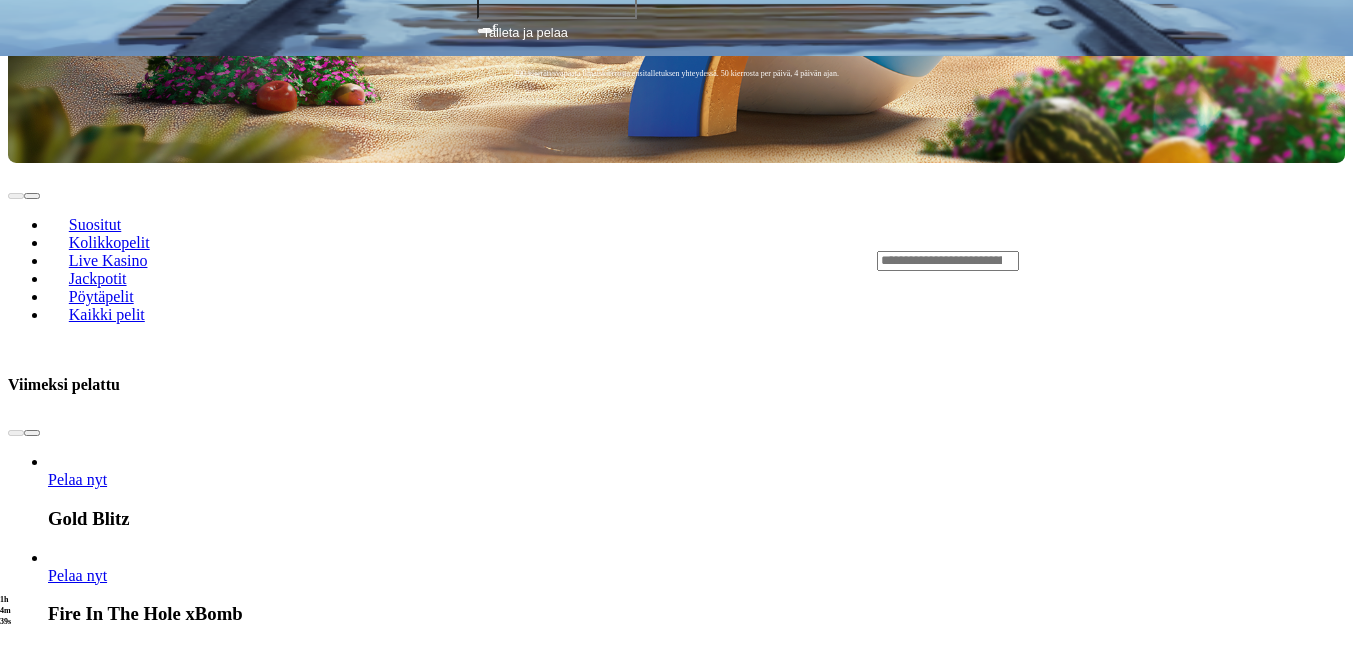 scroll, scrollTop: 800, scrollLeft: 0, axis: vertical 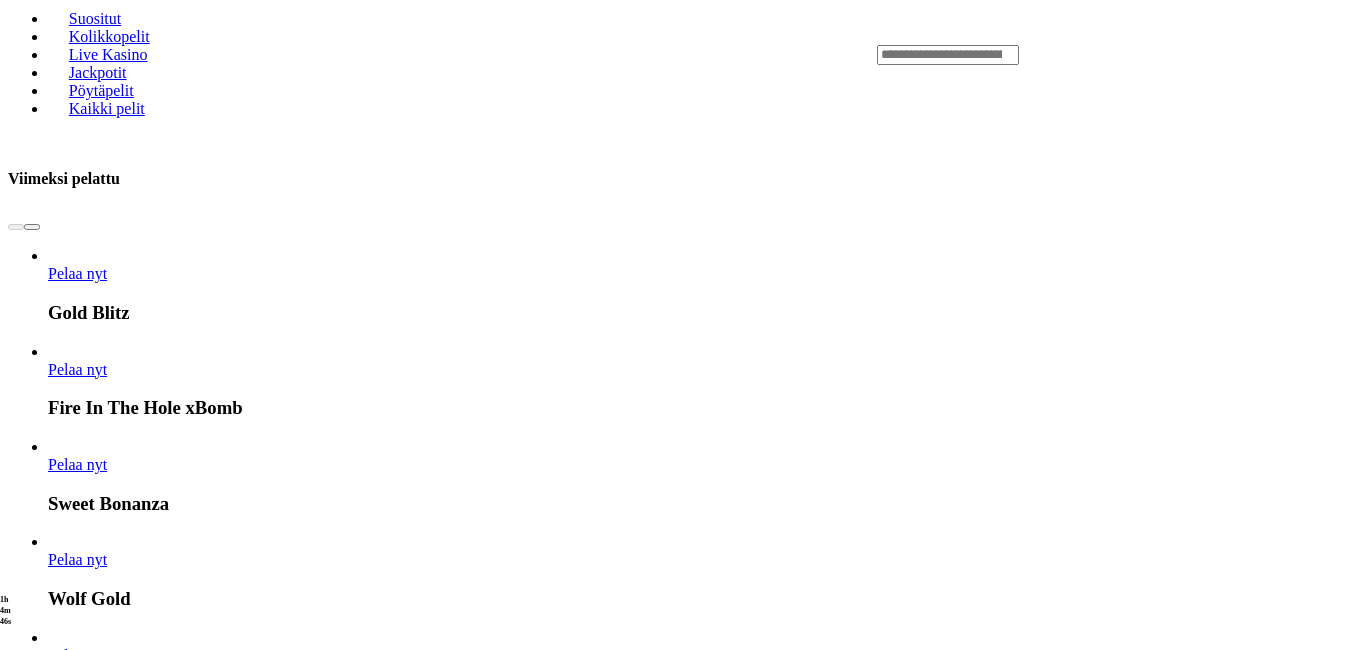 click on "Pelaa nyt" at bounding box center [77, 2425] 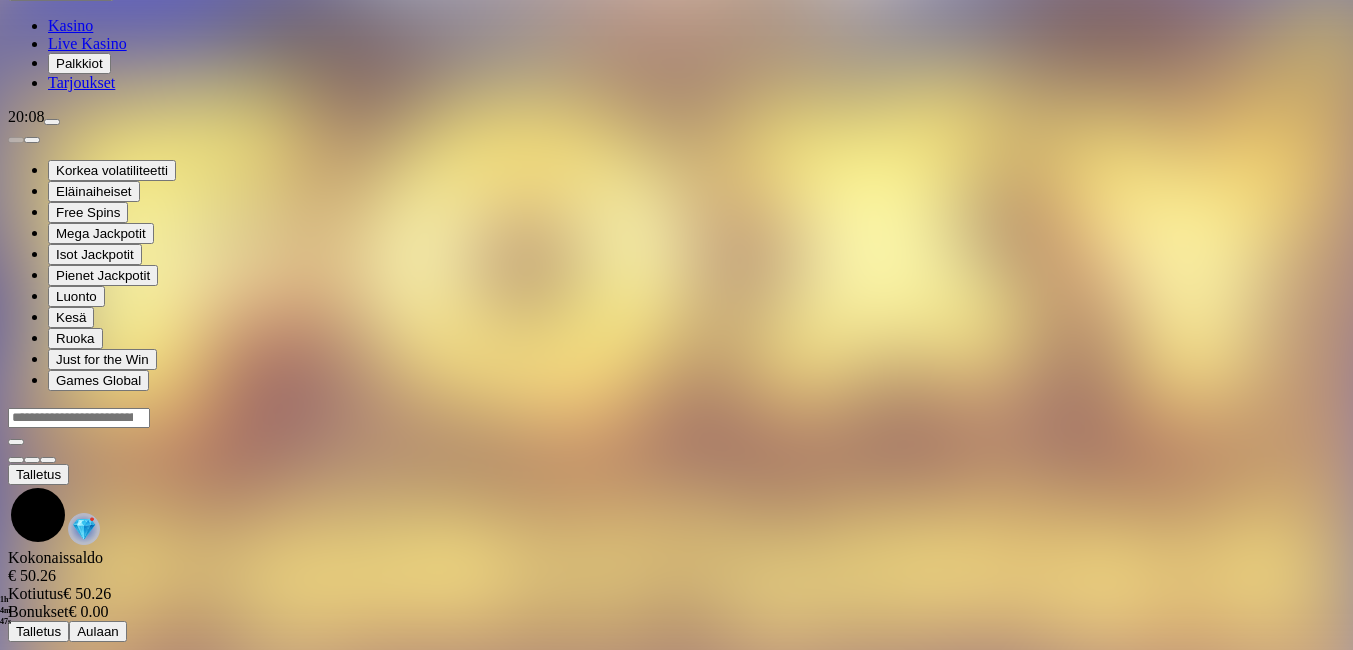 scroll, scrollTop: 0, scrollLeft: 0, axis: both 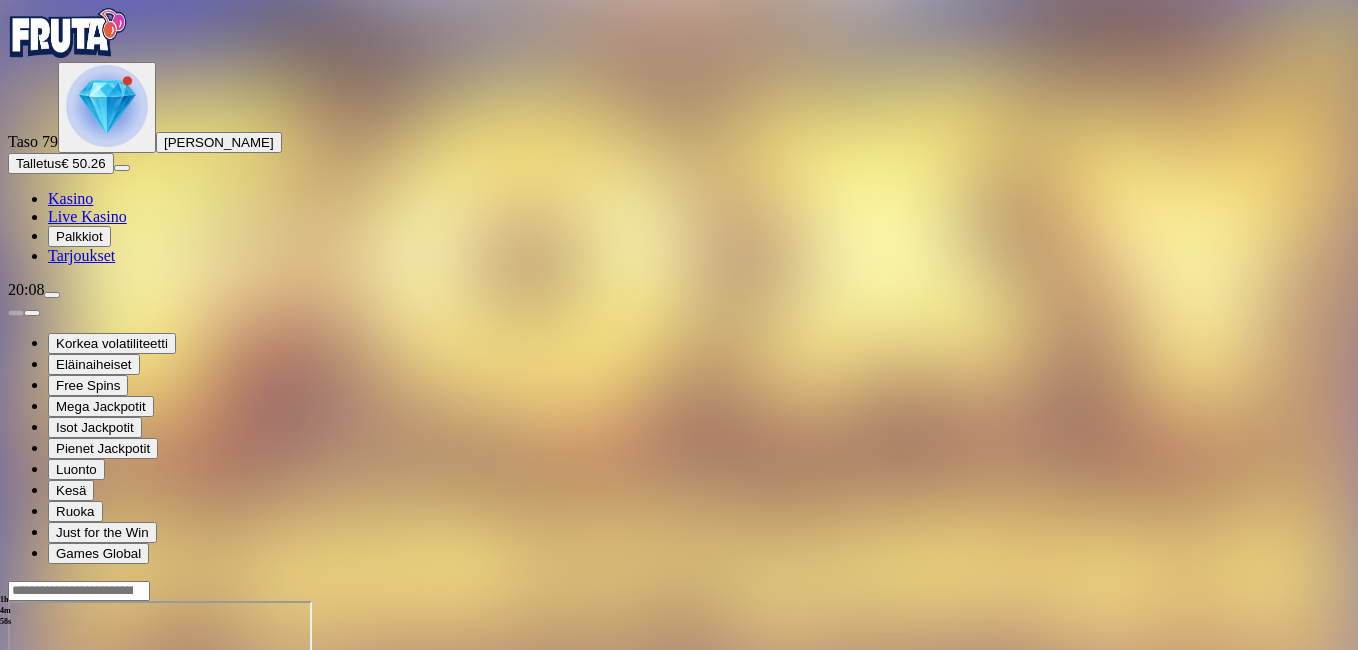 drag, startPoint x: 1249, startPoint y: 182, endPoint x: 1253, endPoint y: 256, distance: 74.10803 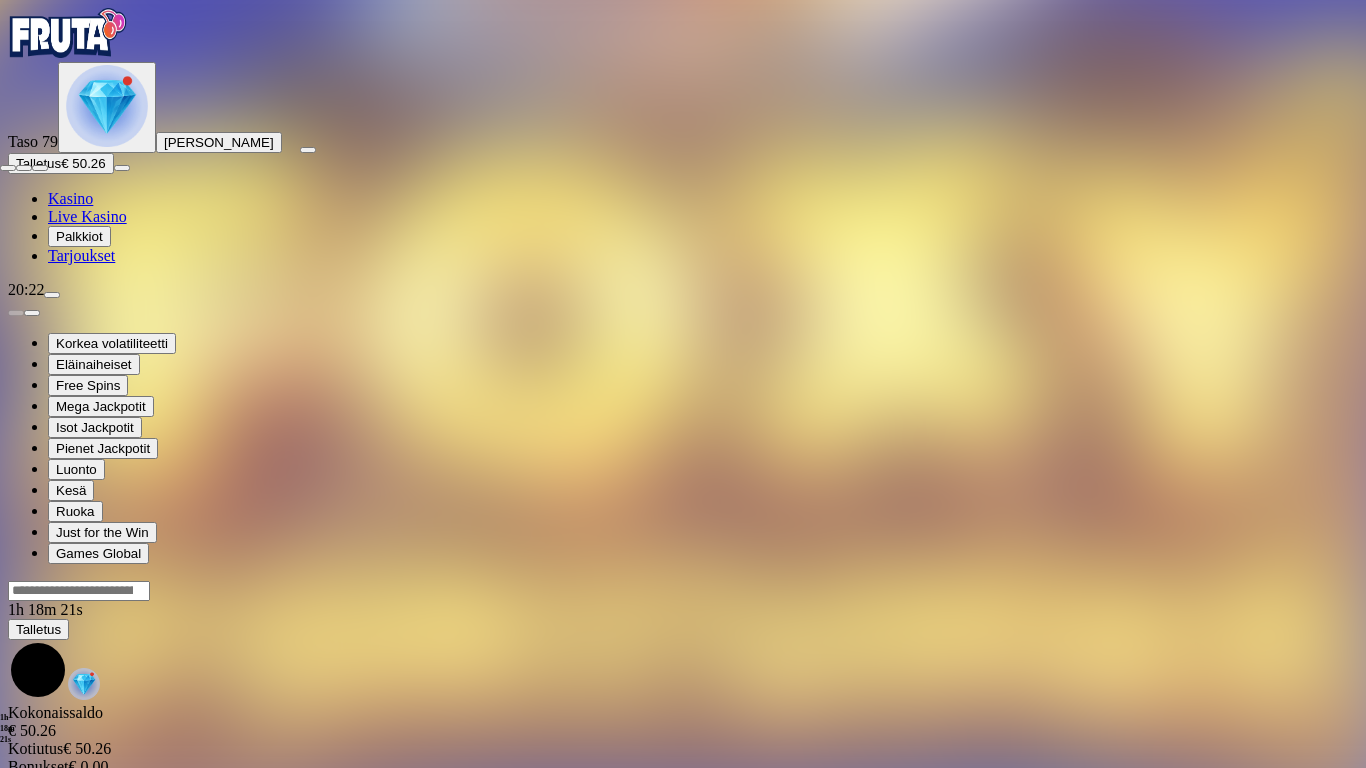click at bounding box center [8, 168] 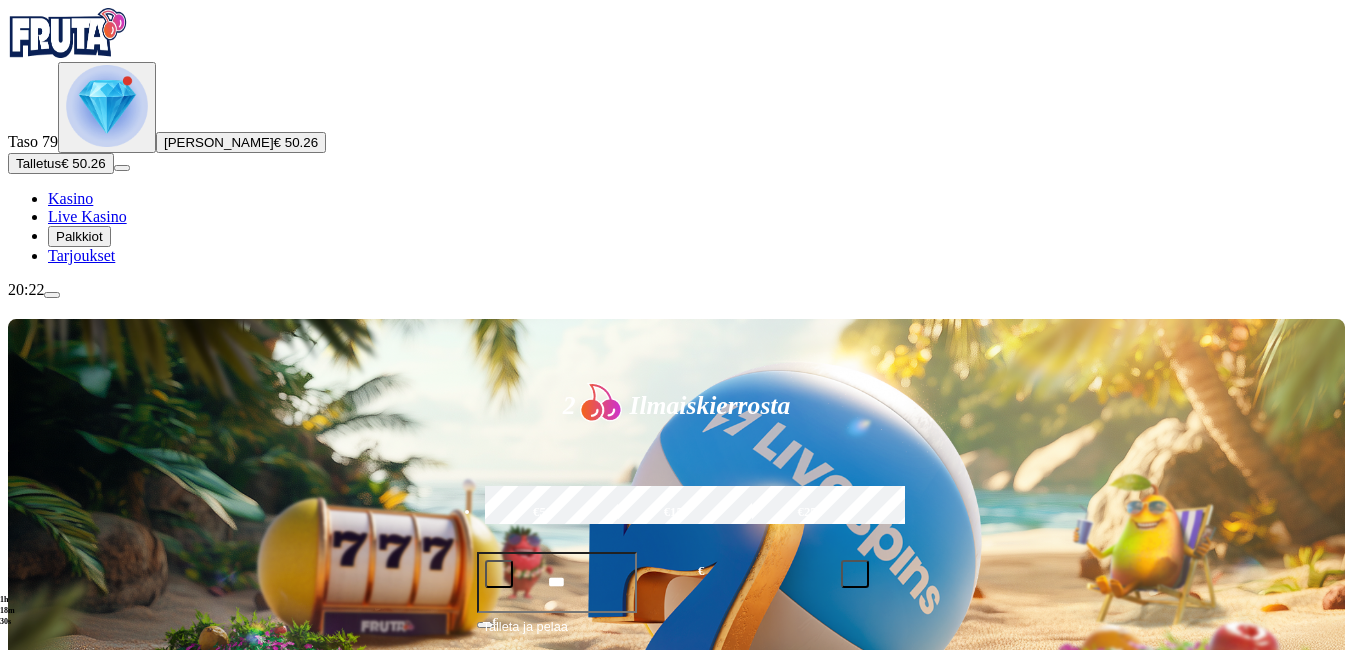 click at bounding box center [499, 574] 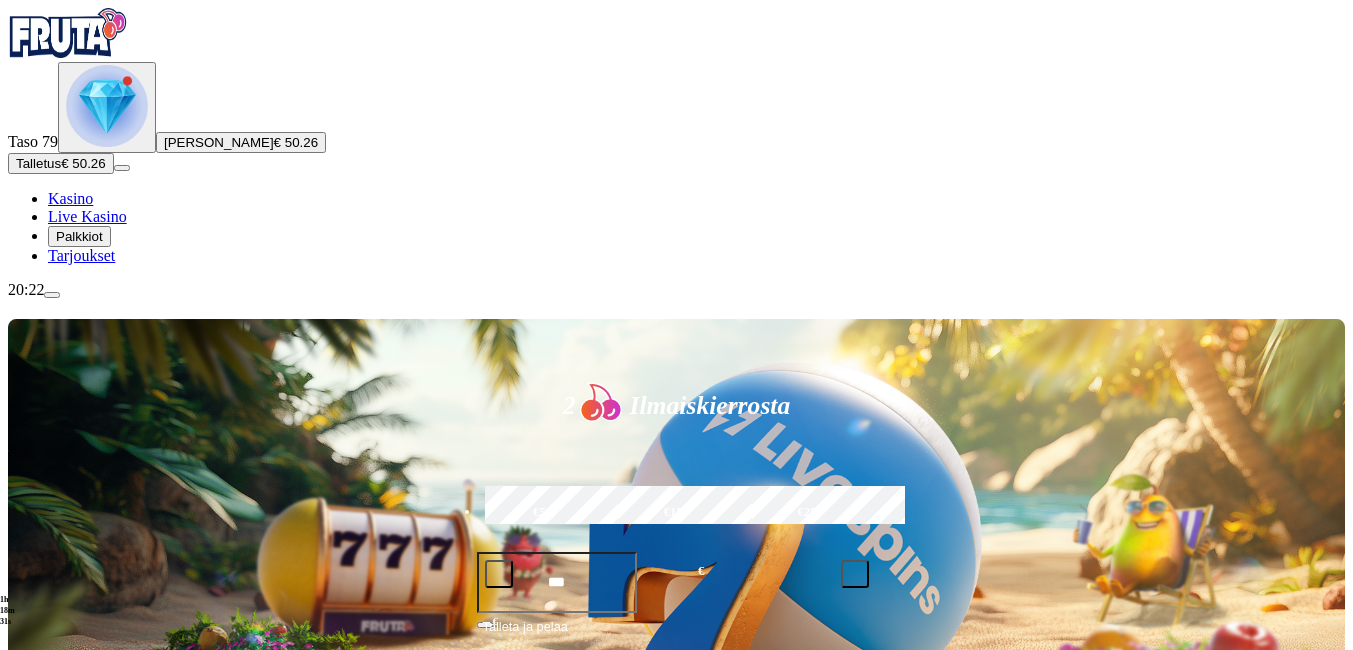 click at bounding box center (499, 574) 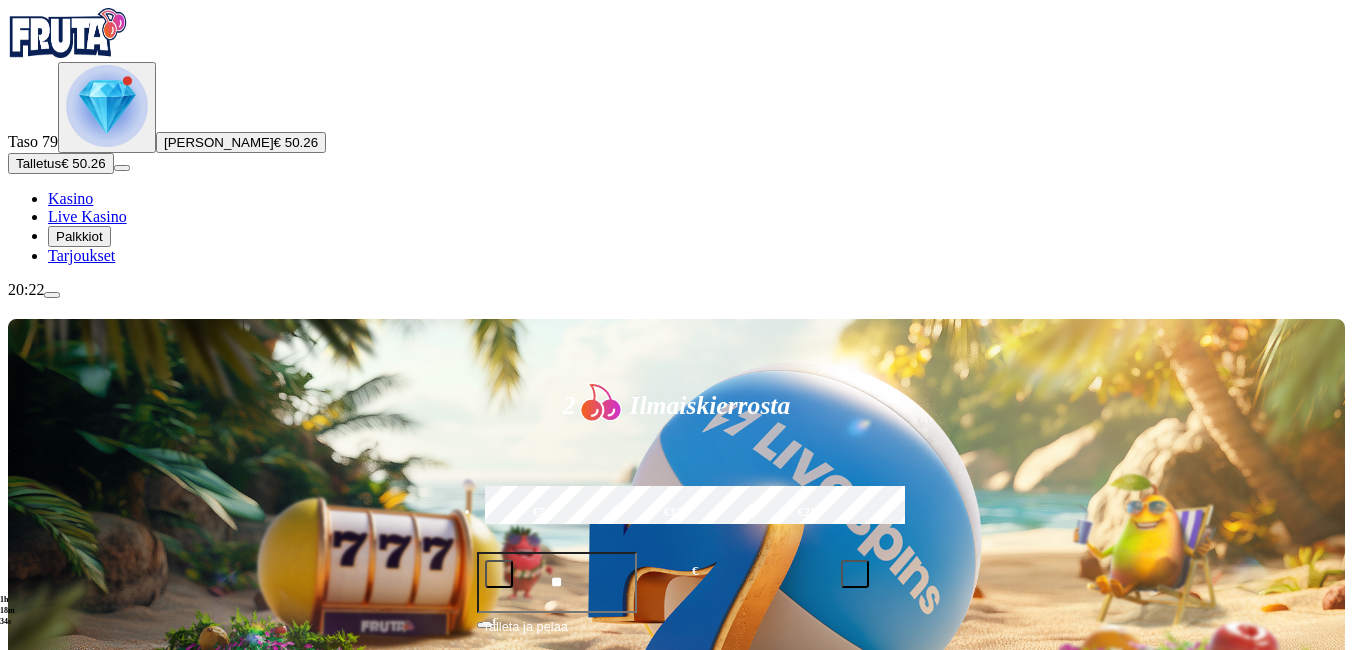 click at bounding box center (855, 574) 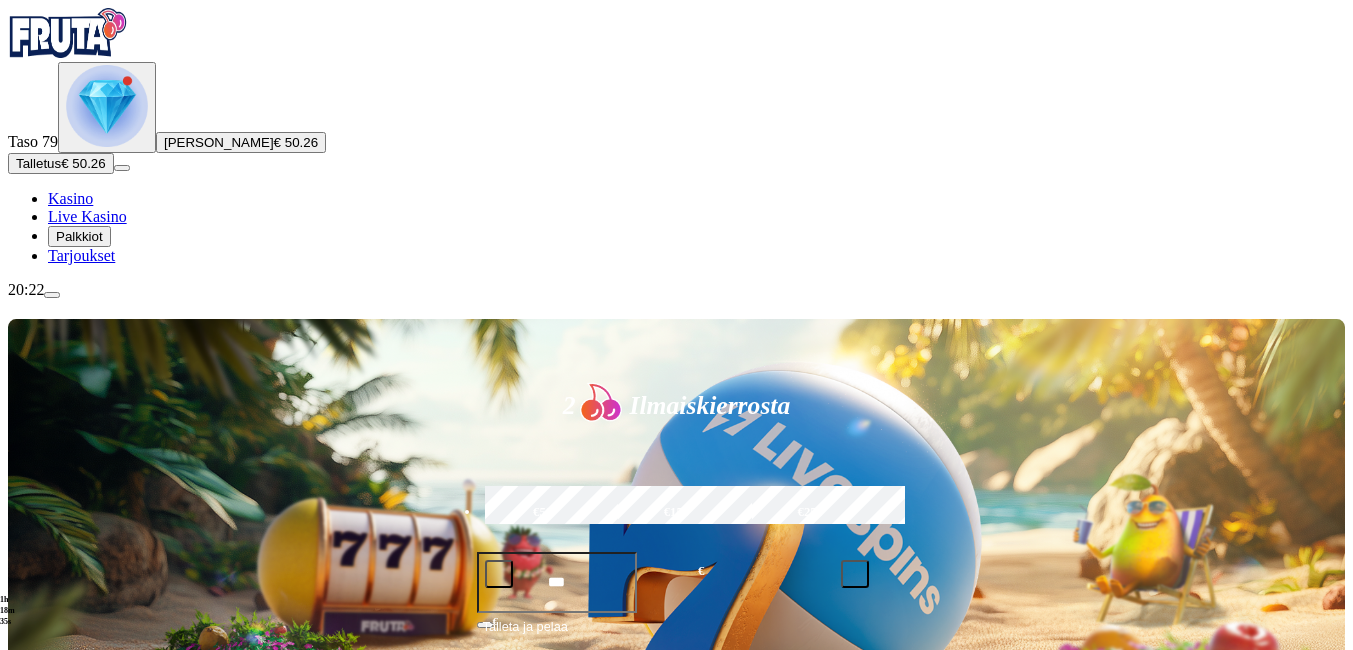 click on "Talleta ja pelaa" at bounding box center [525, 635] 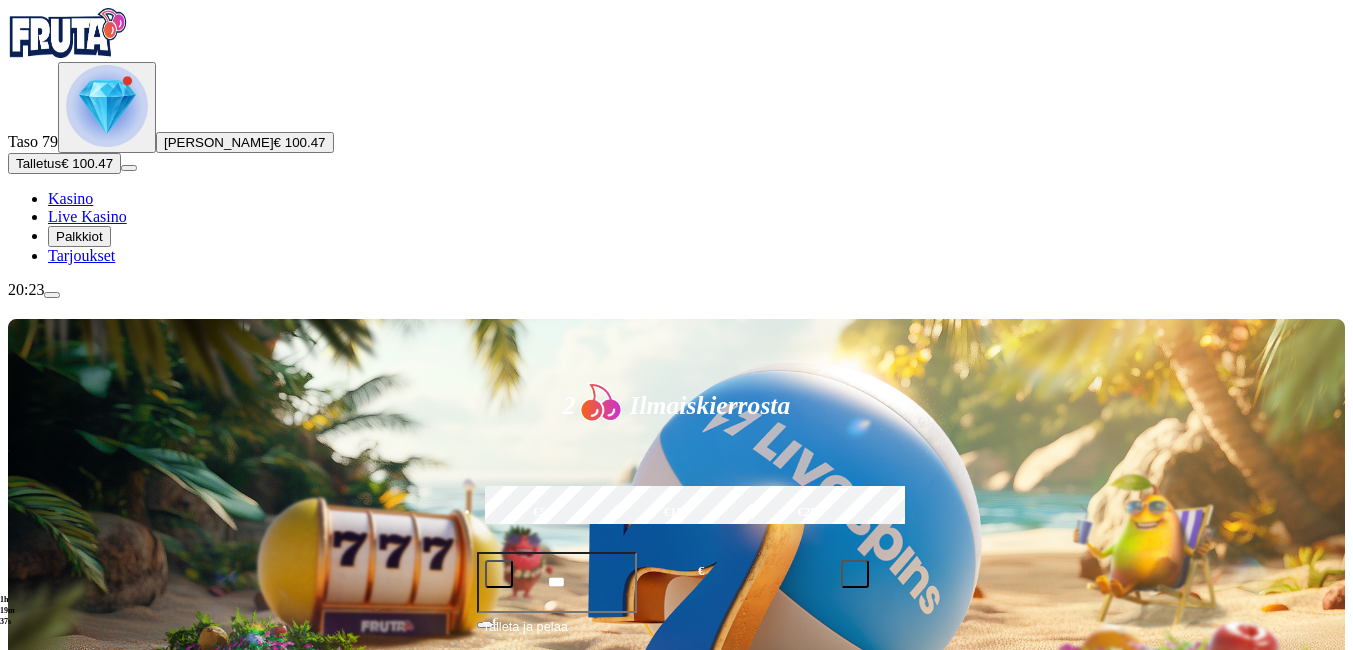 click at bounding box center (32, 1027) 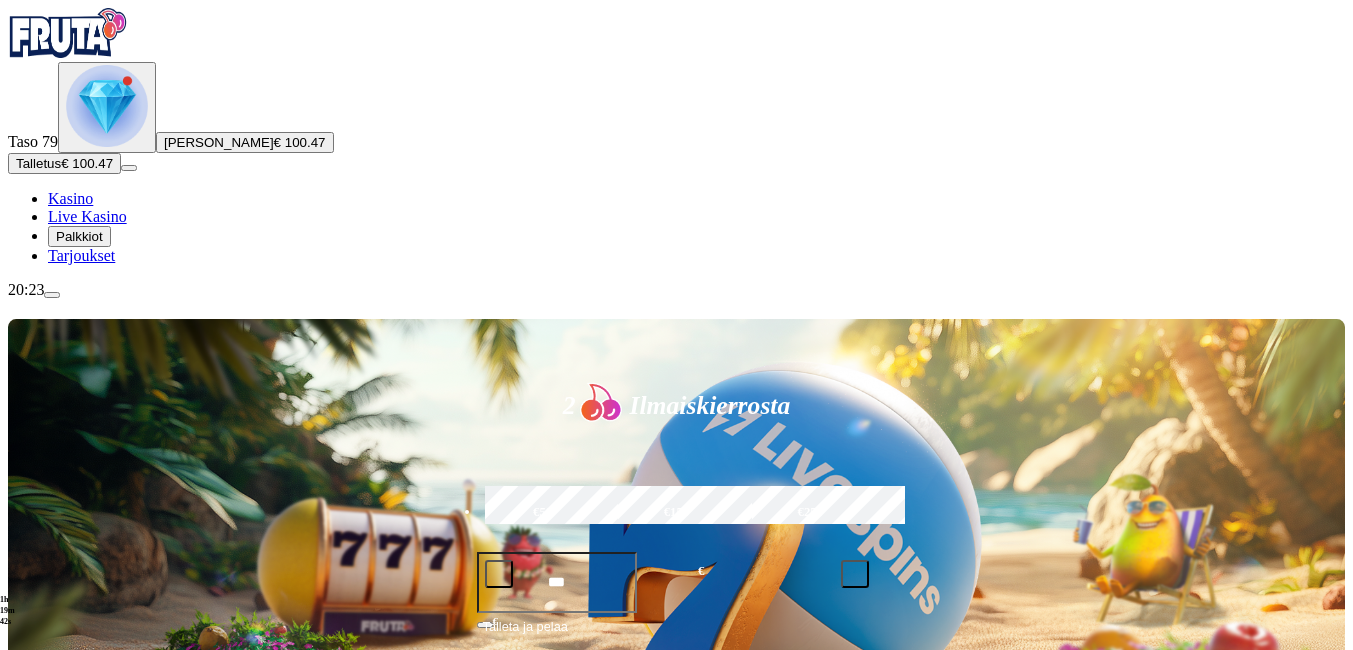 click at bounding box center (32, 1027) 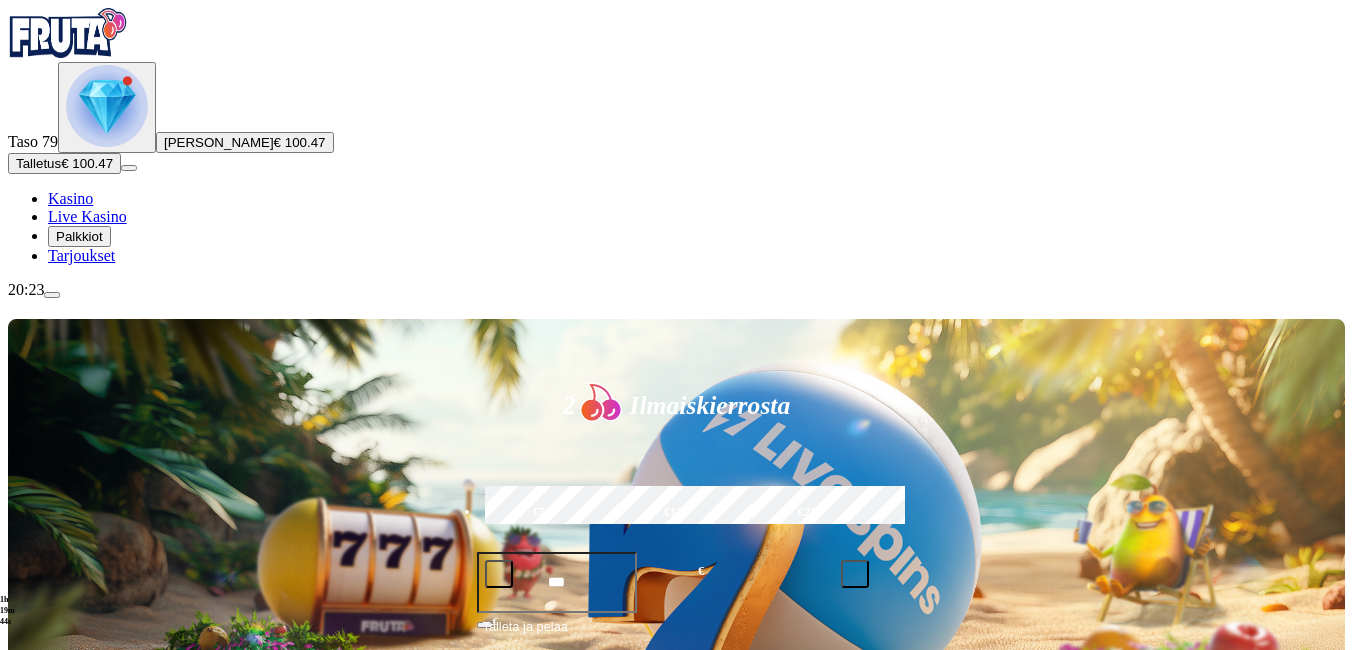 click at bounding box center [16, 1027] 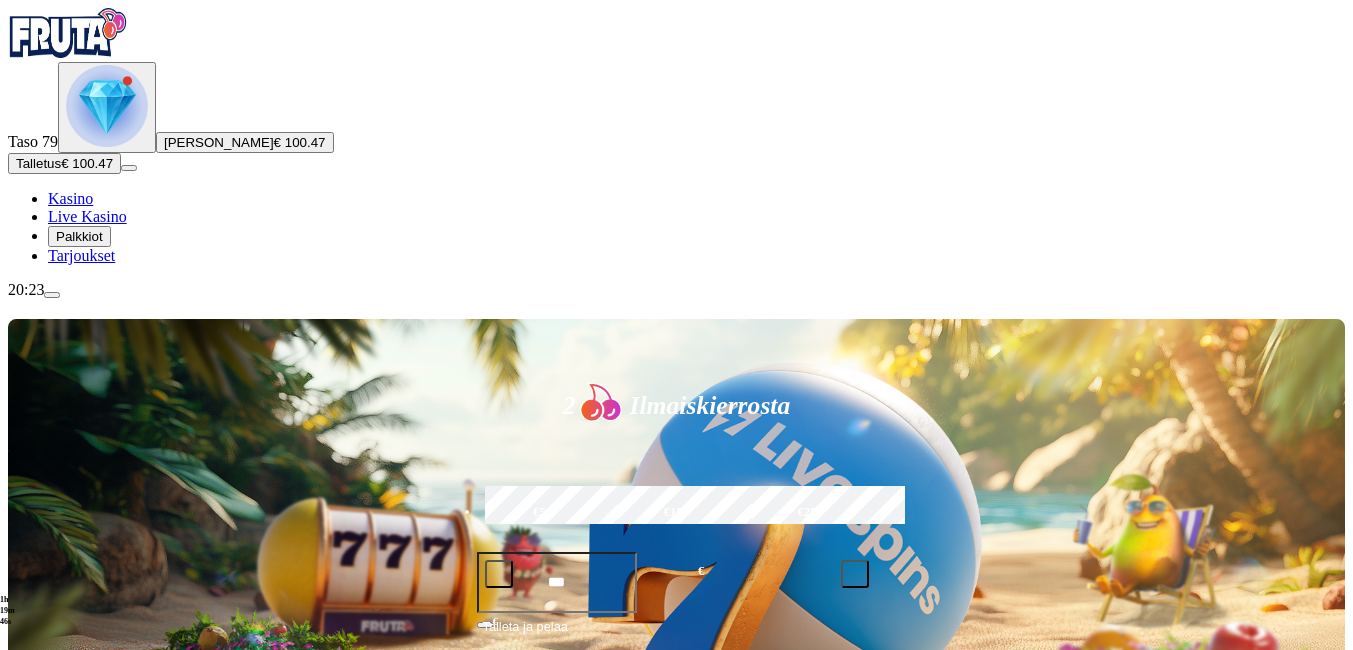 click on "Pelaa nyt" at bounding box center (-917, 2015) 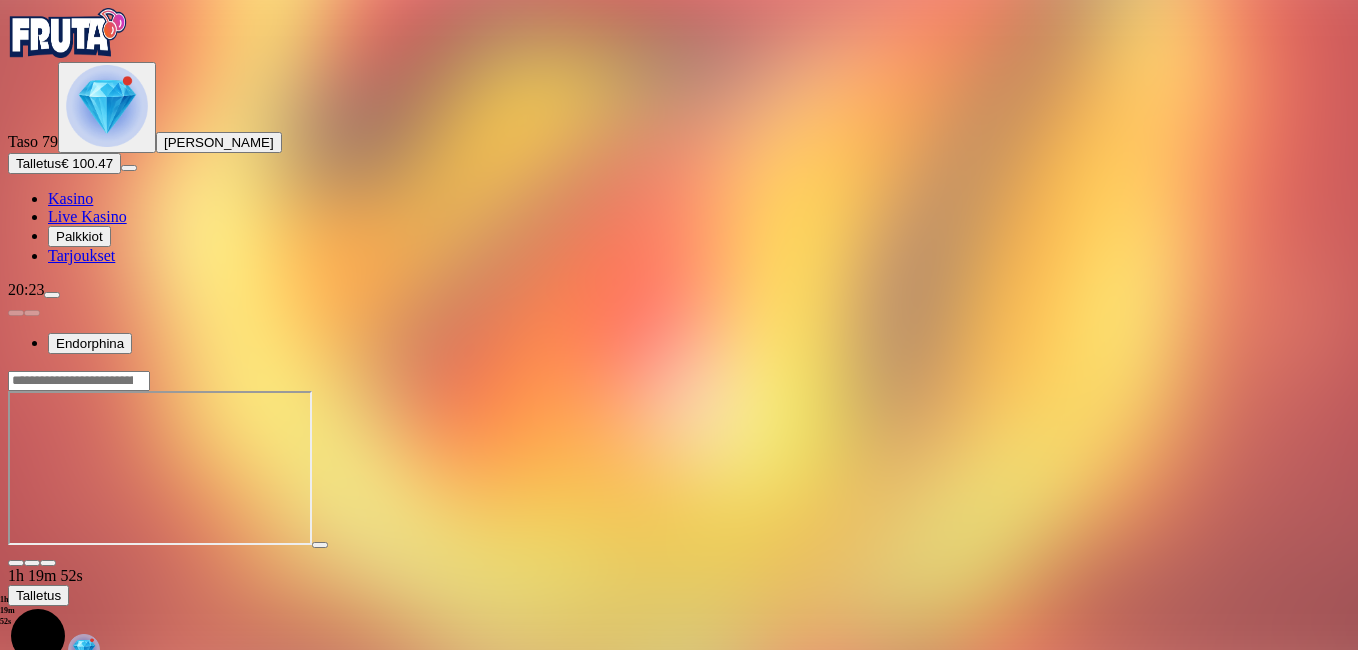 click at bounding box center (48, 563) 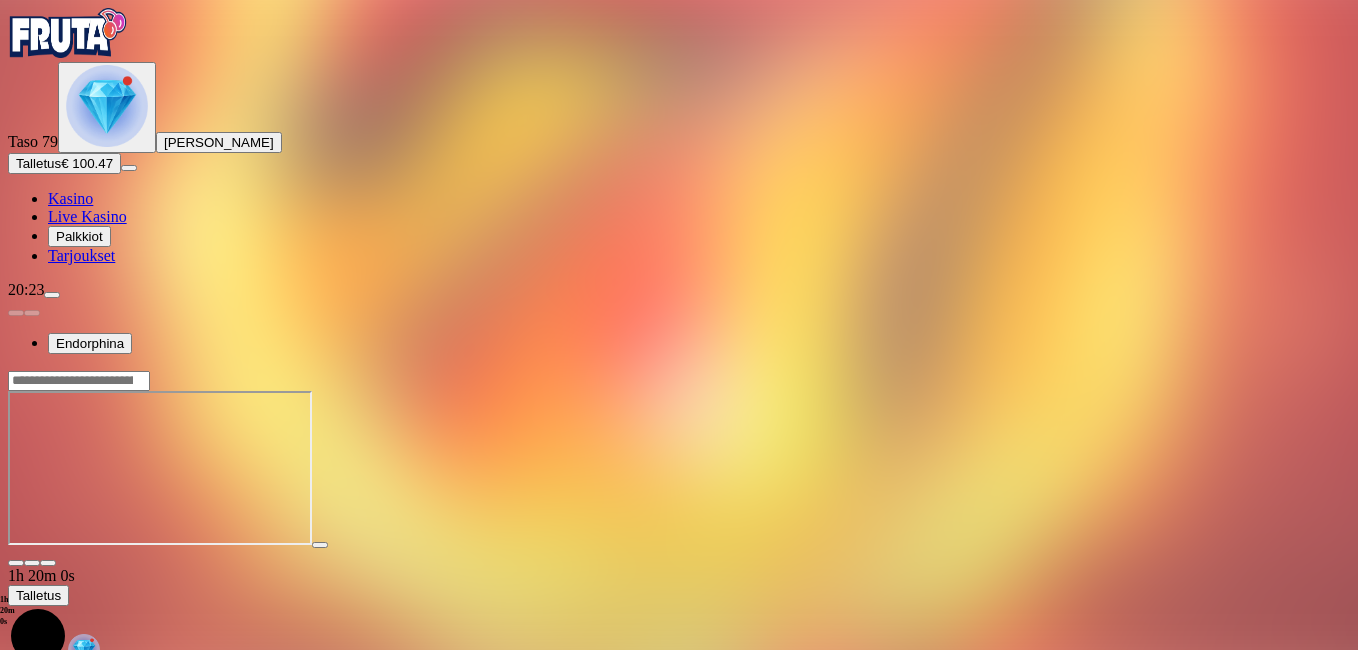 click at bounding box center [16, 563] 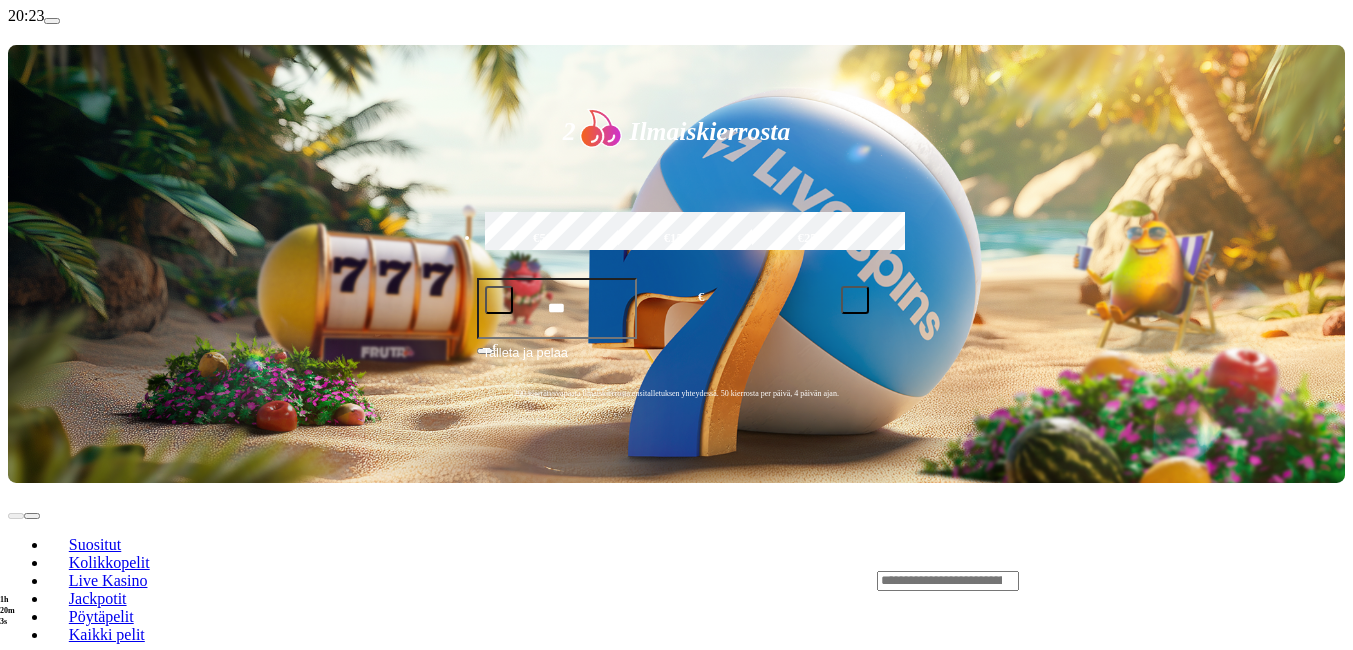 scroll, scrollTop: 400, scrollLeft: 0, axis: vertical 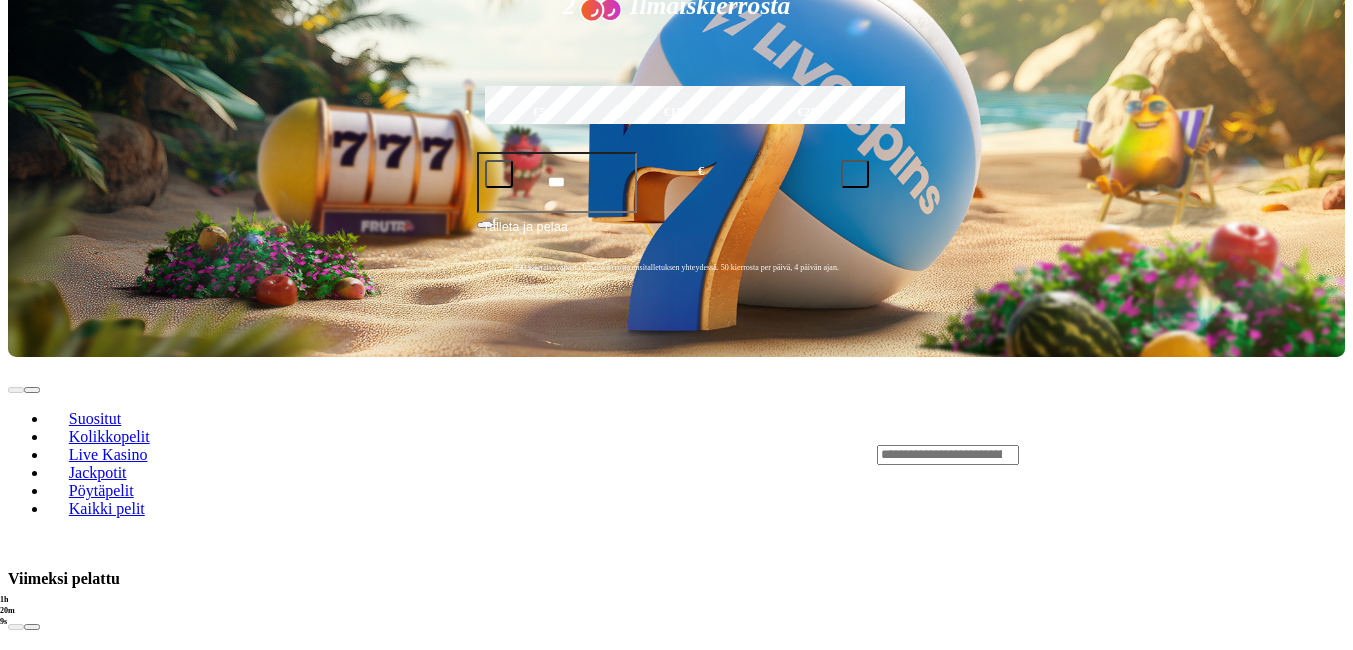 click on "Pelaa nyt" at bounding box center [77, 1055] 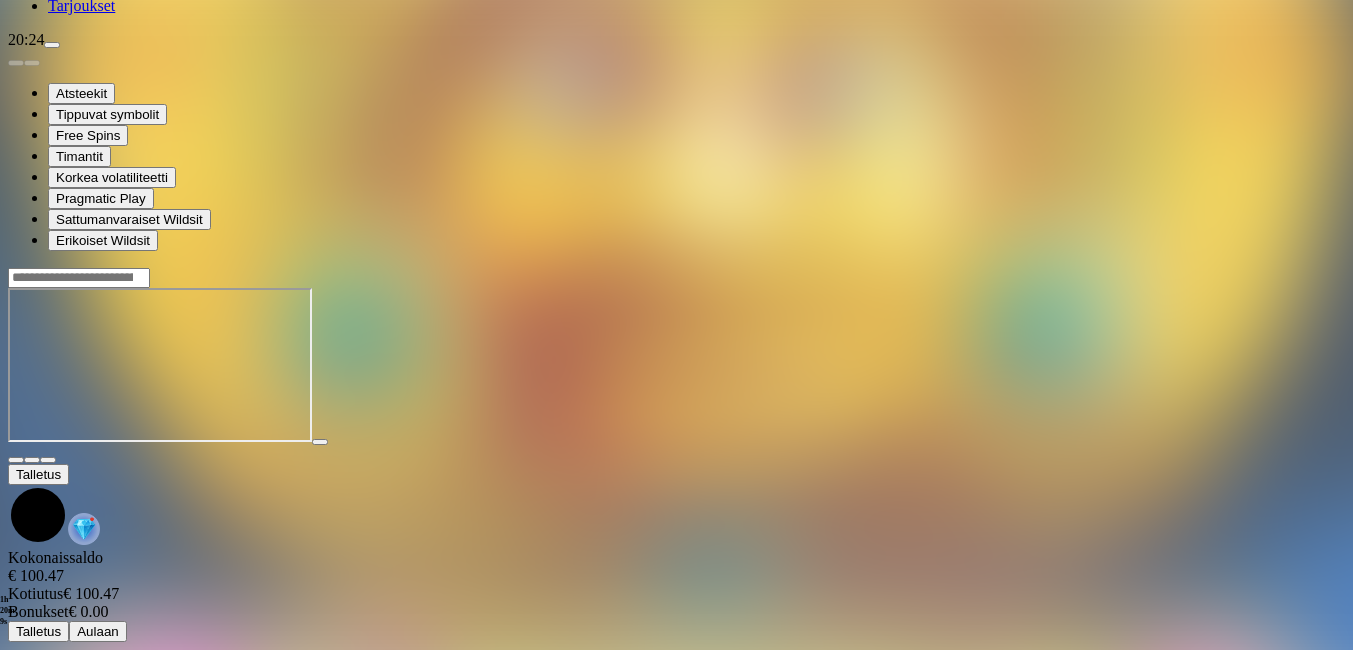 scroll, scrollTop: 0, scrollLeft: 0, axis: both 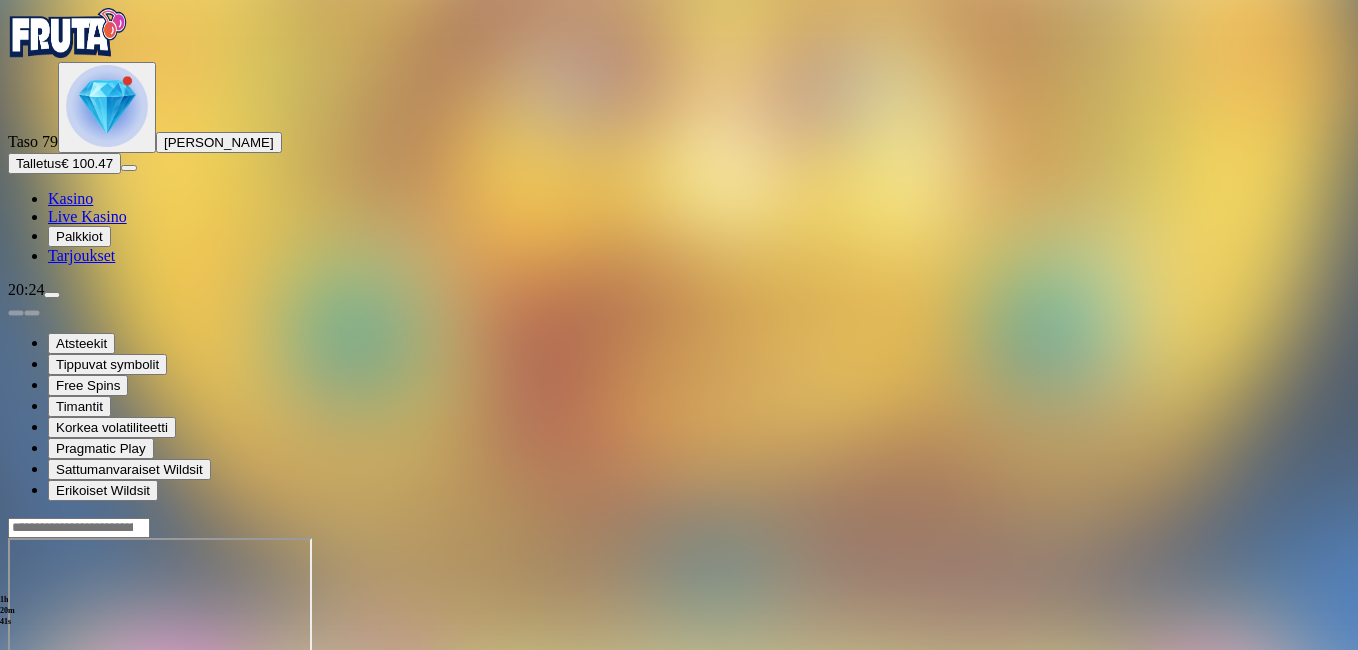 click at bounding box center (16, 710) 